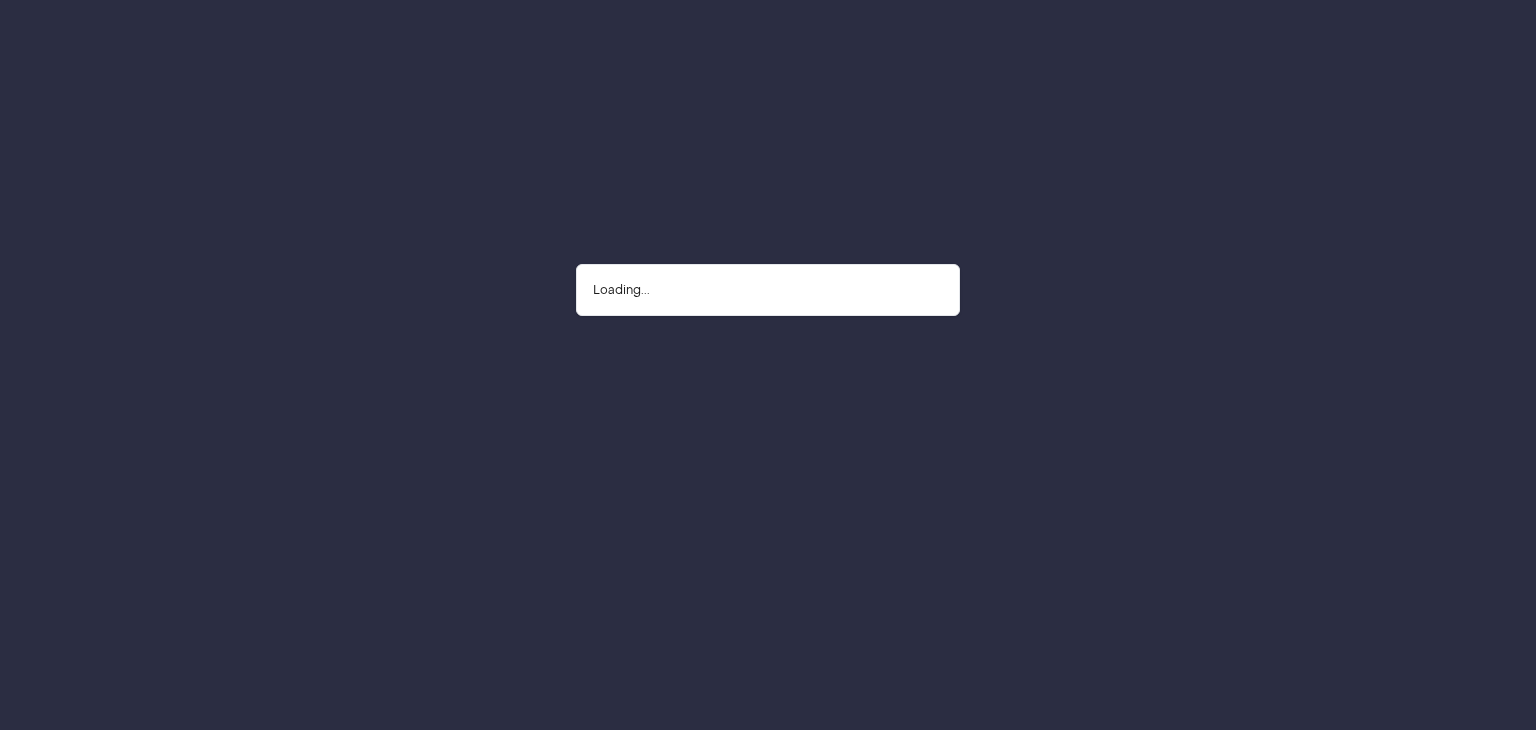 scroll, scrollTop: 0, scrollLeft: 0, axis: both 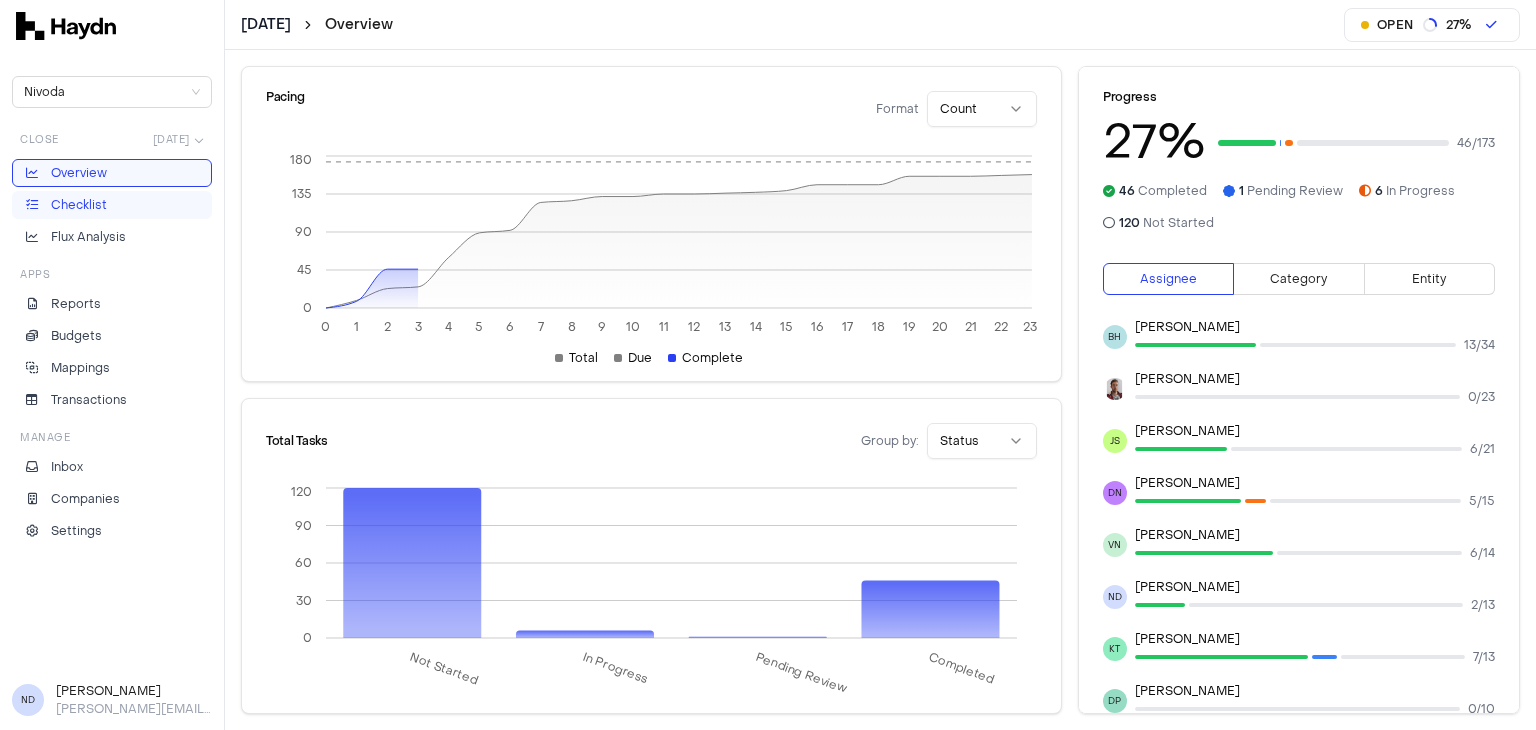 click on "Checklist" at bounding box center [79, 205] 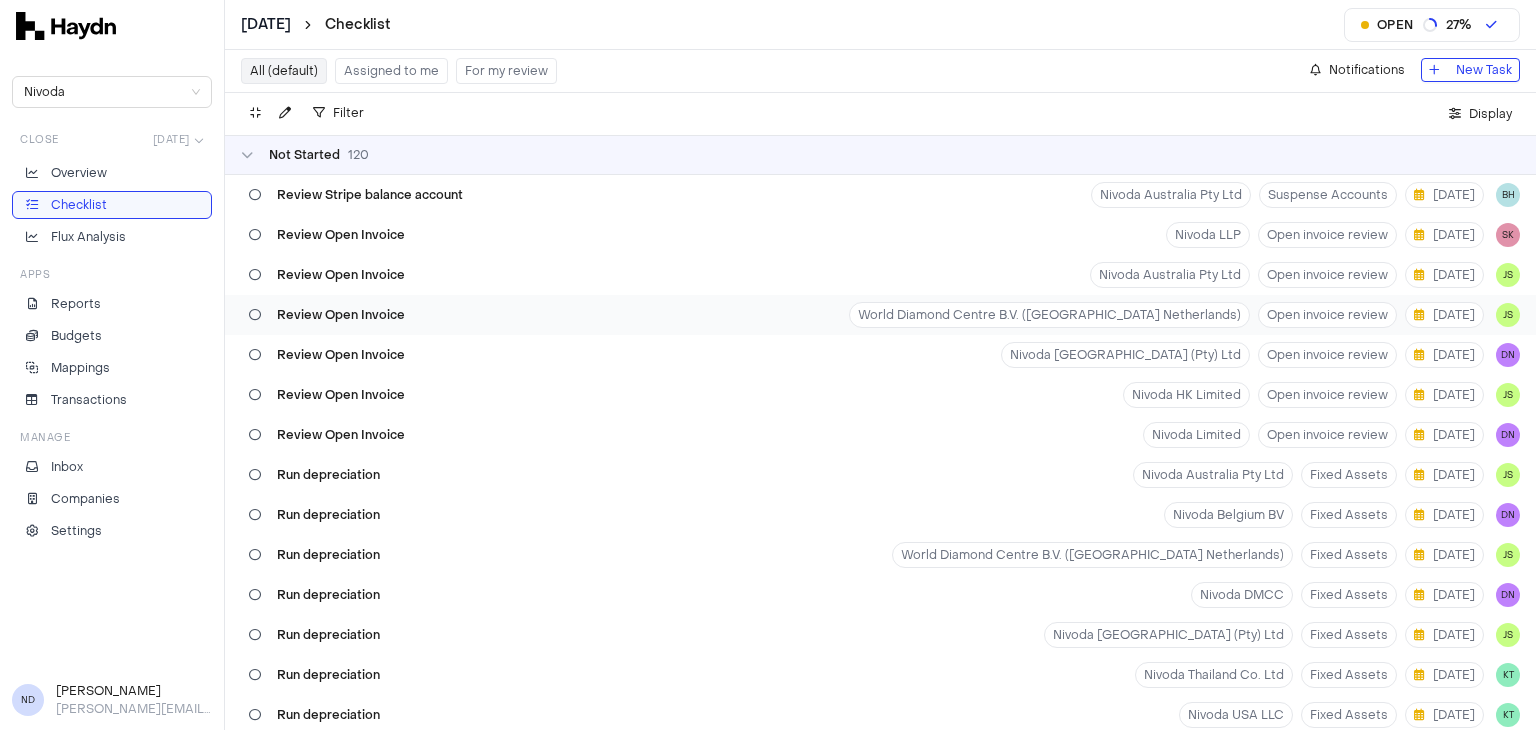 click on "Review Open Invoice World Diamond Centre B.V. (Nivoda Netherlands) Open invoice review [DATE] JS" at bounding box center [880, 315] 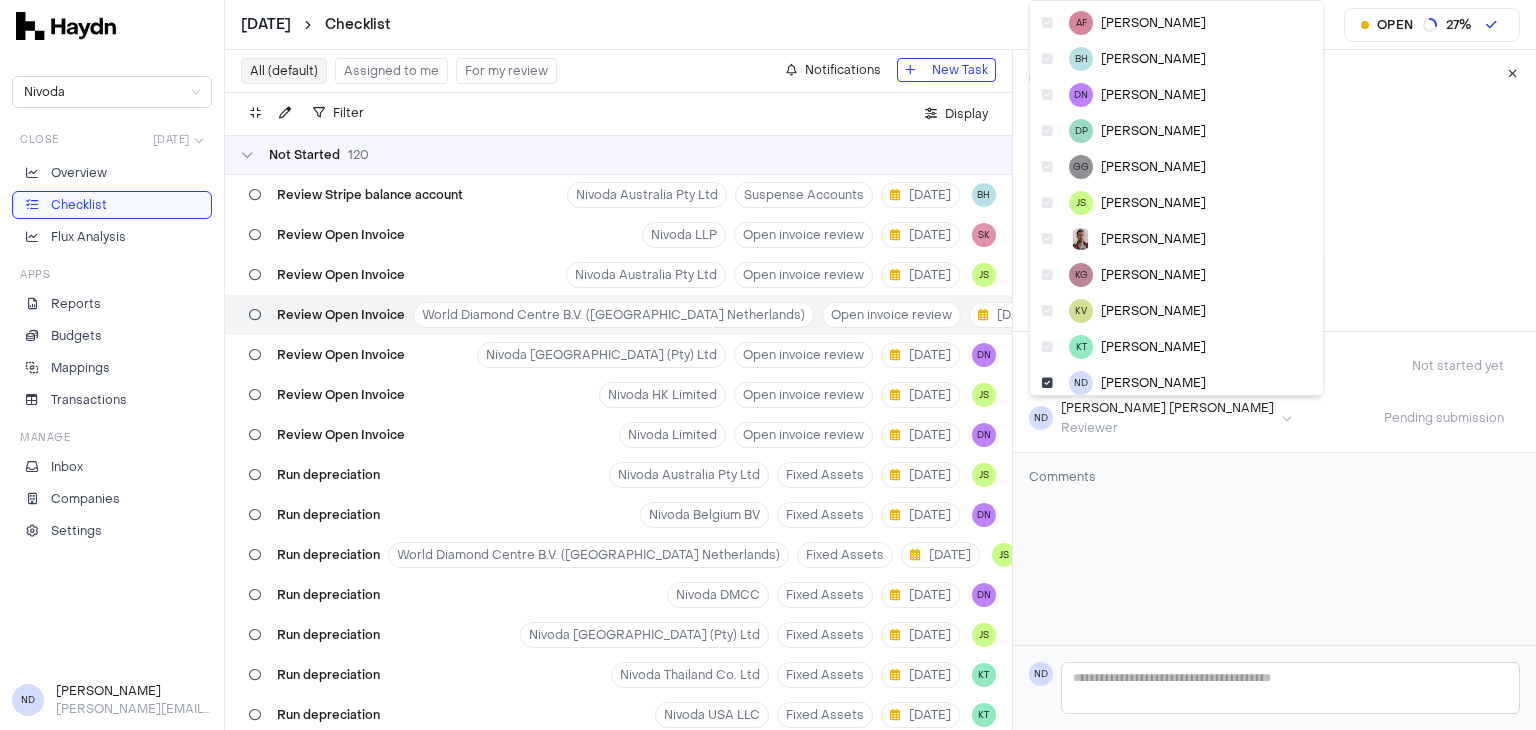 click on "[DATE] Checklist Open 27 % Nivoda Close [DATE] Overview Checklist Flux Analysis Apps Reports Budgets Mappings Transactions Manage Inbox Companies Settings ND [PERSON_NAME] [PERSON_NAME][EMAIL_ADDRESS][DOMAIN_NAME] All   (default) Assigned to me   For my review   Notifications New Task Filter . Display Not Started 120 Review Stripe balance account Nivoda Australia Pty Ltd Suspense Accounts [DATE] BH Review Open Invoice Nivoda LLP Open invoice review [DATE] SK Review Open Invoice Nivoda Australia Pty Ltd Open invoice review [DATE] JS Review Open Invoice World Diamond Centre B.V. (Nivoda Netherlands) Open invoice review [DATE] JS Review Open Invoice Nivoda [GEOGRAPHIC_DATA] (Pty) Ltd Open invoice review [DATE] DN Review Open Invoice Nivoda HK Limited Open invoice review [DATE] JS Review Open Invoice Nivoda Limited Open invoice review [DATE] DN Run depreciation Nivoda Australia Pty Ltd Fixed Assets [DATE] JS Run depreciation Nivoda Belgium BV Fixed Assets [DATE] DN Run depreciation World Diamond Centre B.V. ([GEOGRAPHIC_DATA] Netherlands) [DATE] JS 0" at bounding box center (768, 365) 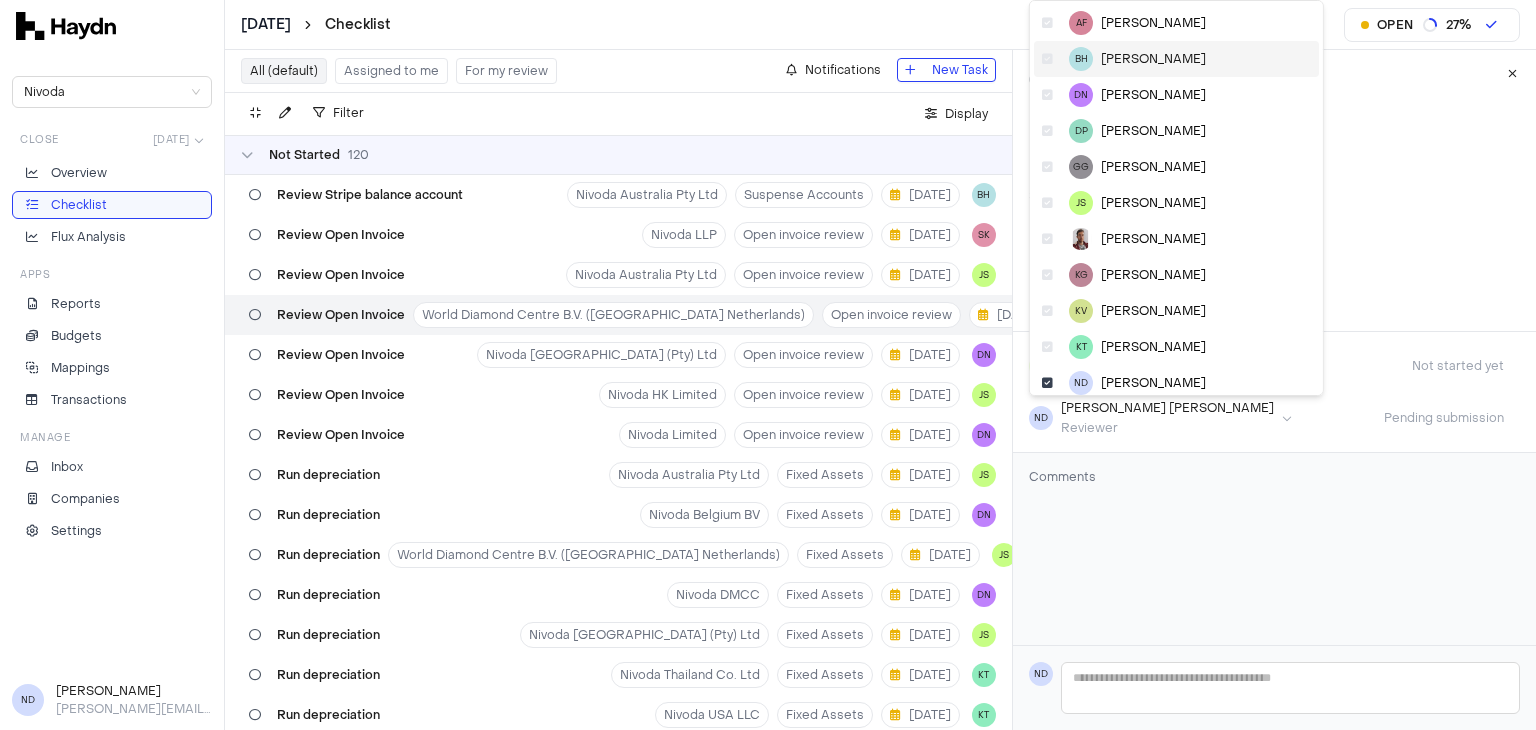 click on "[PERSON_NAME]" at bounding box center (1153, 59) 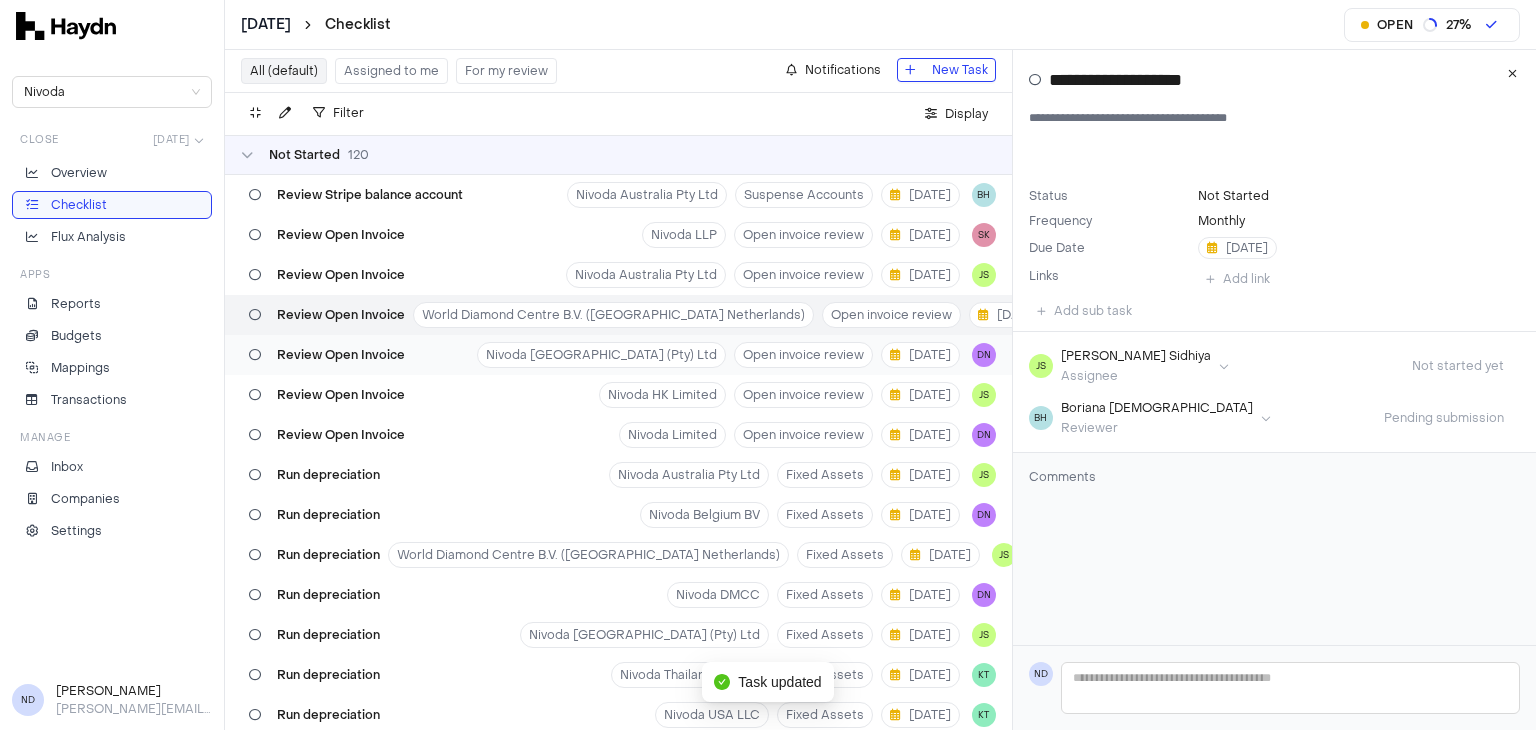 click on "Review Open Invoice" at bounding box center [341, 355] 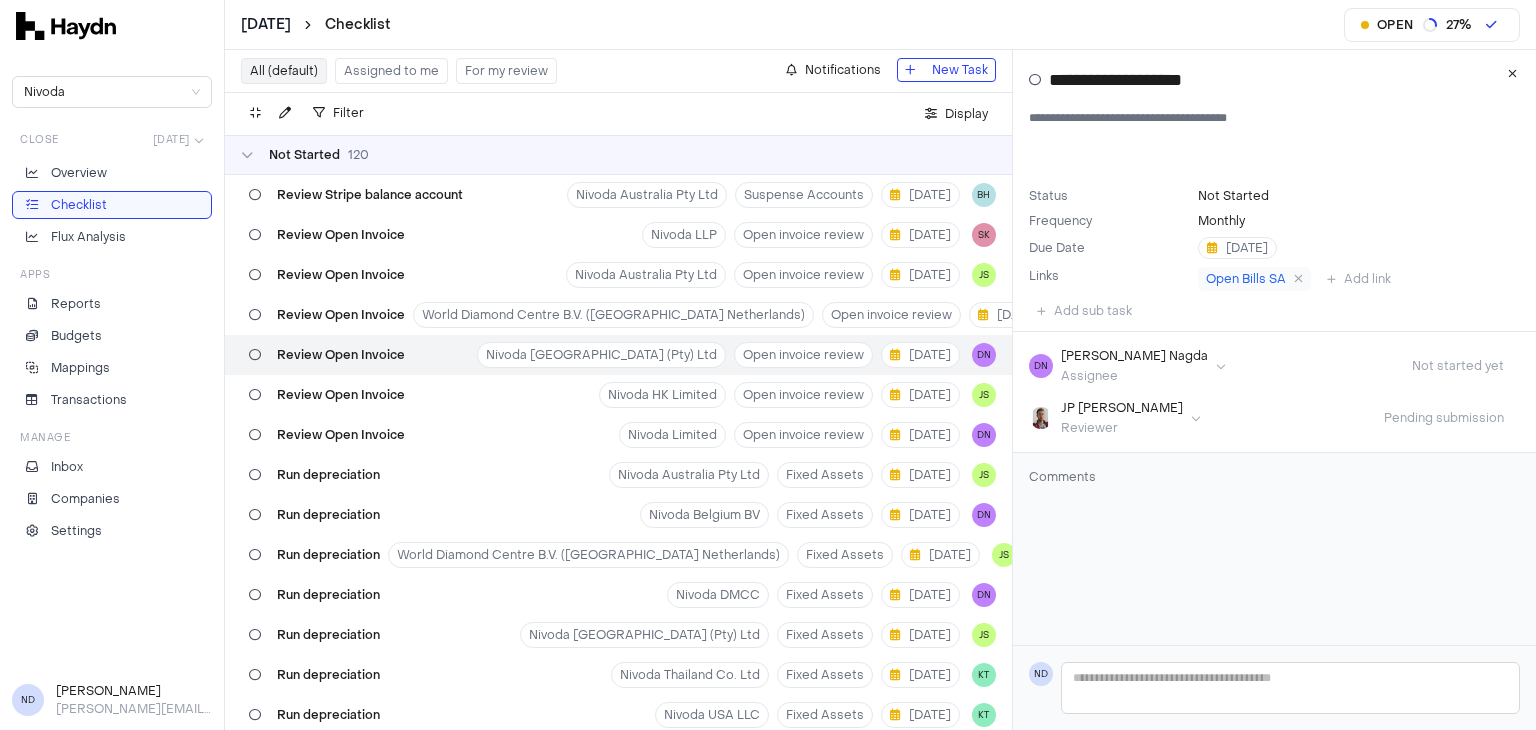 click on "[DATE] Checklist Open 27 % Nivoda Close [DATE] Overview Checklist Flux Analysis Apps Reports Budgets Mappings Transactions Manage Inbox Companies Settings ND [PERSON_NAME] [PERSON_NAME][EMAIL_ADDRESS][DOMAIN_NAME] All   (default) Assigned to me   For my review   Notifications New Task Filter . Display Not Started 120 Review Stripe balance account Nivoda Australia Pty Ltd Suspense Accounts [DATE] BH Review Open Invoice Nivoda LLP Open invoice review [DATE] SK Review Open Invoice Nivoda Australia Pty Ltd Open invoice review [DATE] JS Review Open Invoice World Diamond Centre B.V. (Nivoda Netherlands) Open invoice review [DATE] JS Review Open Invoice Nivoda [GEOGRAPHIC_DATA] (Pty) Ltd Open invoice review [DATE] DN Review Open Invoice Nivoda HK Limited Open invoice review [DATE] JS Review Open Invoice Nivoda Limited Open invoice review [DATE] DN Run depreciation Nivoda Australia Pty Ltd Fixed Assets [DATE] JS Run depreciation Nivoda Belgium BV Fixed Assets [DATE] DN Run depreciation World Diamond Centre B.V. ([GEOGRAPHIC_DATA] Netherlands) [DATE] JS 0" at bounding box center [768, 365] 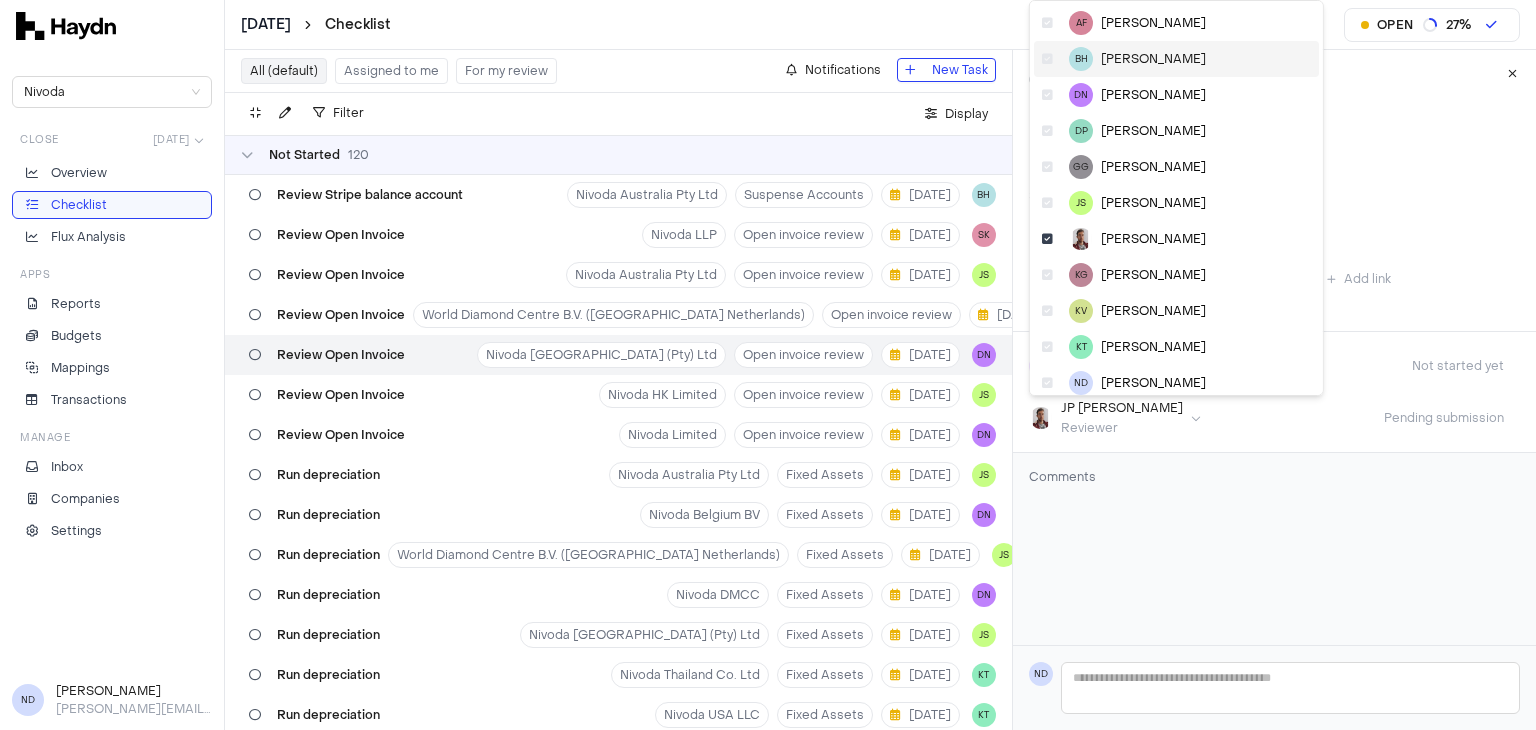click on "[PERSON_NAME]" at bounding box center [1153, 59] 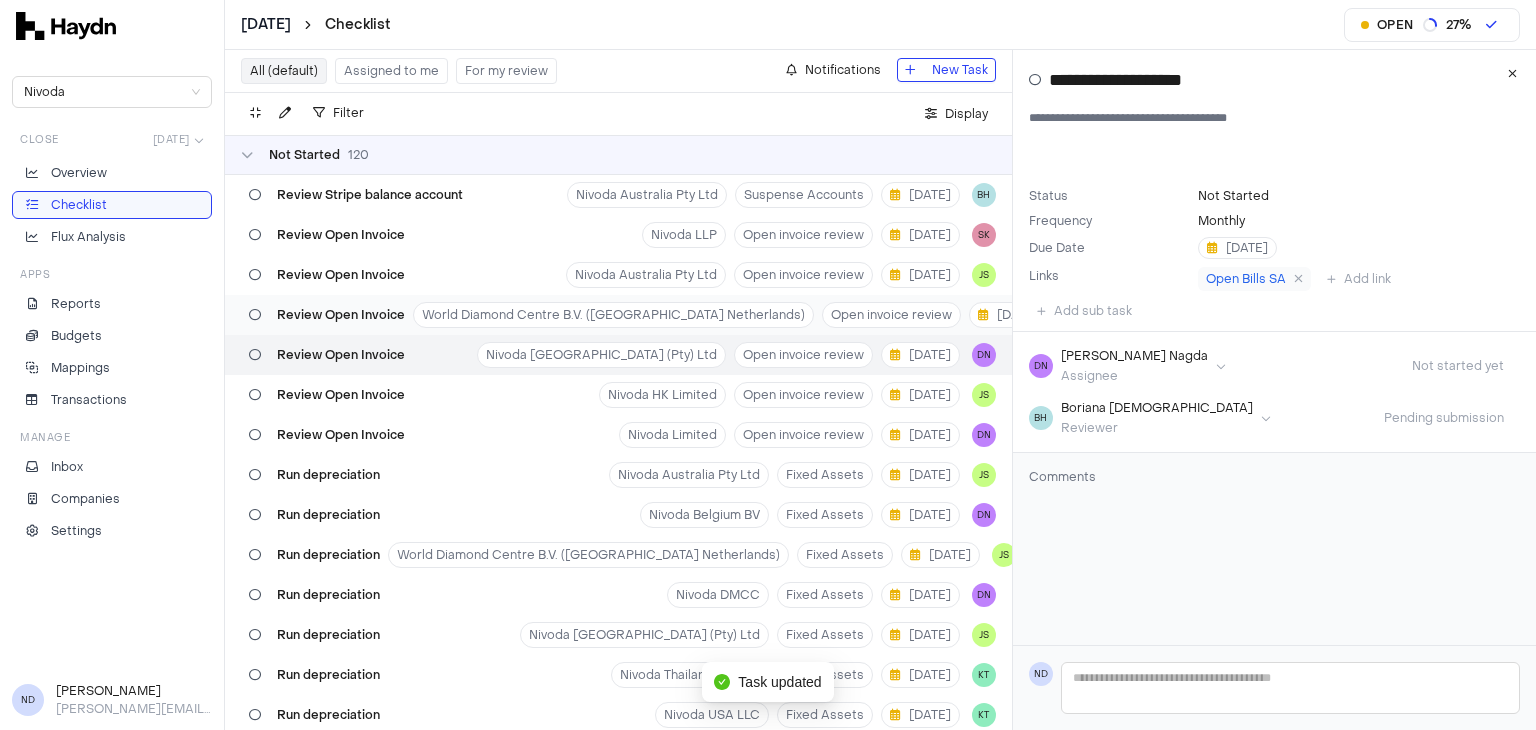 click on "Review Open Invoice" at bounding box center [341, 315] 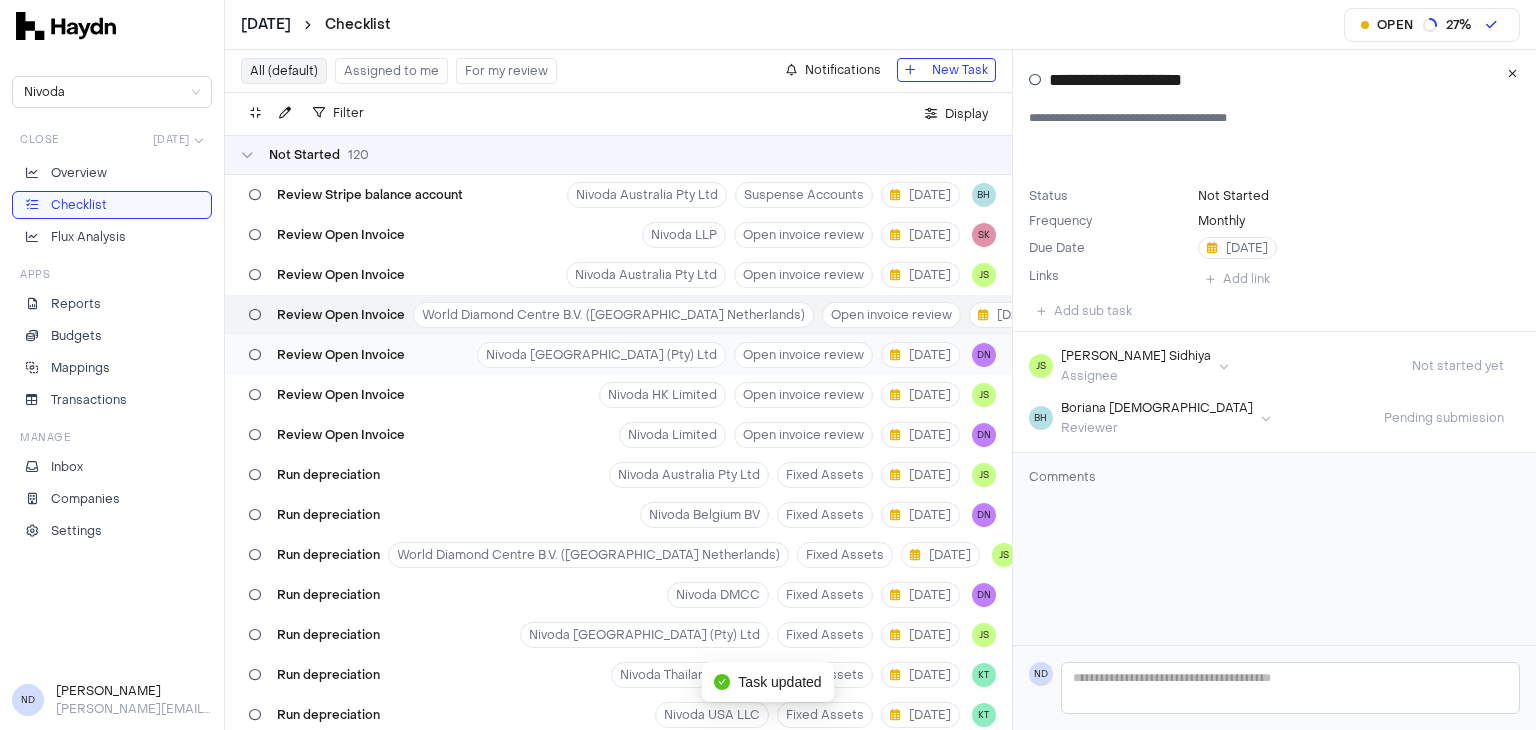 click on "Review Open Invoice" at bounding box center [341, 355] 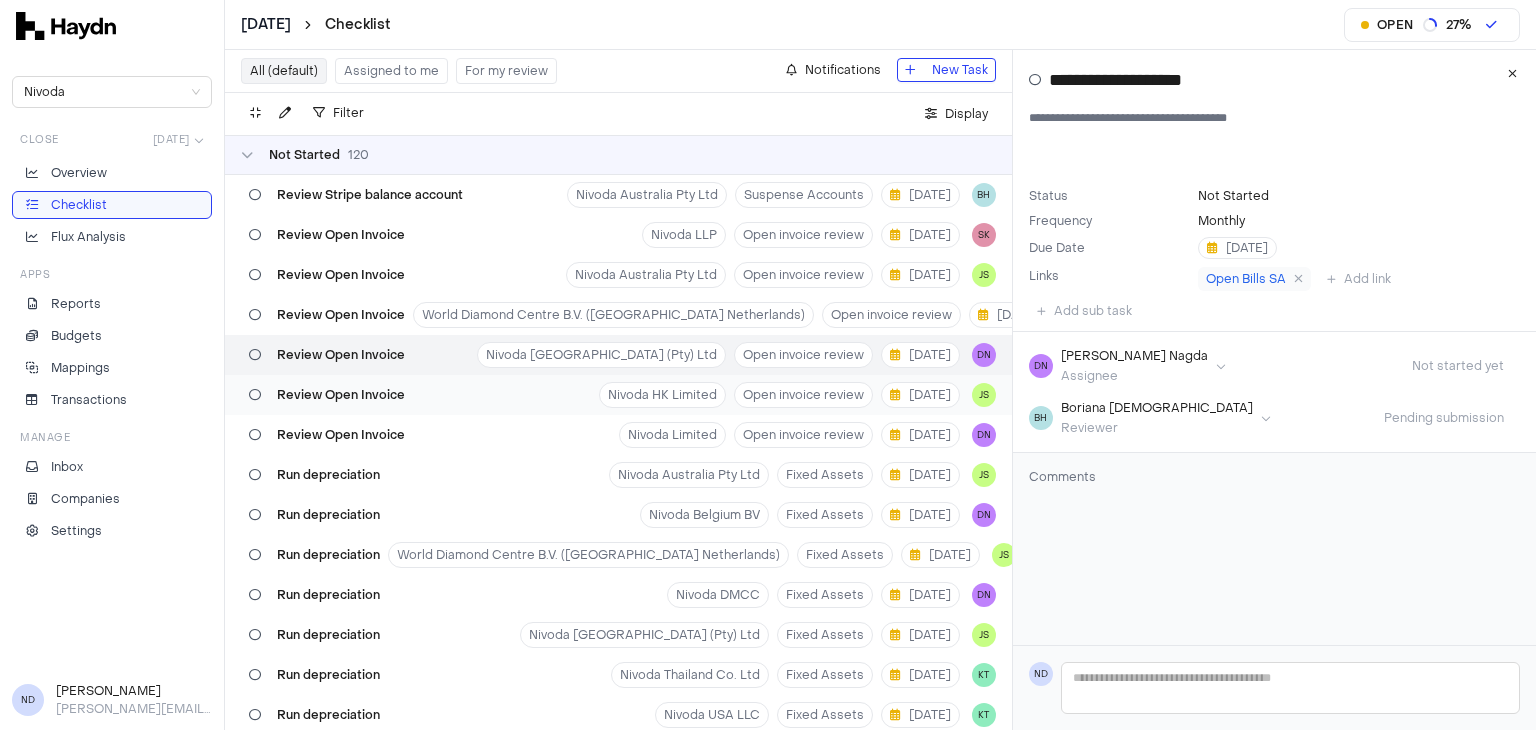 click on "Review Open Invoice" at bounding box center [341, 395] 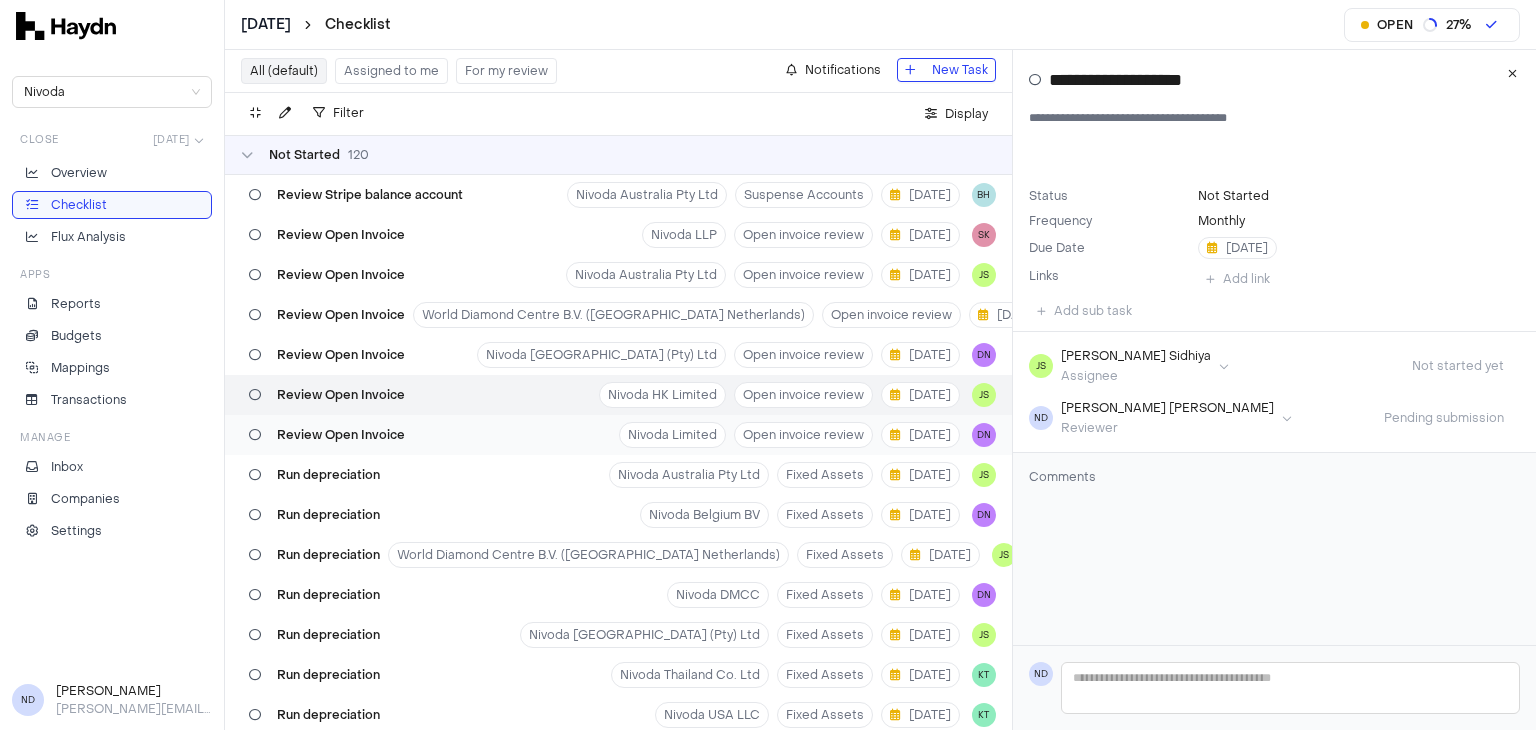 click on "Review Open Invoice Nivoda Limited Open invoice review [DATE] DN" at bounding box center (618, 435) 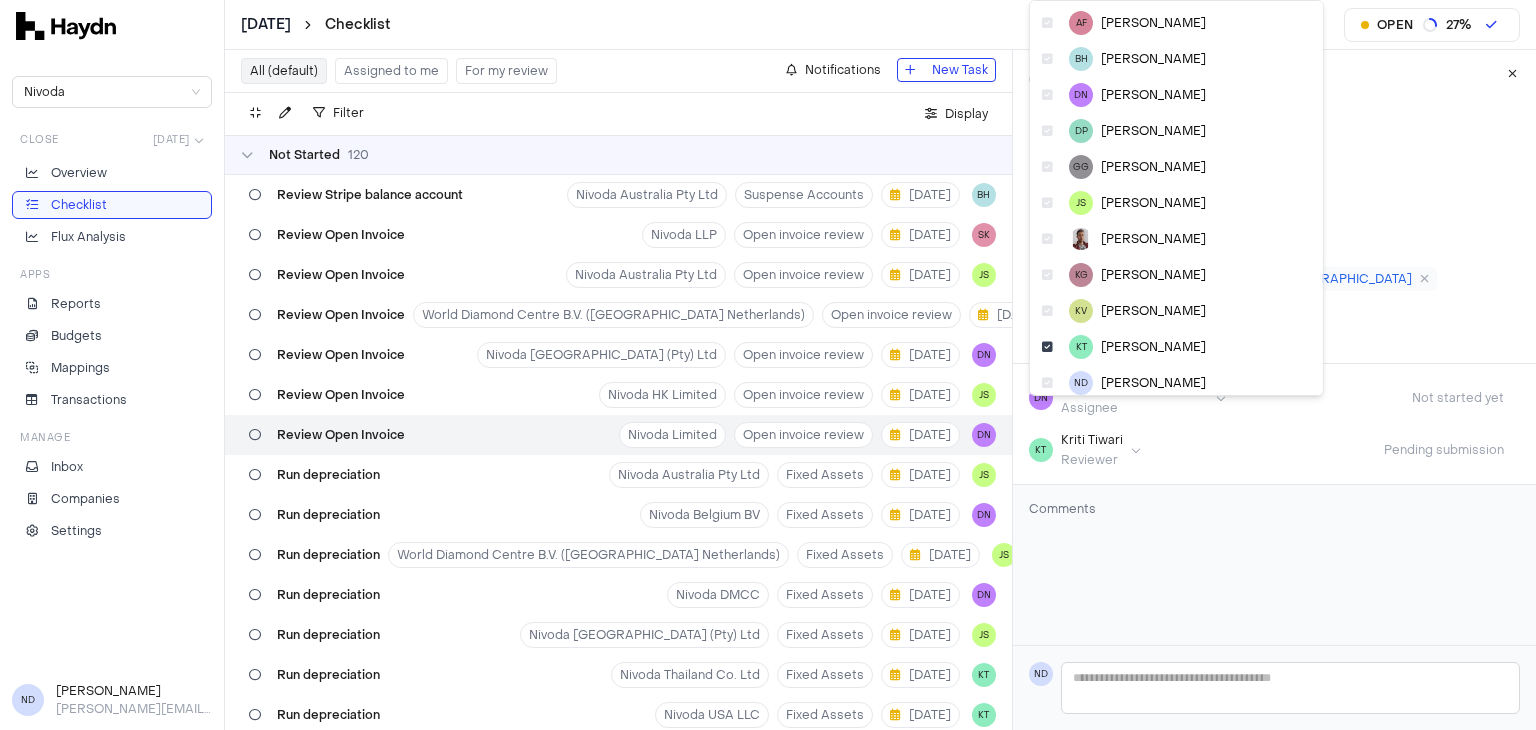 click on "[DATE] Checklist Open 27 % Nivoda Close [DATE] Overview Checklist Flux Analysis Apps Reports Budgets Mappings Transactions Manage Inbox Companies Settings ND [PERSON_NAME] [PERSON_NAME][EMAIL_ADDRESS][DOMAIN_NAME] All   (default) Assigned to me   For my review   Notifications New Task Filter . Display Not Started 120 Review Stripe balance account Nivoda Australia Pty Ltd Suspense Accounts [DATE] BH Review Open Invoice Nivoda LLP Open invoice review [DATE] SK Review Open Invoice Nivoda Australia Pty Ltd Open invoice review [DATE] JS Review Open Invoice World Diamond Centre B.V. (Nivoda Netherlands) Open invoice review [DATE] JS Review Open Invoice Nivoda [GEOGRAPHIC_DATA] (Pty) Ltd Open invoice review [DATE] DN Review Open Invoice Nivoda HK Limited Open invoice review [DATE] JS Review Open Invoice Nivoda Limited Open invoice review [DATE] DN Run depreciation Nivoda Australia Pty Ltd Fixed Assets [DATE] JS Run depreciation Nivoda Belgium BV Fixed Assets [DATE] DN Run depreciation World Diamond Centre B.V. ([GEOGRAPHIC_DATA] Netherlands) [DATE] JS 0" at bounding box center (768, 365) 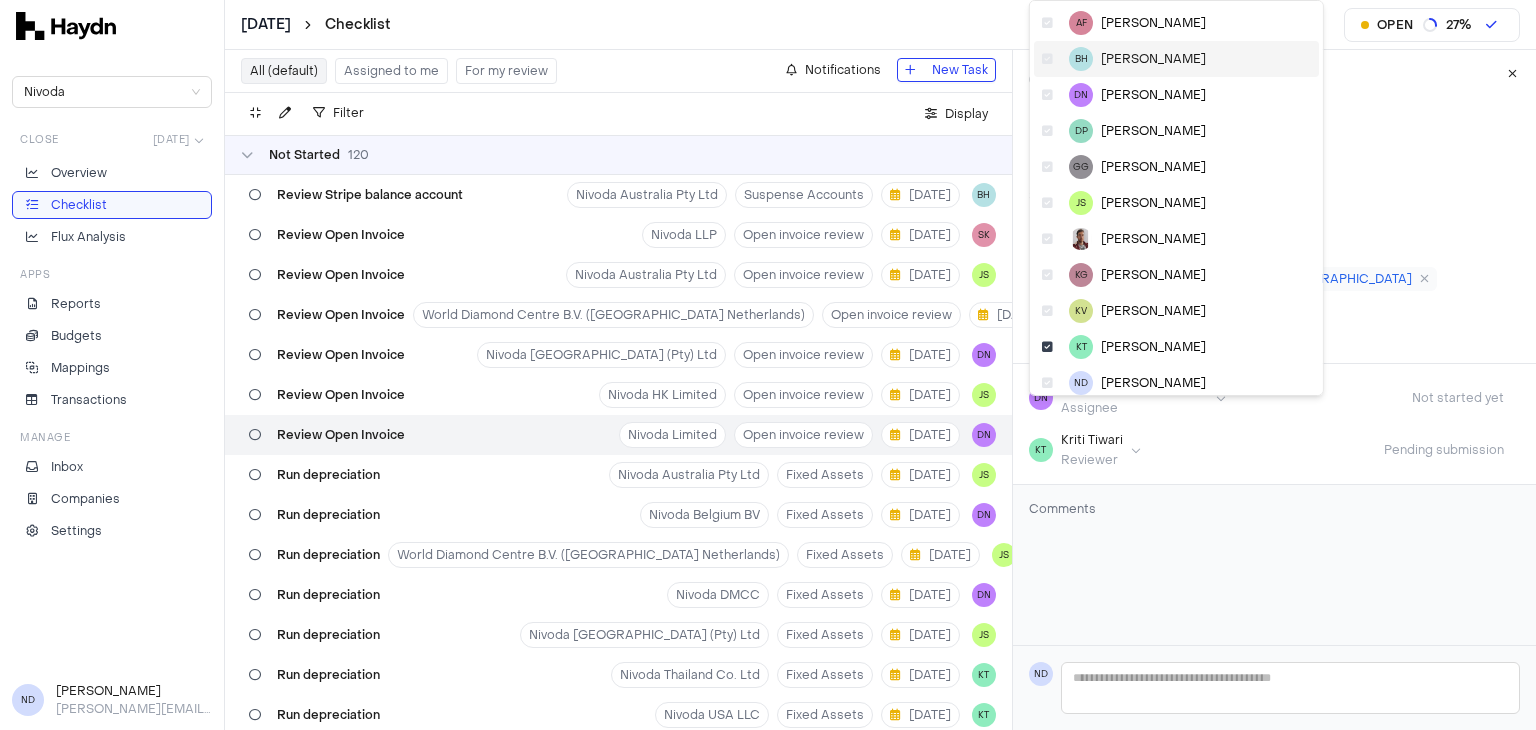 click on "[PERSON_NAME]" at bounding box center [1153, 59] 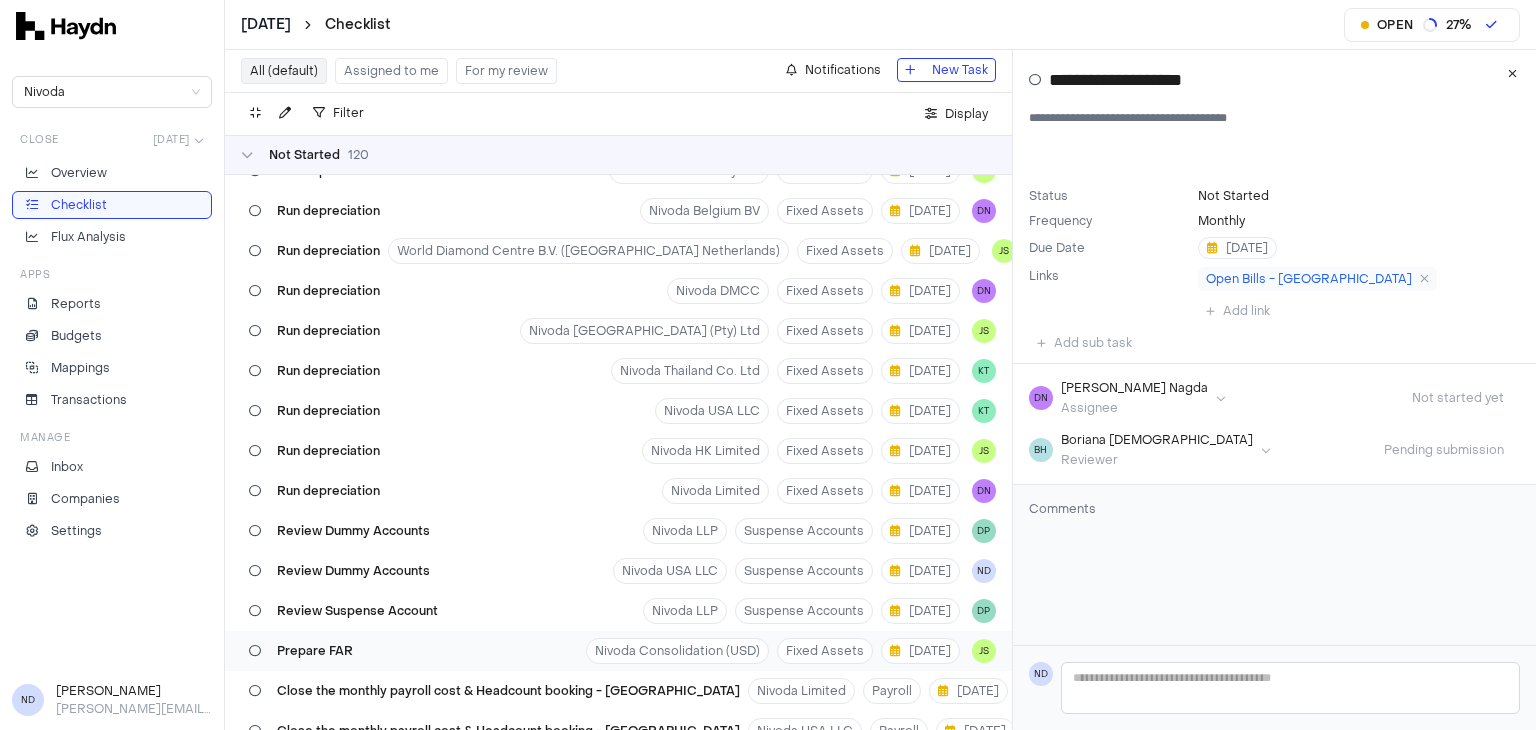 scroll, scrollTop: 300, scrollLeft: 0, axis: vertical 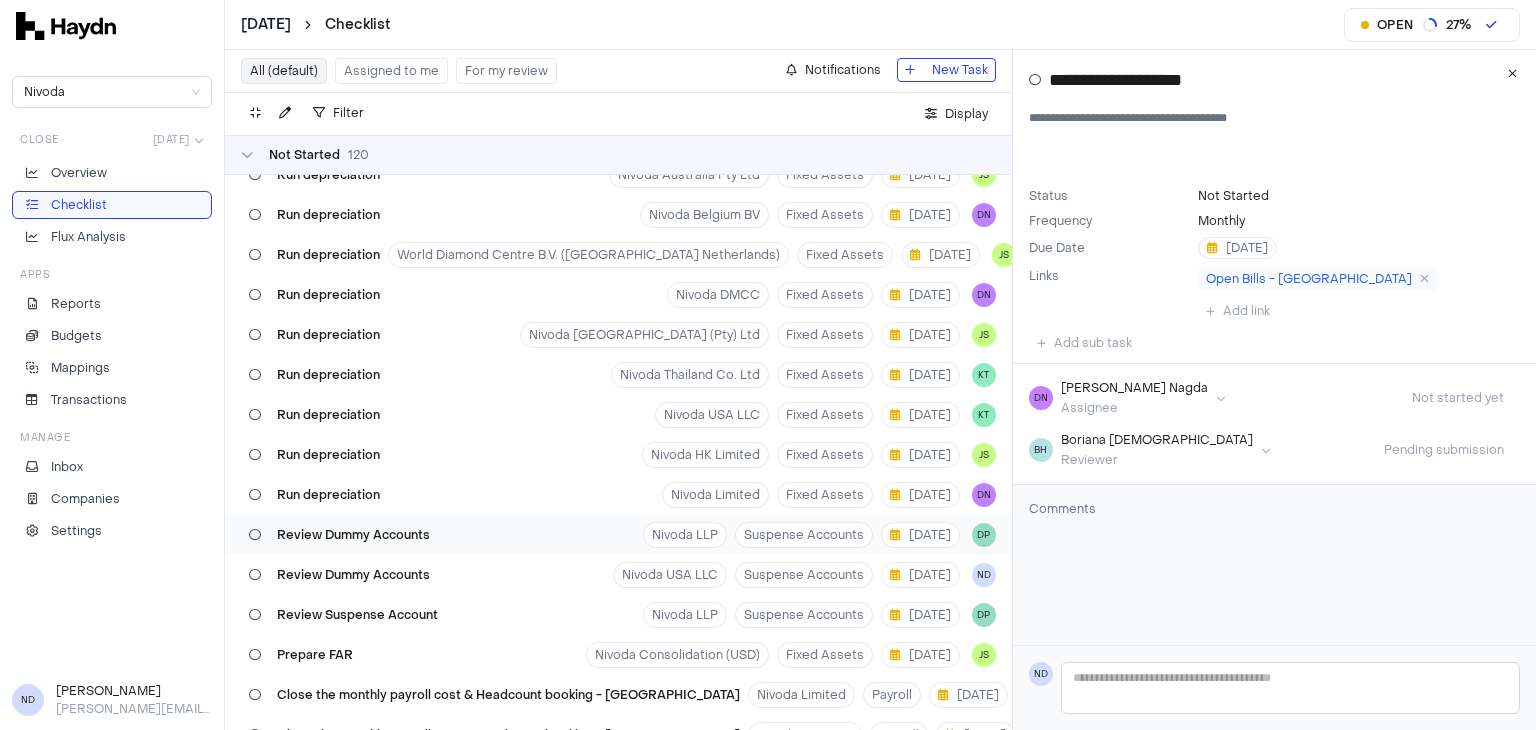 click on "Review Dummy Accounts Nivoda LLP Suspense Accounts [DATE] DP" at bounding box center [618, 535] 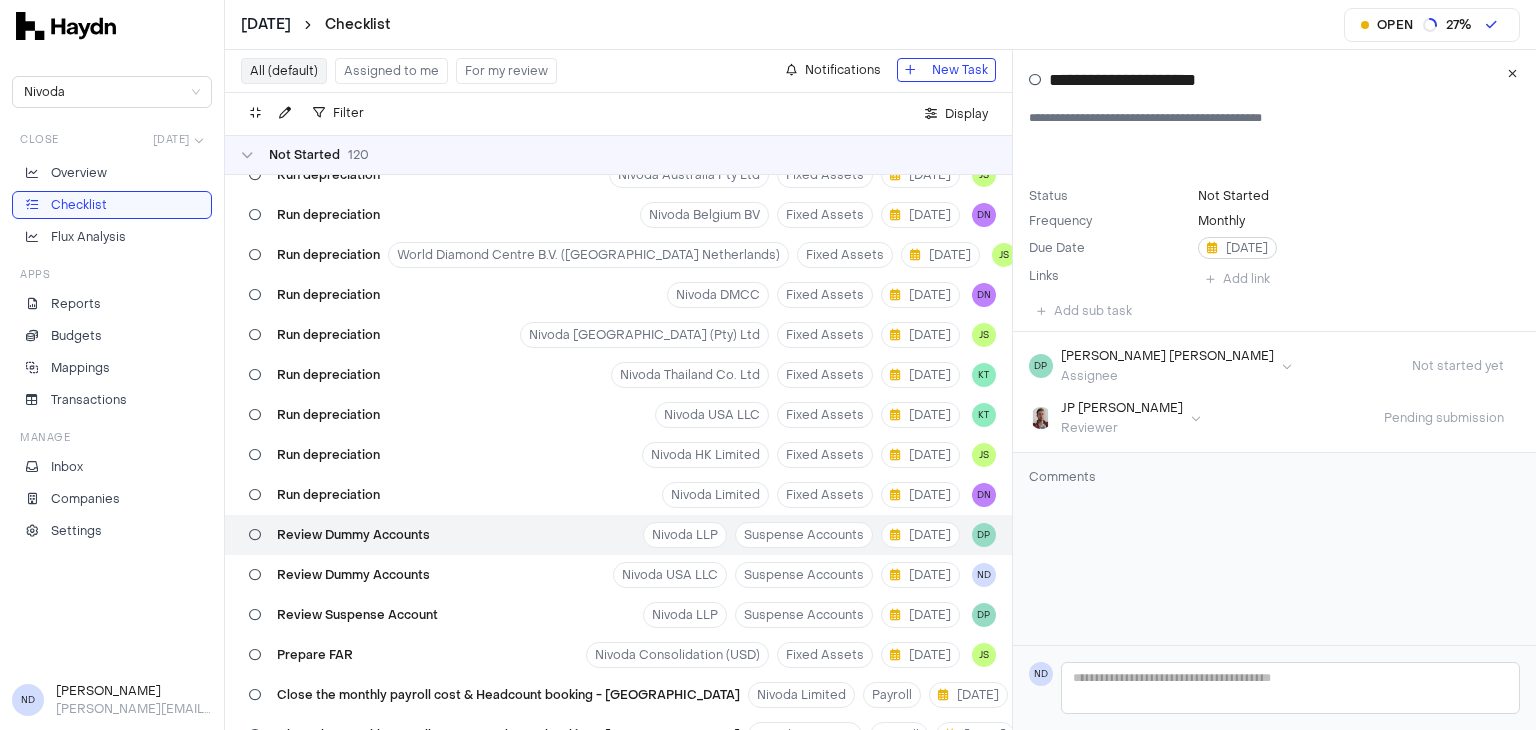 click on "[DATE]" at bounding box center [1237, 248] 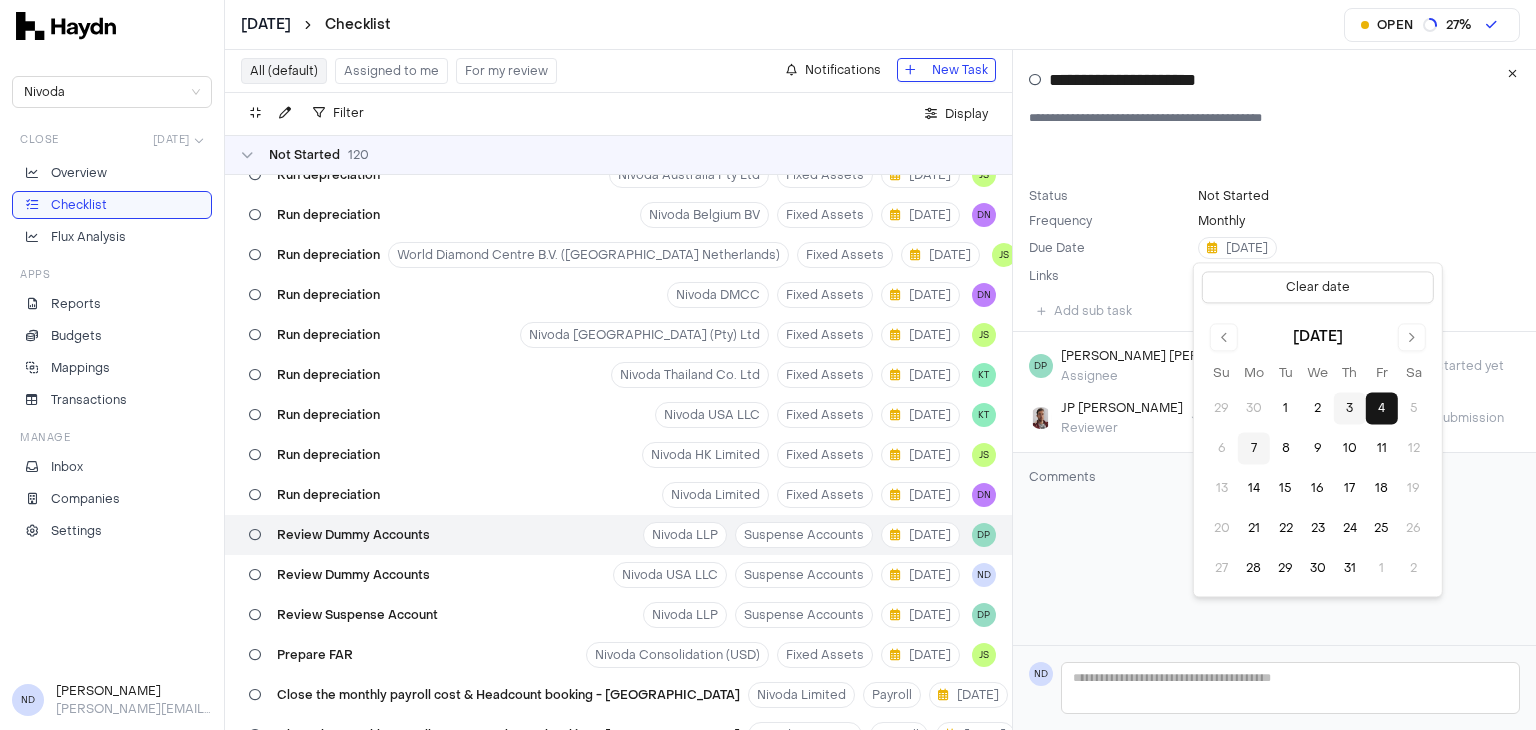 click on "7" at bounding box center (1254, 449) 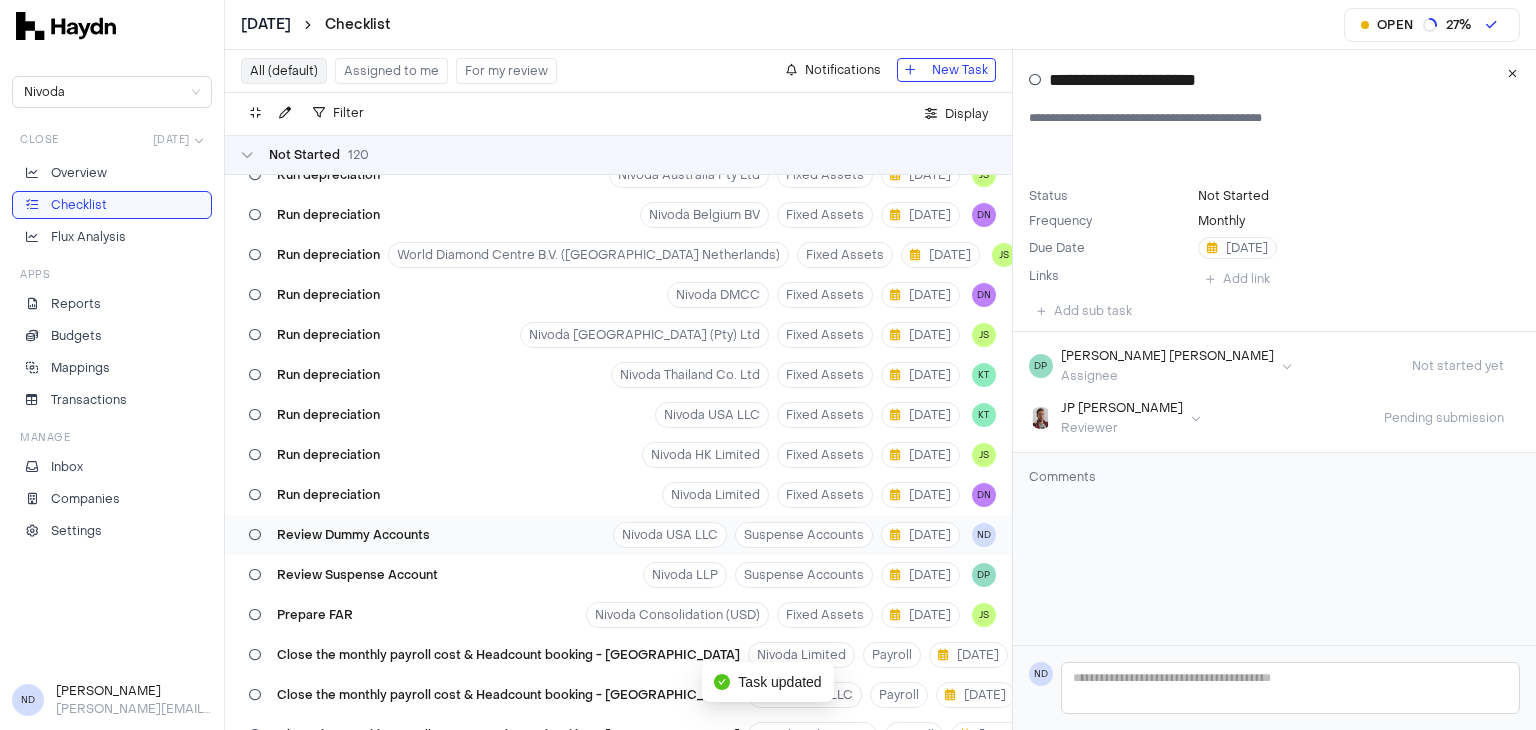 click on "Not Started 120 Review Stripe balance account Nivoda Australia Pty Ltd Suspense Accounts [DATE] BH Review Open Invoice Nivoda LLP Open invoice review [DATE] SK Review Open Invoice Nivoda Australia Pty Ltd Open invoice review [DATE] JS Review Open Invoice World Diamond Centre B.V. (Nivoda Netherlands) Open invoice review [DATE] JS Review Open Invoice Nivoda [GEOGRAPHIC_DATA] (Pty) Ltd Open invoice review [DATE] DN Review Open Invoice Nivoda HK Limited Open invoice review [DATE] JS Review Open Invoice Nivoda Limited Open invoice review [DATE] DN Run depreciation Nivoda Australia Pty Ltd Fixed Assets [DATE] JS Run depreciation Nivoda Belgium BV Fixed Assets [DATE] DN Run depreciation World Diamond Centre B.V. (Nivoda Netherlands) Fixed Assets [DATE] JS Run depreciation Nivoda DMCC Fixed Assets [DATE] DN Run depreciation Nivoda [GEOGRAPHIC_DATA] (Pty) Ltd Fixed Assets [DATE] JS Run depreciation Nivoda Thailand Co. Ltd Fixed Assets [DATE] KT Run depreciation Nivoda USA LLC Fixed Assets [DATE] KT Run depreciation Nivoda HK Limited [DATE] 0" at bounding box center (618, 2255) 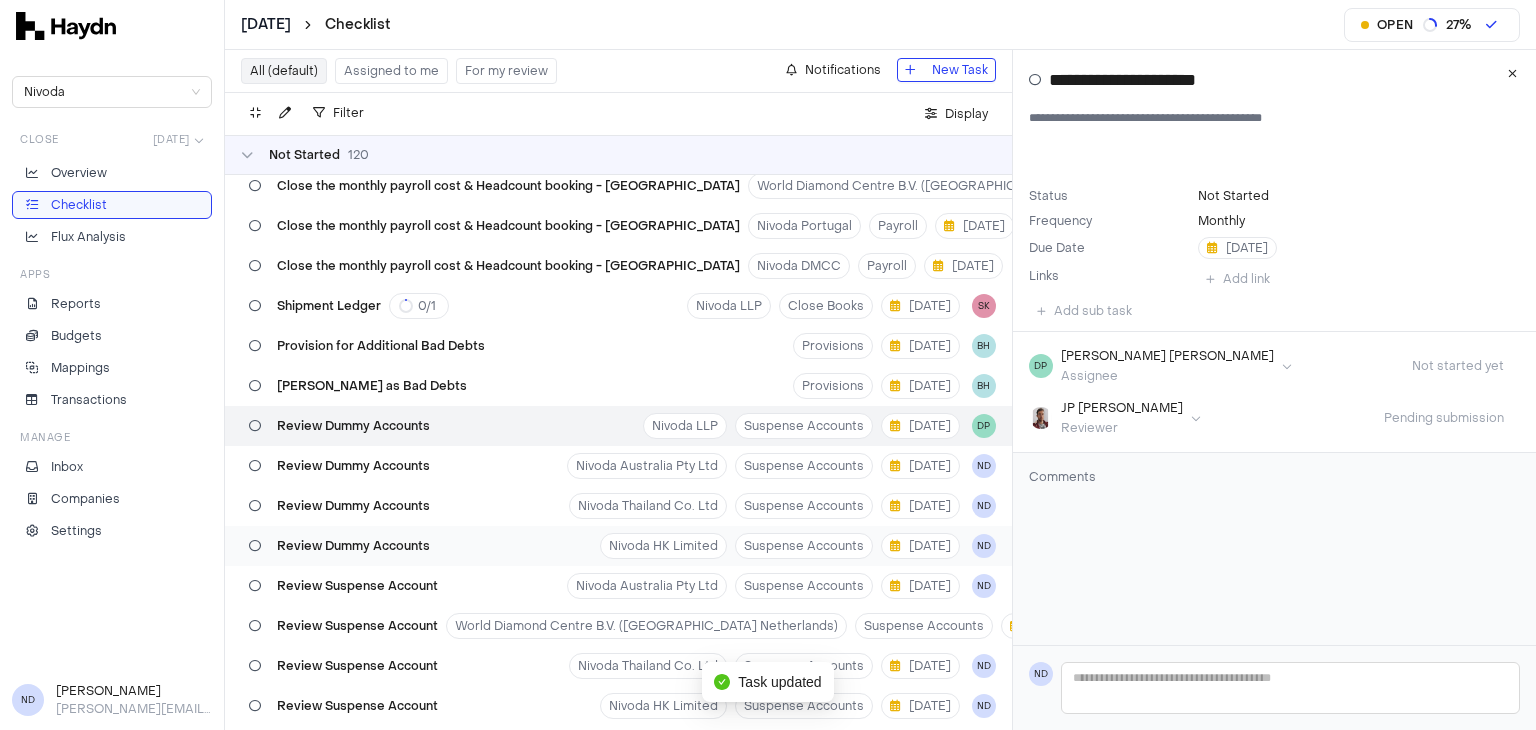 scroll, scrollTop: 269, scrollLeft: 0, axis: vertical 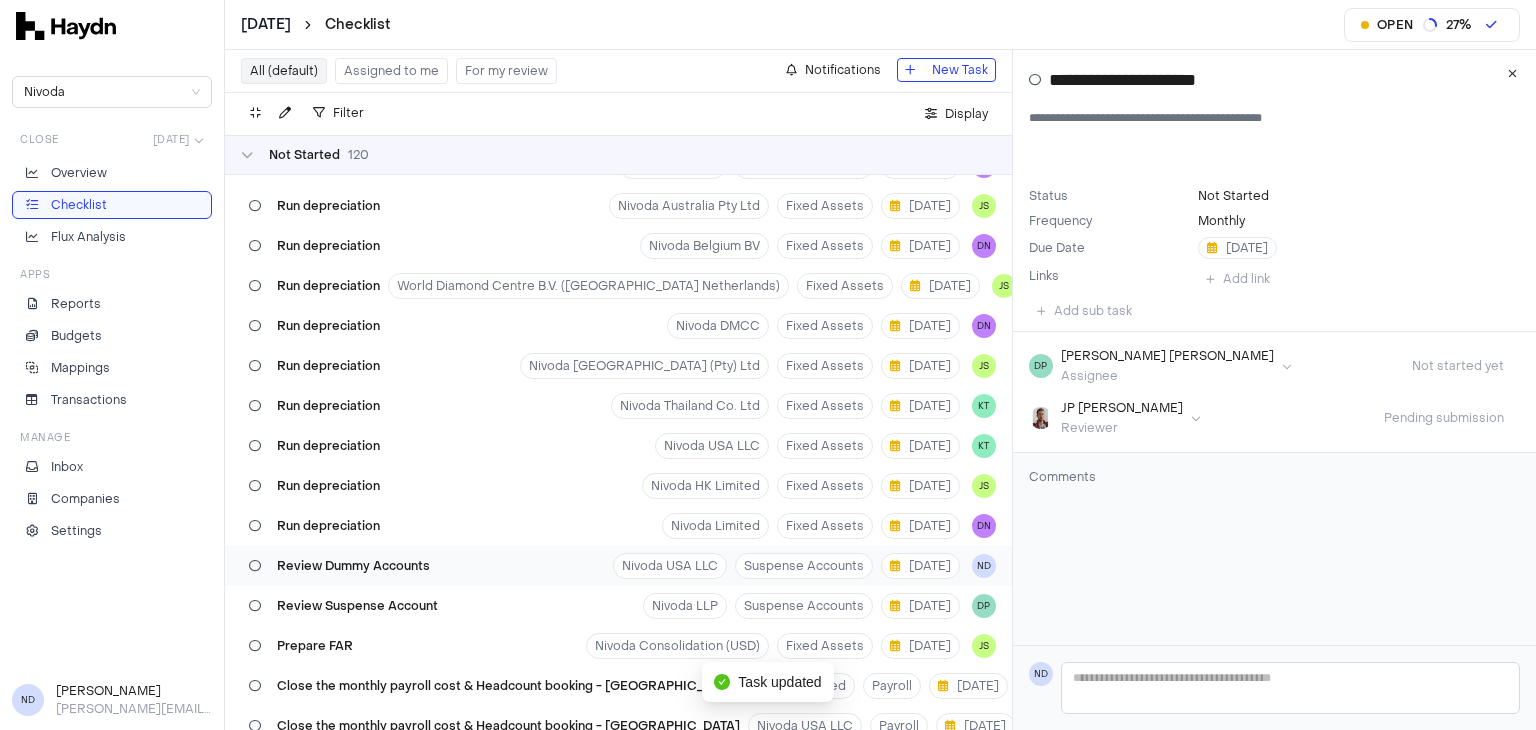 click on "Review Dummy Accounts Nivoda USA LLC Suspense Accounts [DATE] ND" at bounding box center (618, 566) 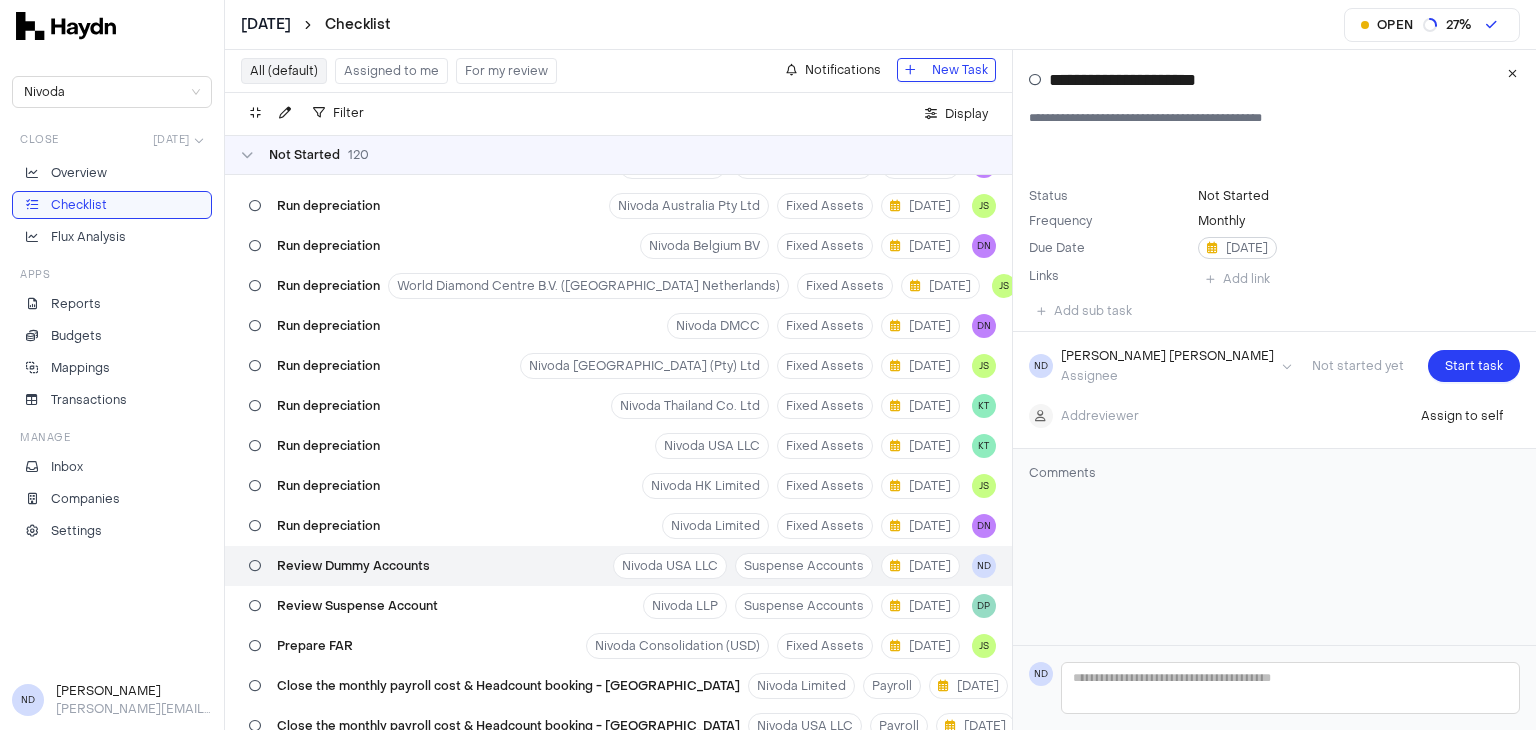 click on "[DATE]" at bounding box center (1237, 248) 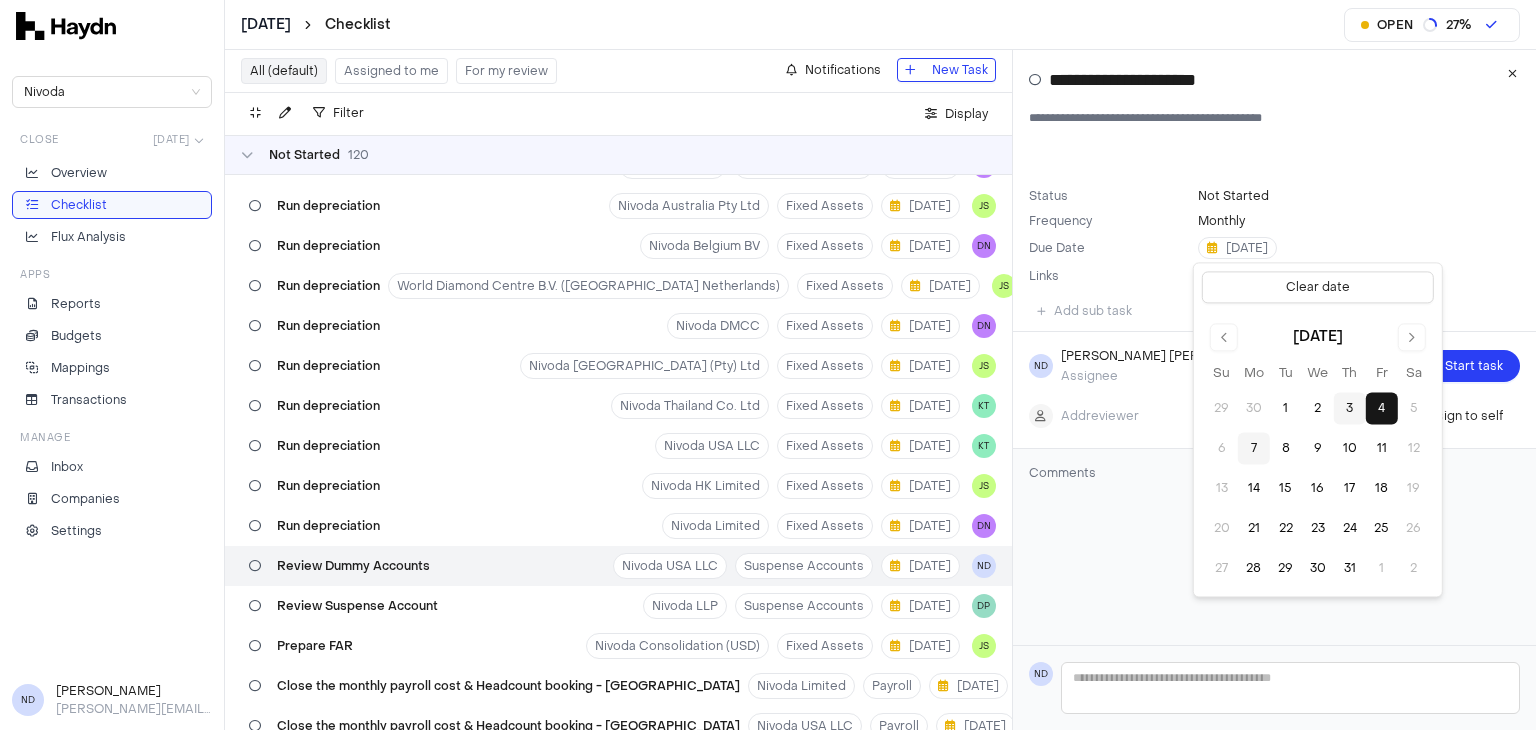 click on "7" at bounding box center (1254, 449) 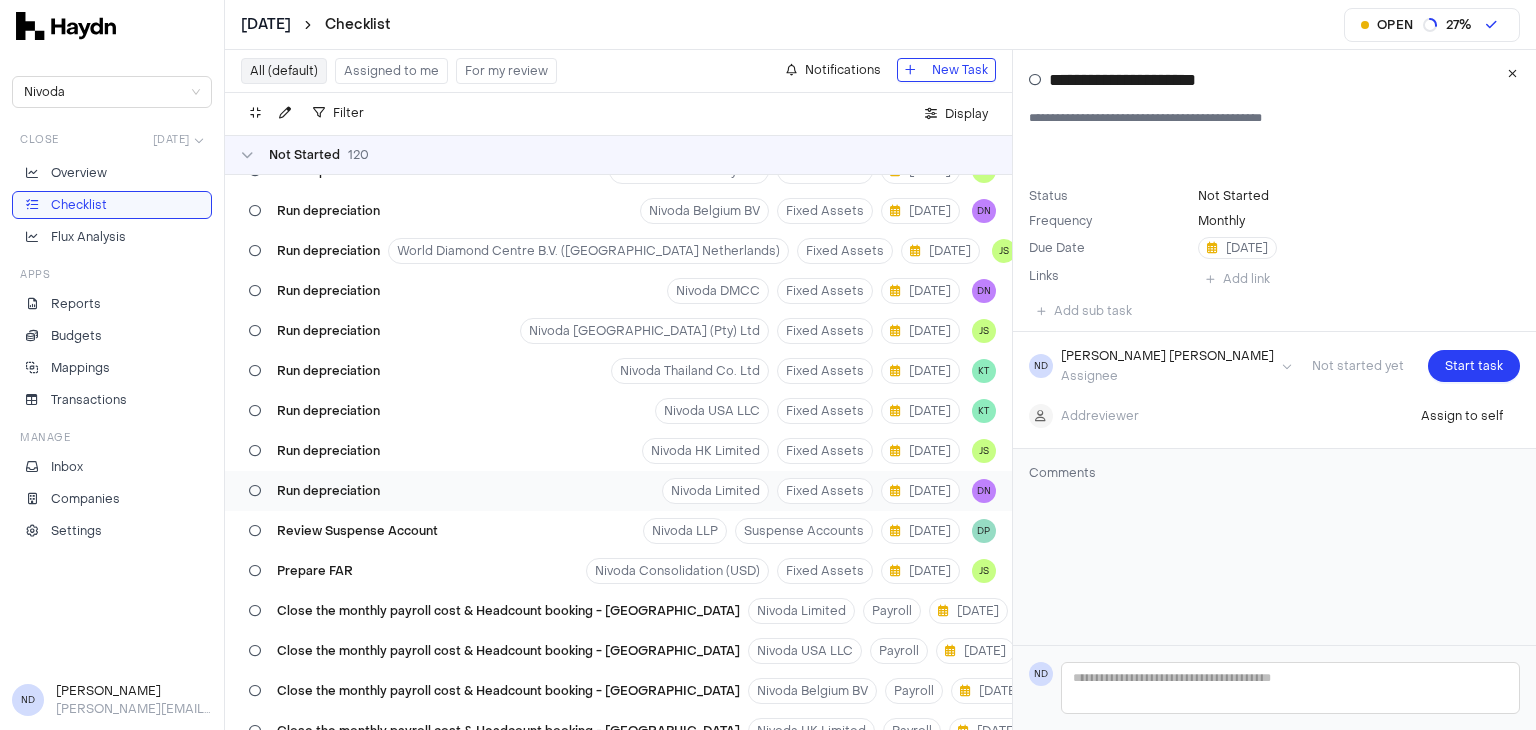 scroll, scrollTop: 349, scrollLeft: 0, axis: vertical 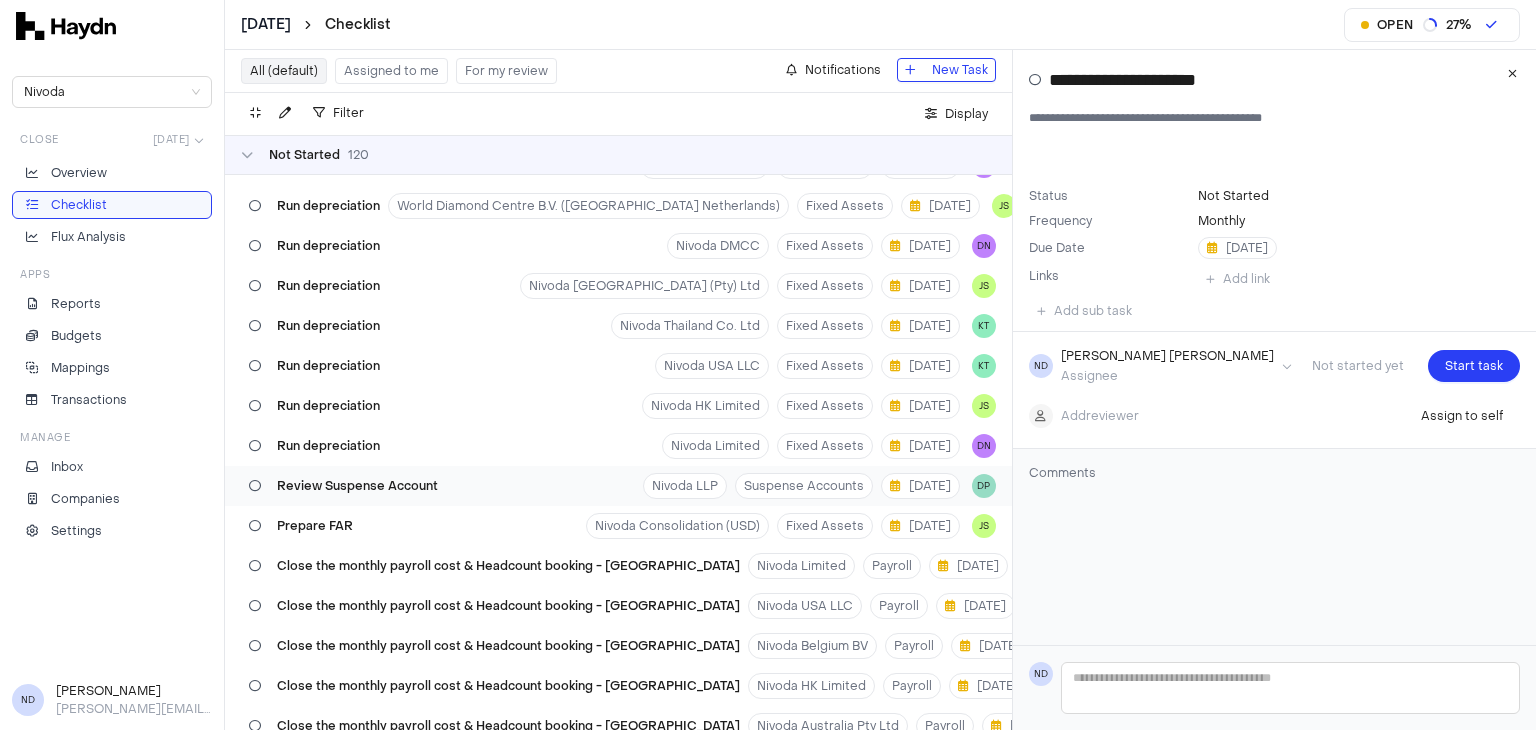 click on "Review Suspense Account" at bounding box center [343, 486] 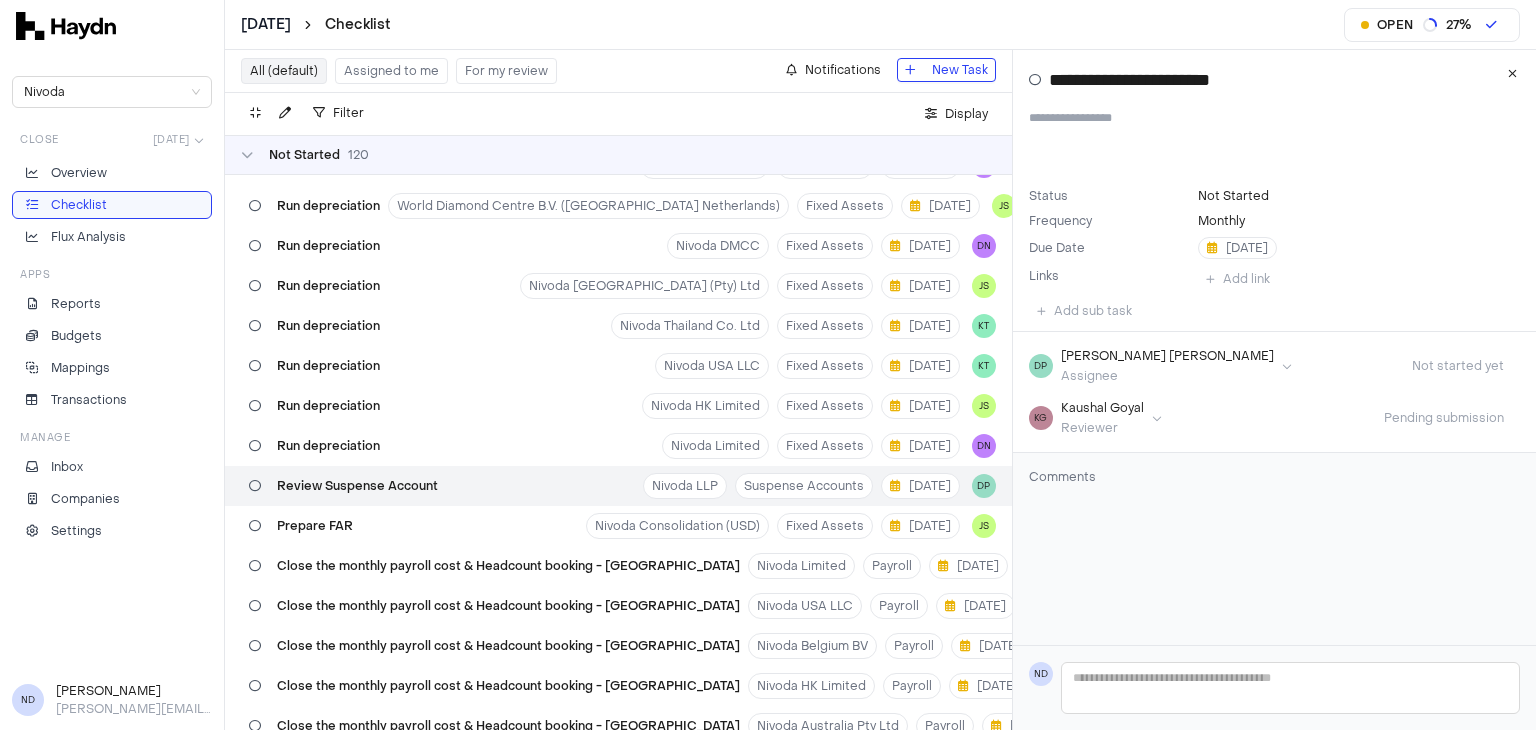 click on "[DATE] Checklist Open 27 % Nivoda Close [DATE] Overview Checklist Flux Analysis Apps Reports Budgets Mappings Transactions Manage Inbox Companies Settings ND [PERSON_NAME] [PERSON_NAME][EMAIL_ADDRESS][DOMAIN_NAME] All   (default) Assigned to me   For my review   Notifications New Task Filter . Display Not Started 120 Review Stripe balance account Nivoda Australia Pty Ltd Suspense Accounts [DATE] BH Review Open Invoice Nivoda LLP Open invoice review [DATE] SK Review Open Invoice Nivoda Australia Pty Ltd Open invoice review [DATE] JS Review Open Invoice World Diamond Centre B.V. (Nivoda Netherlands) Open invoice review [DATE] JS Review Open Invoice Nivoda [GEOGRAPHIC_DATA] (Pty) Ltd Open invoice review [DATE] DN Review Open Invoice Nivoda HK Limited Open invoice review [DATE] JS Review Open Invoice Nivoda Limited Open invoice review [DATE] DN Run depreciation Nivoda Australia Pty Ltd Fixed Assets [DATE] JS Run depreciation Nivoda Belgium BV Fixed Assets [DATE] DN Run depreciation World Diamond Centre B.V. ([GEOGRAPHIC_DATA] Netherlands) [DATE] JS 0" at bounding box center [768, 365] 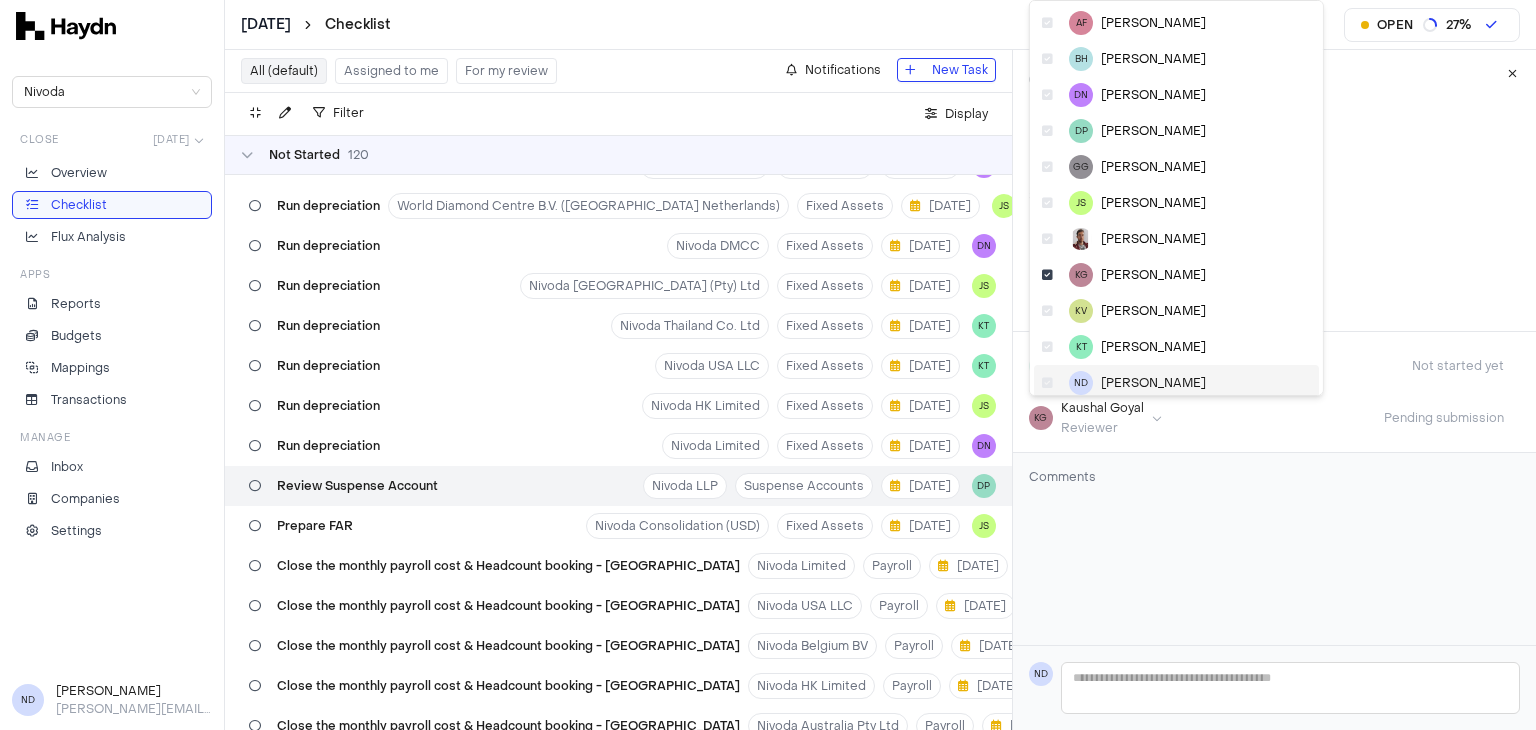 click on "ND [PERSON_NAME]" at bounding box center (1176, 383) 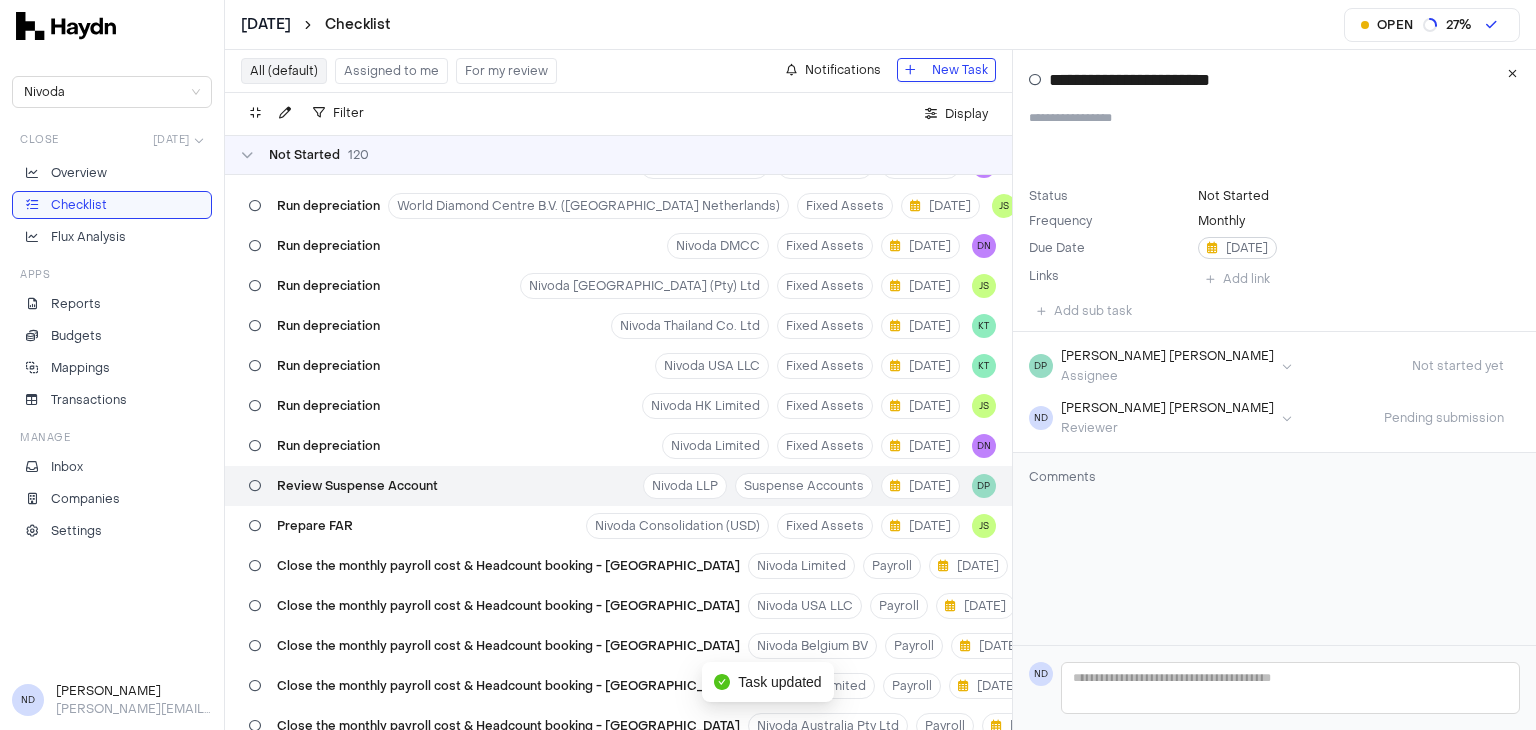 click on "[DATE]" at bounding box center [1237, 248] 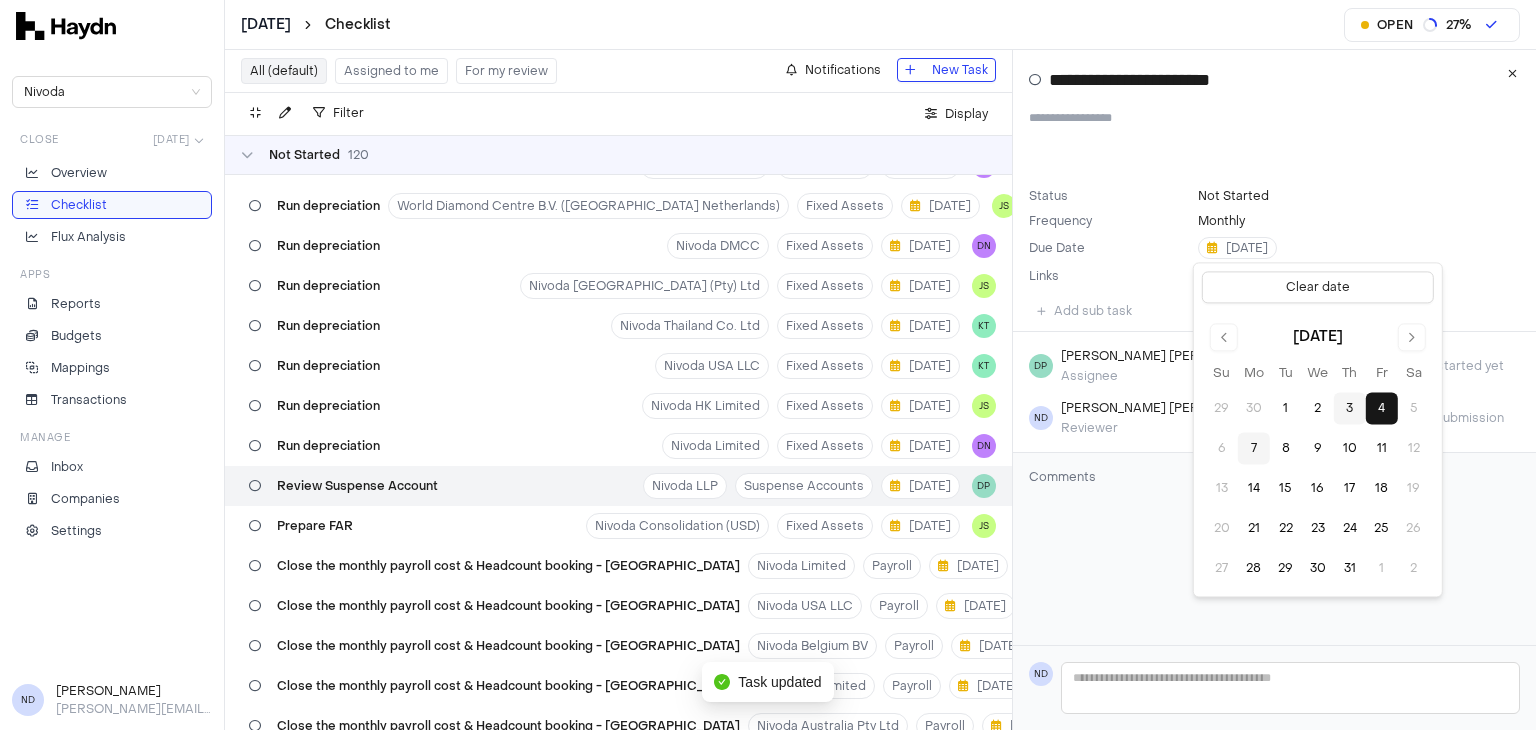 click on "7" at bounding box center (1254, 449) 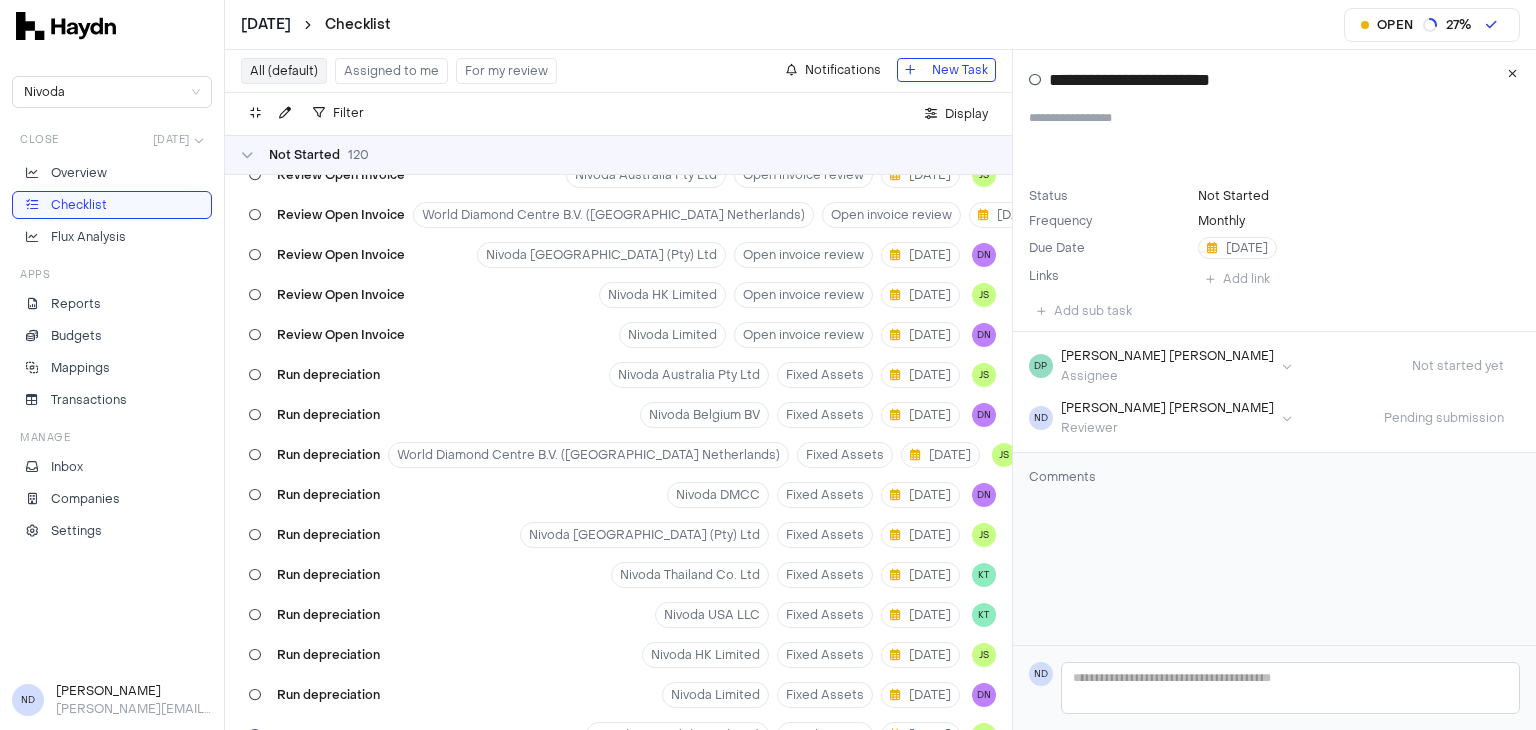 scroll, scrollTop: 0, scrollLeft: 0, axis: both 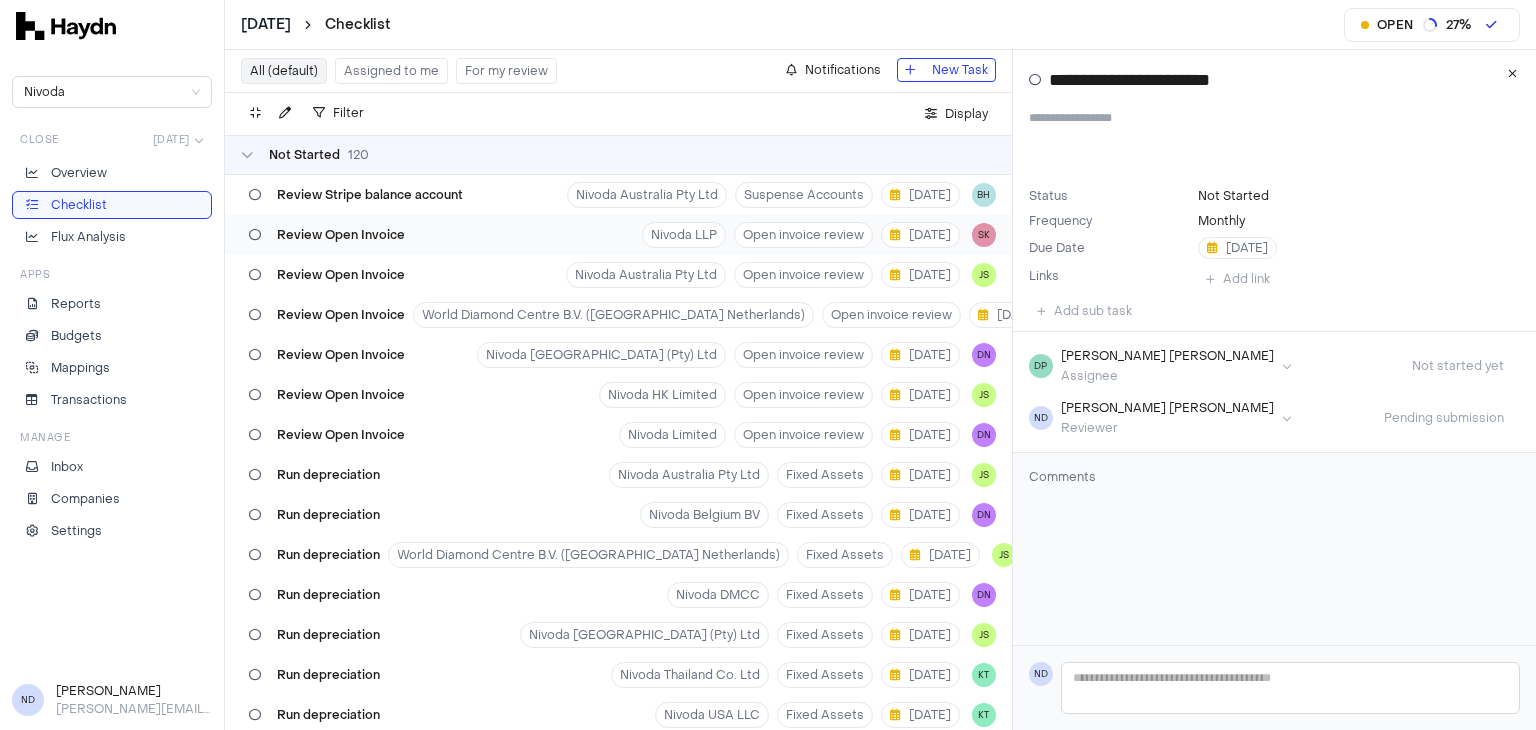 click on "Review Open Invoice Nivoda LLP Open invoice review [DATE] SK" at bounding box center [618, 235] 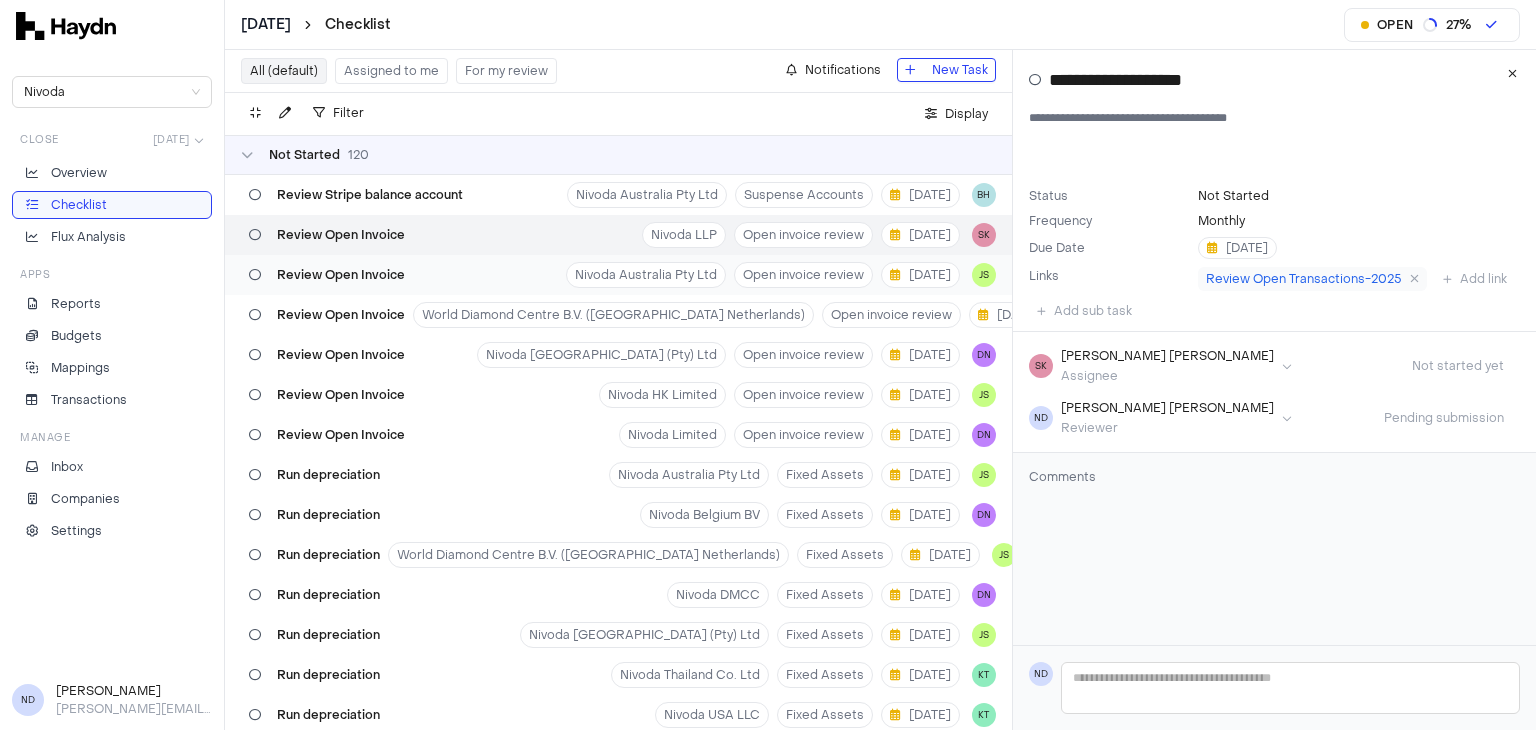 click on "Review Open Invoice Nivoda Australia Pty Ltd Open invoice review [DATE] JS" at bounding box center [618, 275] 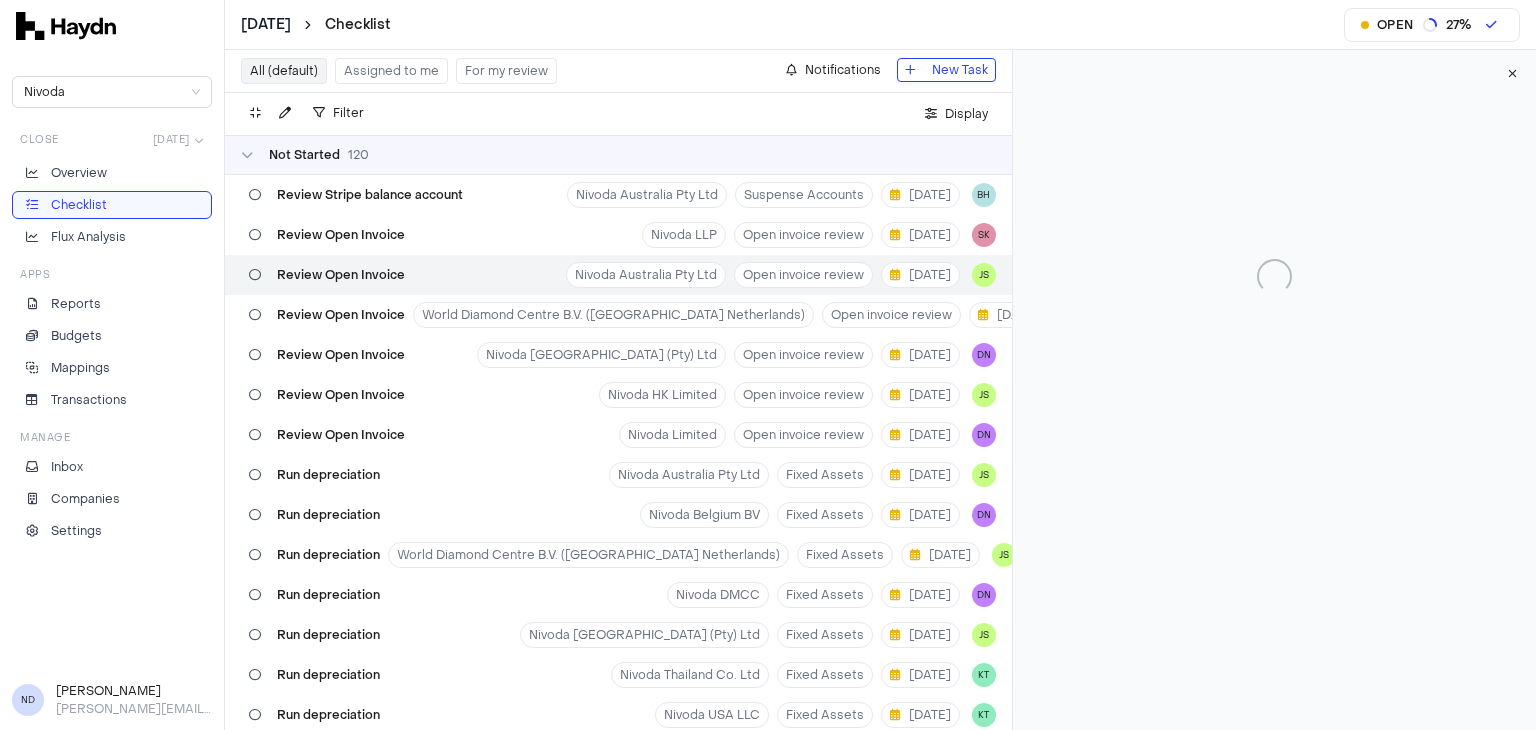 type 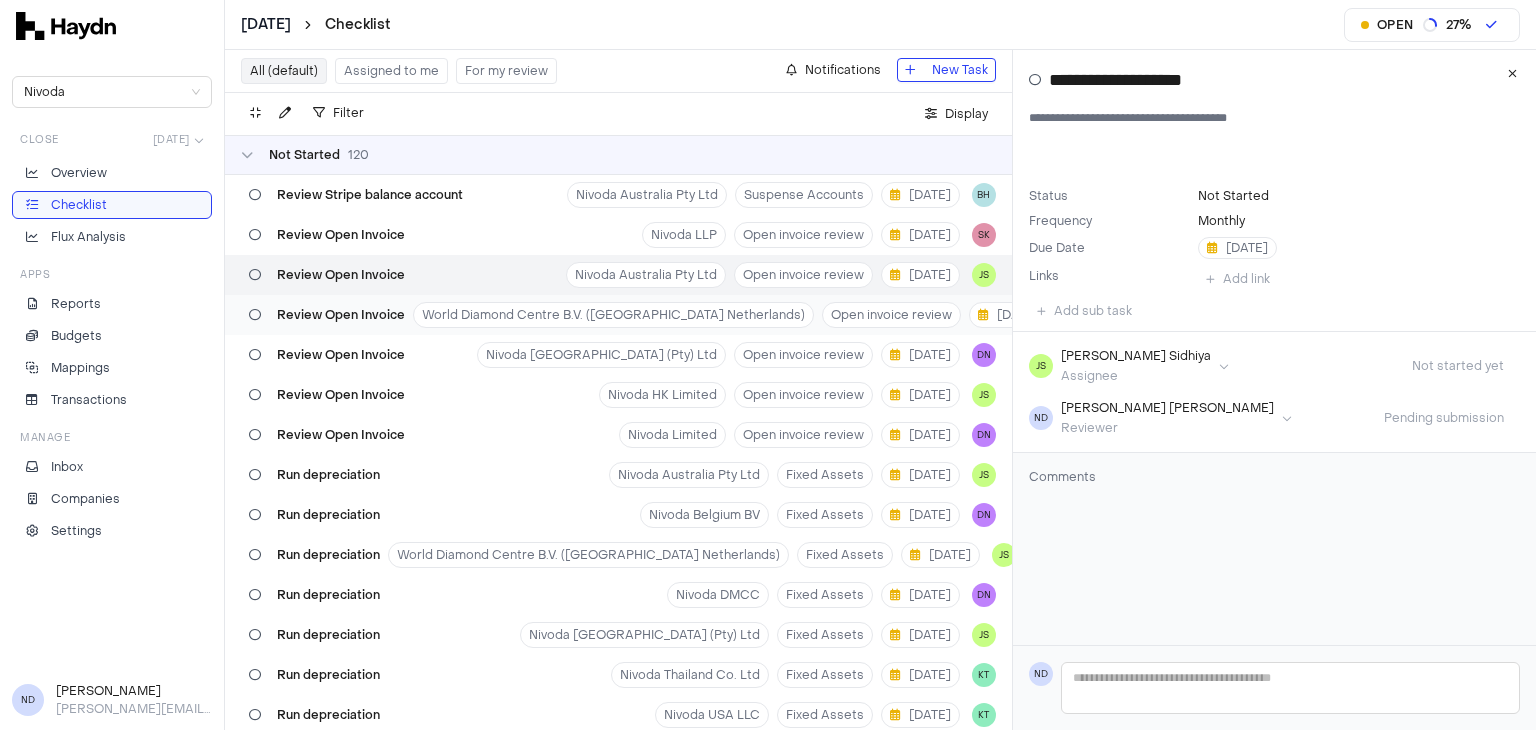 click on "Review Open Invoice" at bounding box center [341, 315] 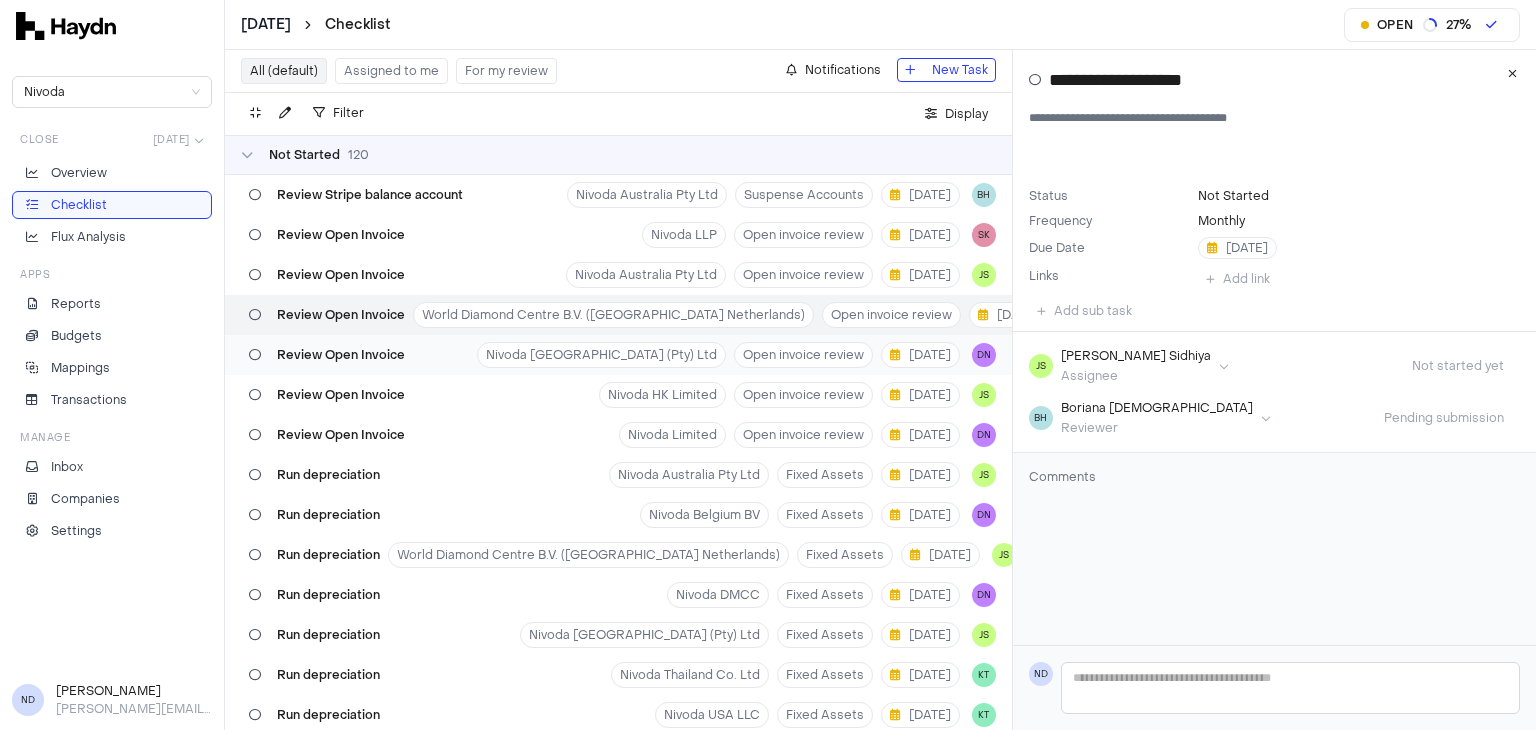 click on "Review Open Invoice" at bounding box center [341, 355] 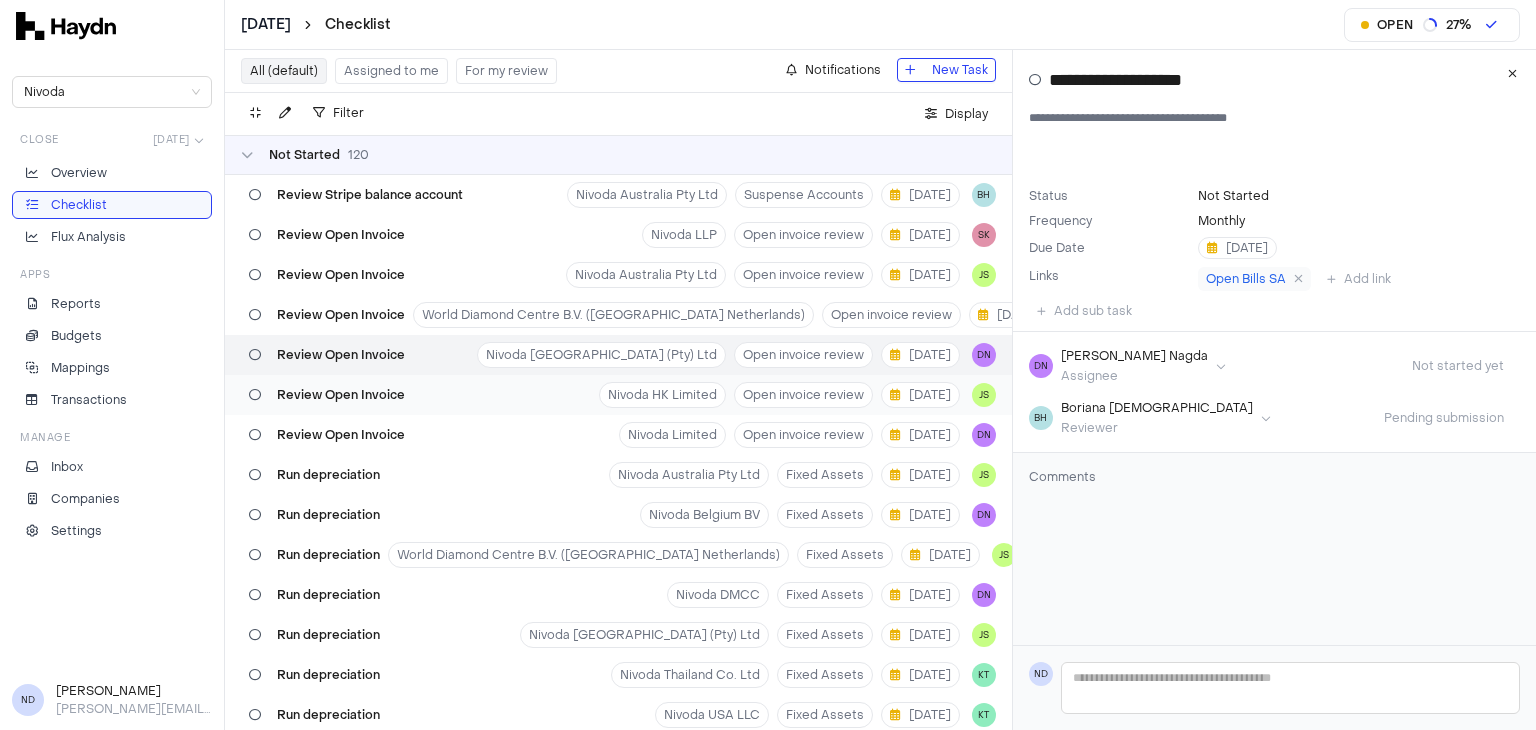 click on "Review Open Invoice" at bounding box center (327, 395) 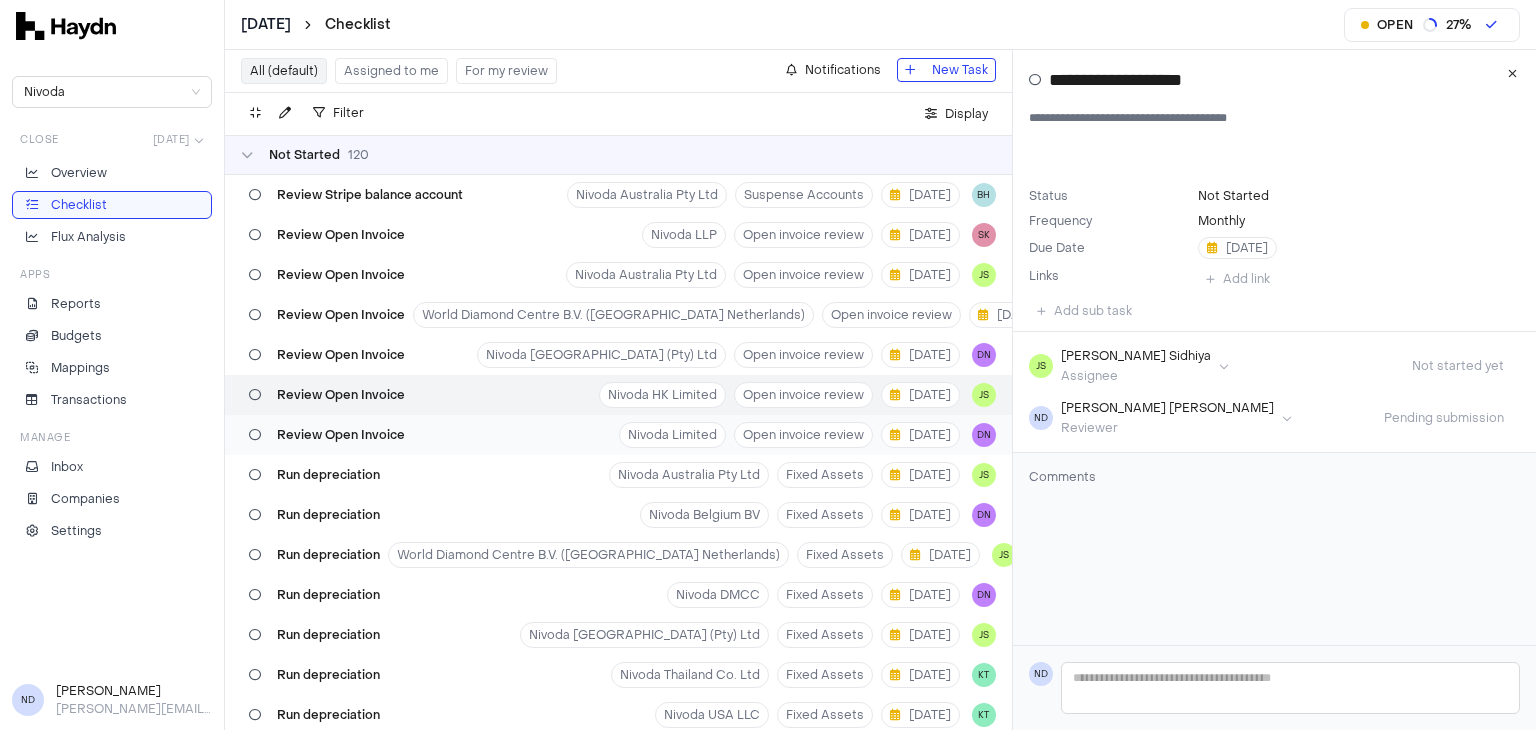 click on "Review Open Invoice" at bounding box center (341, 435) 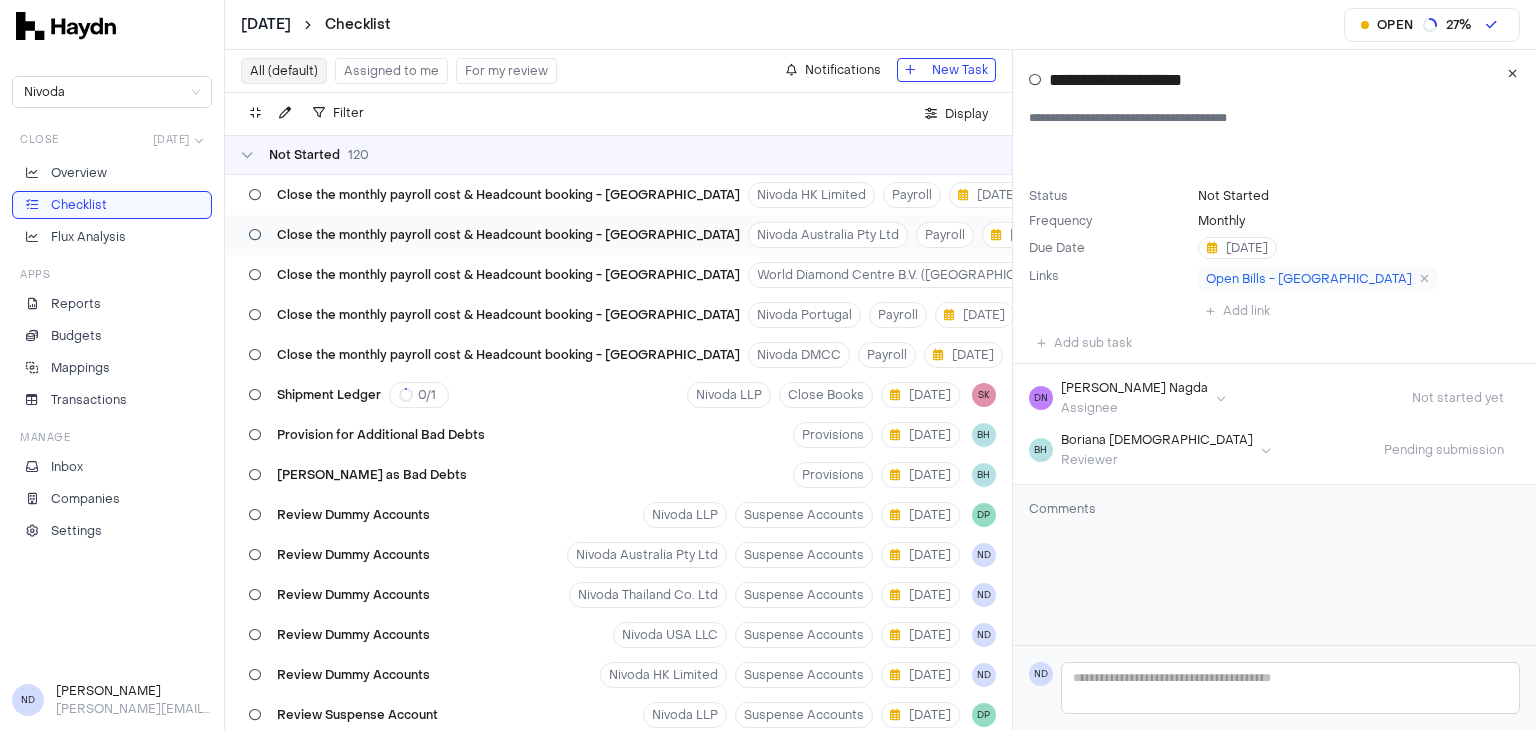 scroll, scrollTop: 900, scrollLeft: 0, axis: vertical 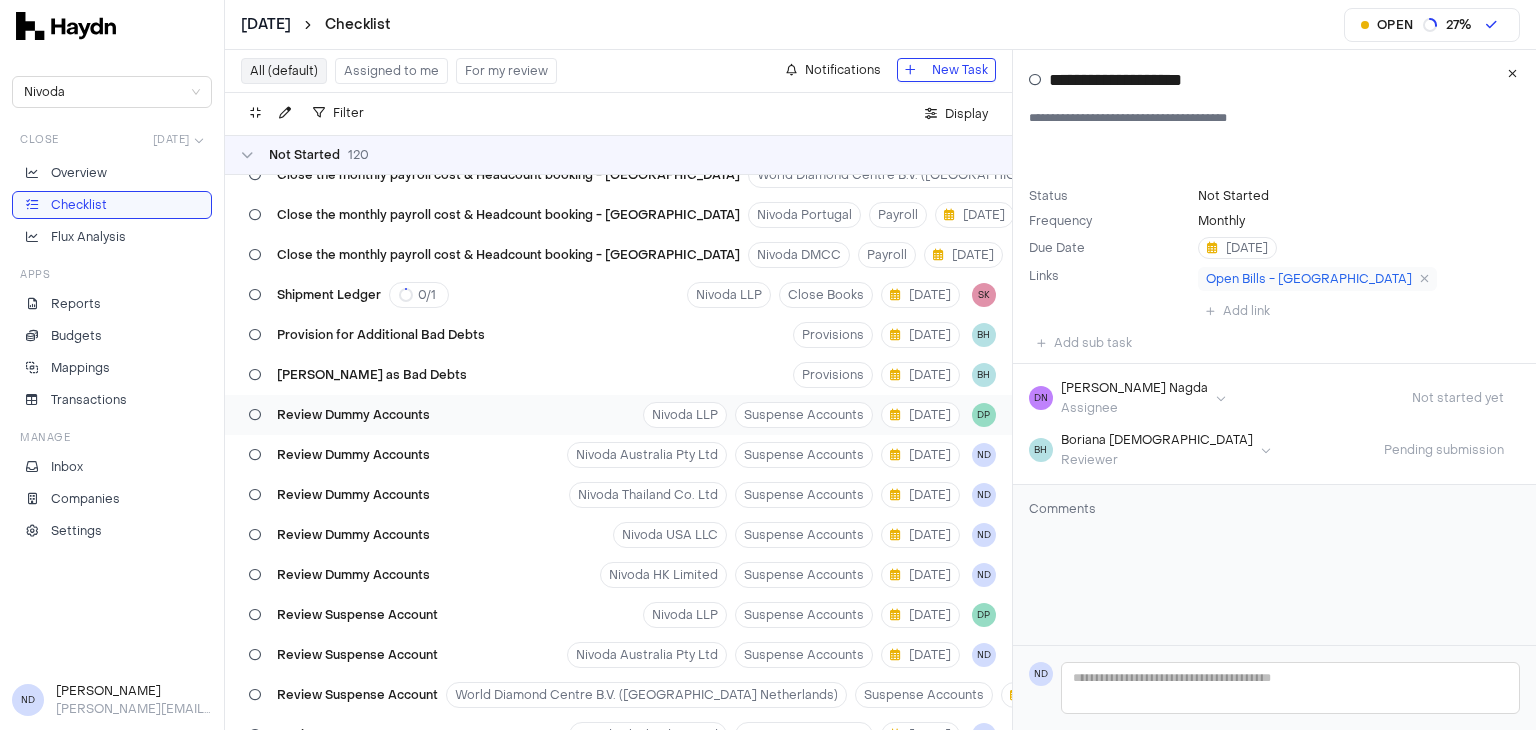 click on "Review Dummy Accounts" at bounding box center [353, 415] 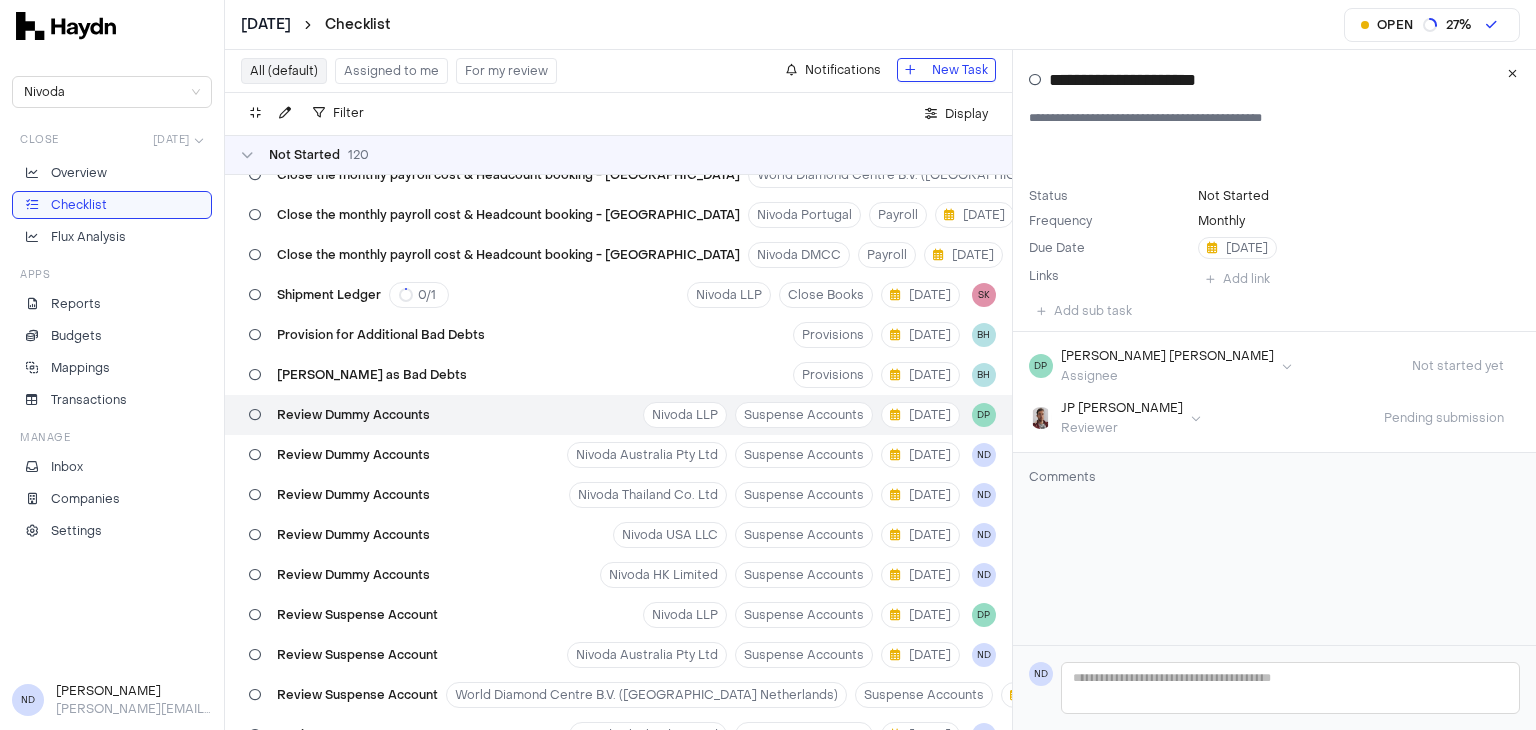 click on "[DATE] Checklist Open 27 % Nivoda Close [DATE] Overview Checklist Flux Analysis Apps Reports Budgets Mappings Transactions Manage Inbox Companies Settings ND [PERSON_NAME] [PERSON_NAME][EMAIL_ADDRESS][DOMAIN_NAME] All   (default) Assigned to me   For my review   Notifications New Task Filter . Display Not Started 120 Review Stripe balance account Nivoda Australia Pty Ltd Suspense Accounts [DATE] BH Review Open Invoice Nivoda LLP Open invoice review [DATE] SK Review Open Invoice Nivoda Australia Pty Ltd Open invoice review [DATE] JS Review Open Invoice World Diamond Centre B.V. (Nivoda Netherlands) Open invoice review [DATE] JS Review Open Invoice Nivoda [GEOGRAPHIC_DATA] (Pty) Ltd Open invoice review [DATE] DN Review Open Invoice Nivoda HK Limited Open invoice review [DATE] JS Review Open Invoice Nivoda Limited Open invoice review [DATE] DN Run depreciation Nivoda Australia Pty Ltd Fixed Assets [DATE] JS Run depreciation Nivoda Belgium BV Fixed Assets [DATE] DN Run depreciation World Diamond Centre B.V. ([GEOGRAPHIC_DATA] Netherlands) [DATE] JS 0" at bounding box center (768, 365) 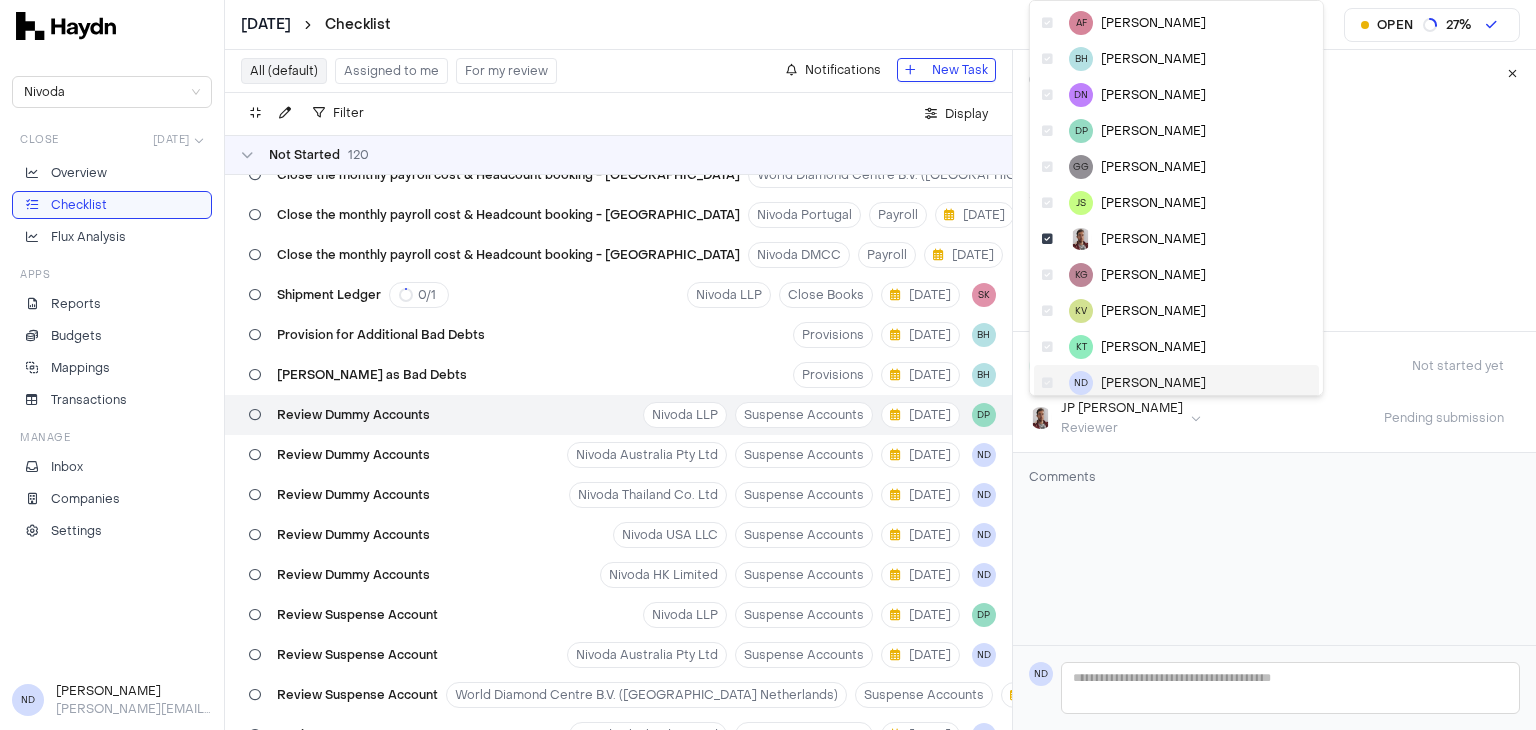 click on "[PERSON_NAME]" at bounding box center [1153, 383] 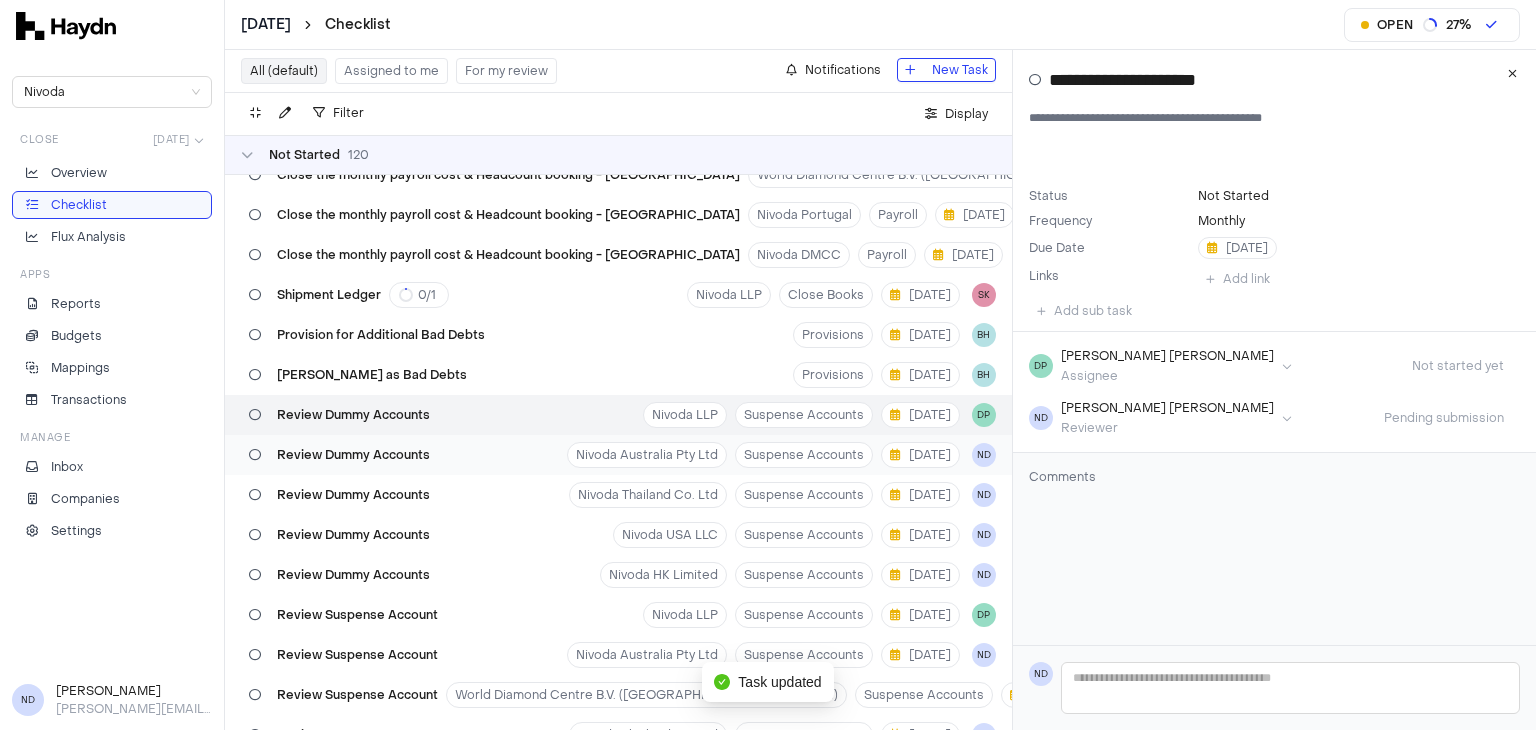 click on "Review Dummy Accounts Nivoda Australia Pty Ltd Suspense Accounts [DATE] ND" at bounding box center (618, 455) 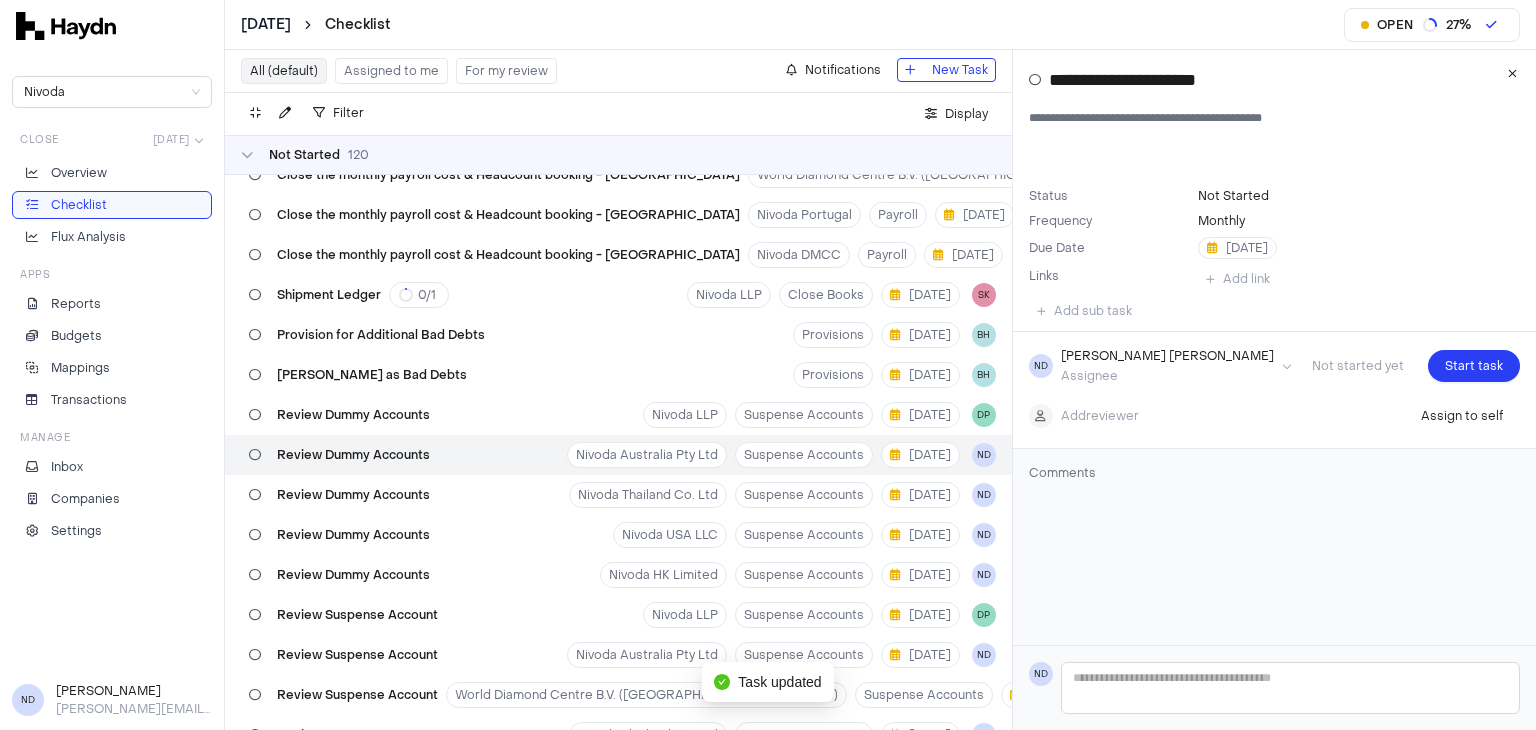 click on "[DATE] Checklist Open 27 % Nivoda Close [DATE] Overview Checklist Flux Analysis Apps Reports Budgets Mappings Transactions Manage Inbox Companies Settings ND [PERSON_NAME] [PERSON_NAME][EMAIL_ADDRESS][DOMAIN_NAME] All   (default) Assigned to me   For my review   Notifications New Task Filter . Display Not Started 120 Review Stripe balance account Nivoda Australia Pty Ltd Suspense Accounts [DATE] BH Review Open Invoice Nivoda LLP Open invoice review [DATE] SK Review Open Invoice Nivoda Australia Pty Ltd Open invoice review [DATE] JS Review Open Invoice World Diamond Centre B.V. (Nivoda Netherlands) Open invoice review [DATE] JS Review Open Invoice Nivoda [GEOGRAPHIC_DATA] (Pty) Ltd Open invoice review [DATE] DN Review Open Invoice Nivoda HK Limited Open invoice review [DATE] JS Review Open Invoice Nivoda Limited Open invoice review [DATE] DN Run depreciation Nivoda Australia Pty Ltd Fixed Assets [DATE] JS Run depreciation Nivoda Belgium BV Fixed Assets [DATE] DN Run depreciation World Diamond Centre B.V. ([GEOGRAPHIC_DATA] Netherlands) [DATE] JS 0" at bounding box center [768, 365] 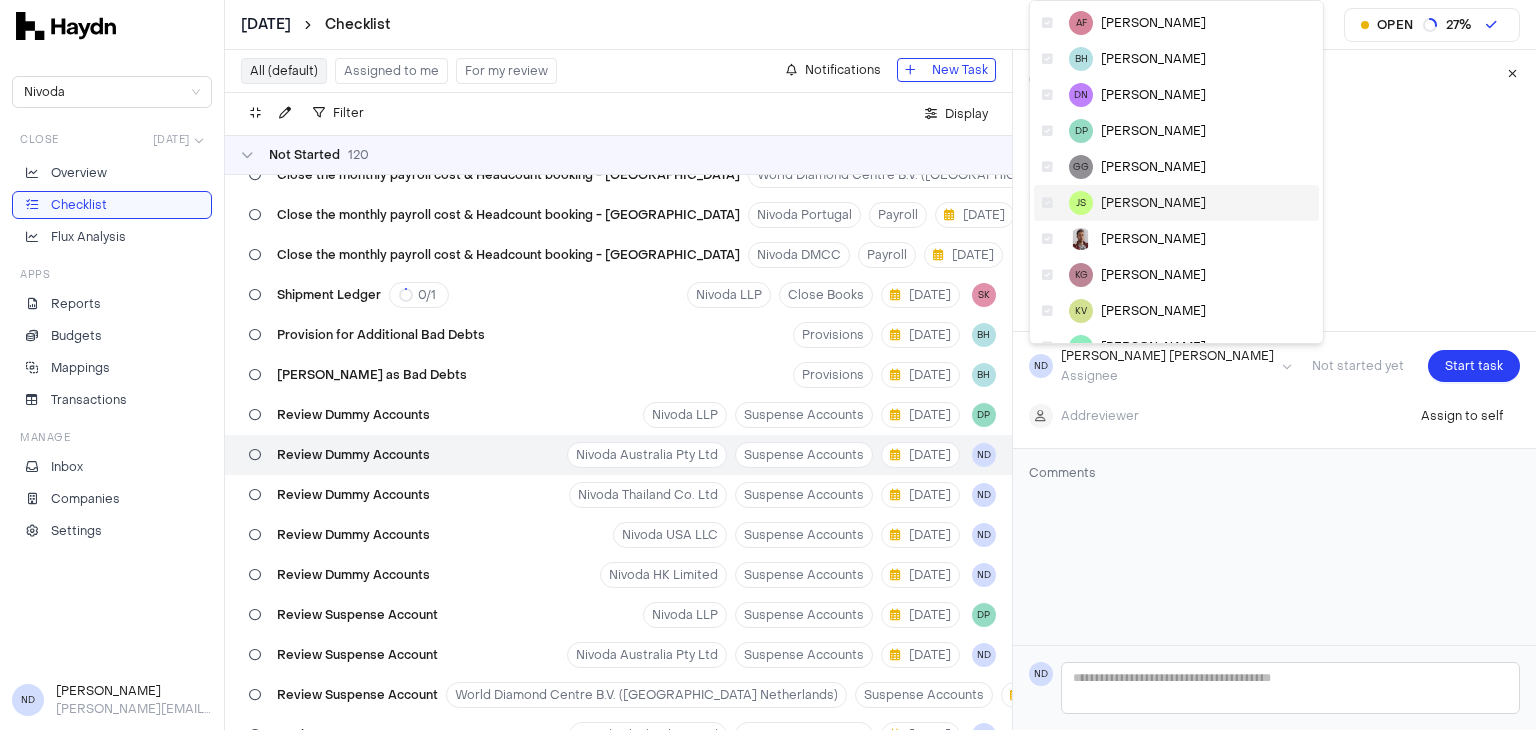 click on "[PERSON_NAME]" at bounding box center [1176, 203] 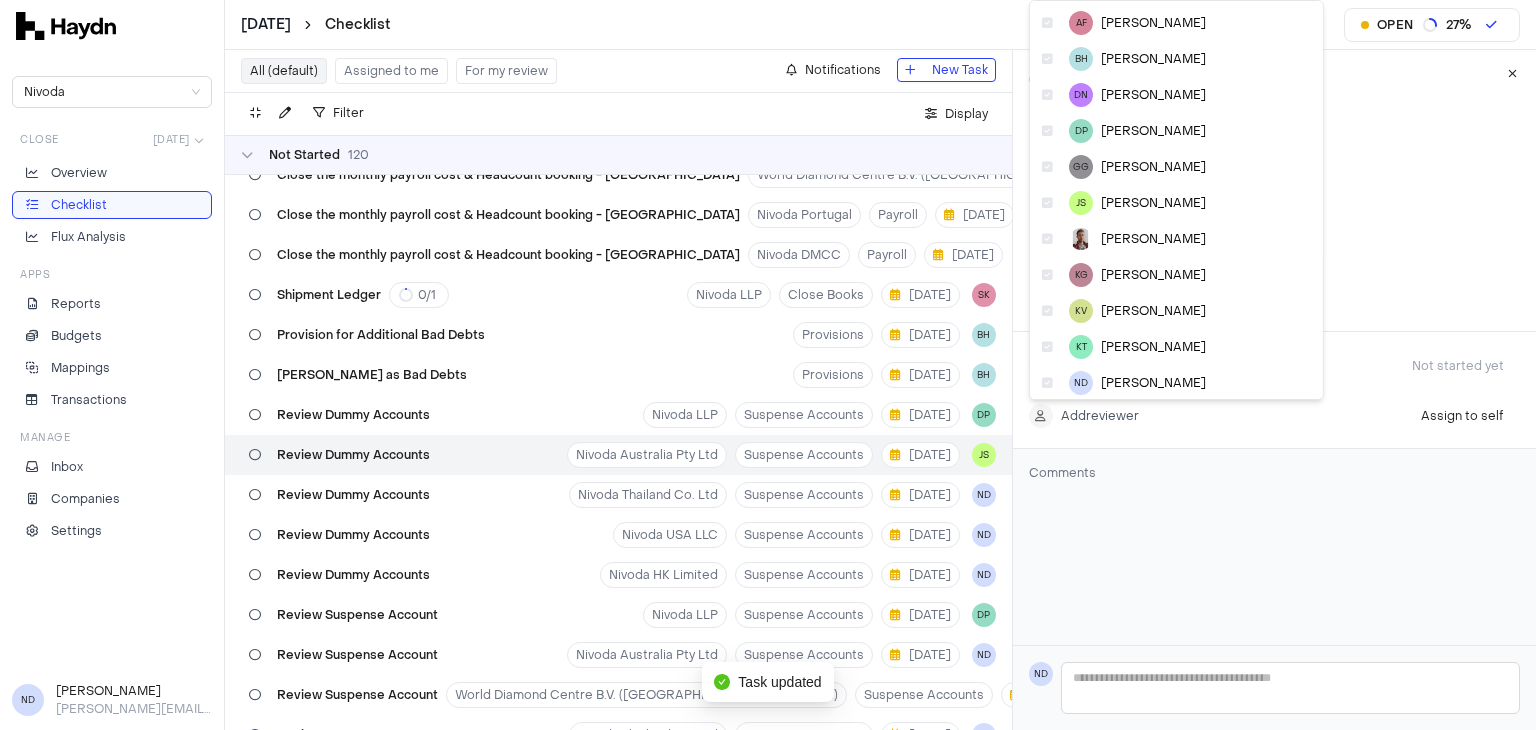 click on "[DATE] Checklist Open 27 % Nivoda Close [DATE] Overview Checklist Flux Analysis Apps Reports Budgets Mappings Transactions Manage Inbox Companies Settings ND [PERSON_NAME] [PERSON_NAME][EMAIL_ADDRESS][DOMAIN_NAME] All   (default) Assigned to me   For my review   Notifications New Task Filter . Display Not Started 120 Review Stripe balance account Nivoda Australia Pty Ltd Suspense Accounts [DATE] BH Review Open Invoice Nivoda LLP Open invoice review [DATE] SK Review Open Invoice Nivoda Australia Pty Ltd Open invoice review [DATE] JS Review Open Invoice World Diamond Centre B.V. (Nivoda Netherlands) Open invoice review [DATE] JS Review Open Invoice Nivoda [GEOGRAPHIC_DATA] (Pty) Ltd Open invoice review [DATE] DN Review Open Invoice Nivoda HK Limited Open invoice review [DATE] JS Review Open Invoice Nivoda Limited Open invoice review [DATE] DN Run depreciation Nivoda Australia Pty Ltd Fixed Assets [DATE] JS Run depreciation Nivoda Belgium BV Fixed Assets [DATE] DN Run depreciation World Diamond Centre B.V. ([GEOGRAPHIC_DATA] Netherlands) [DATE] JS 0" at bounding box center [768, 365] 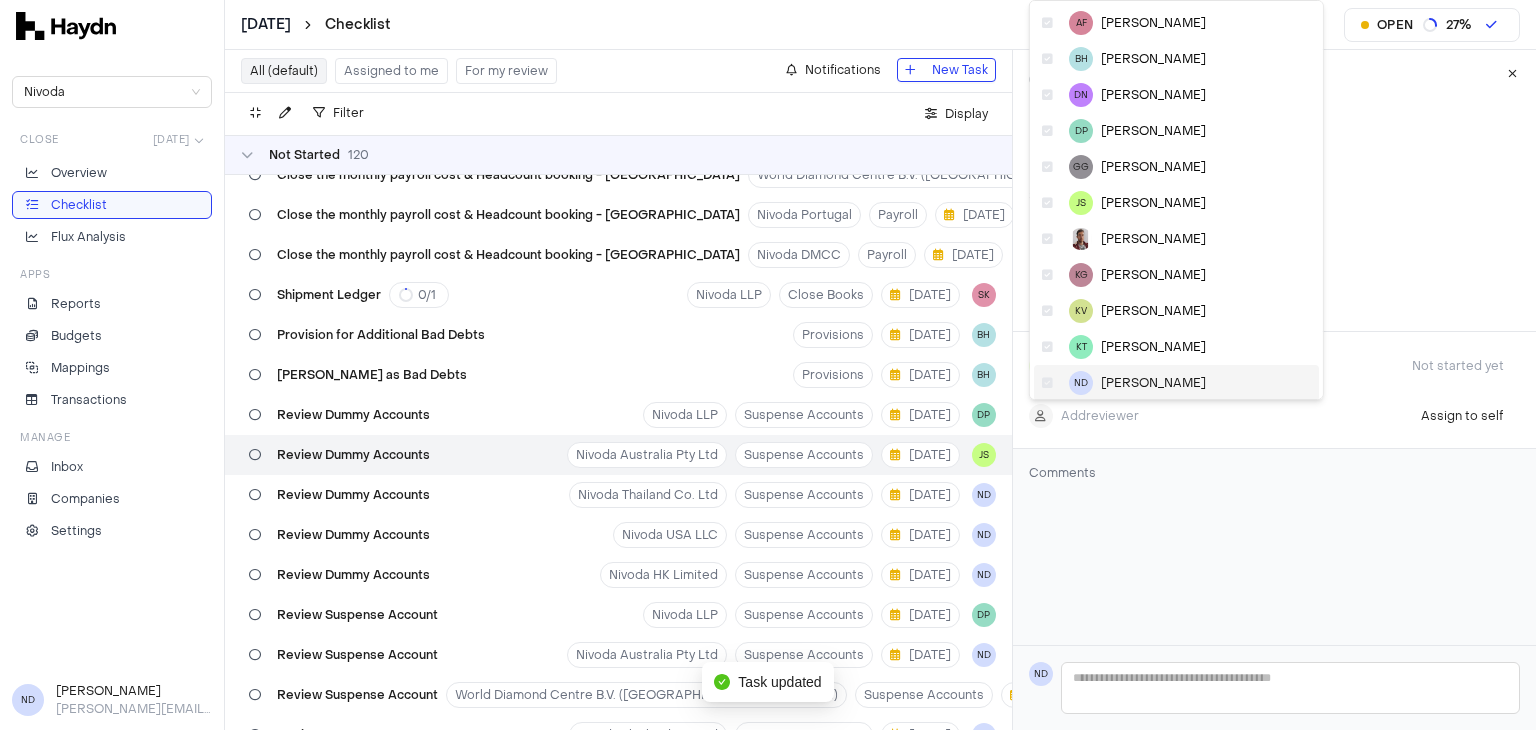 click on "[PERSON_NAME]" at bounding box center [1153, 383] 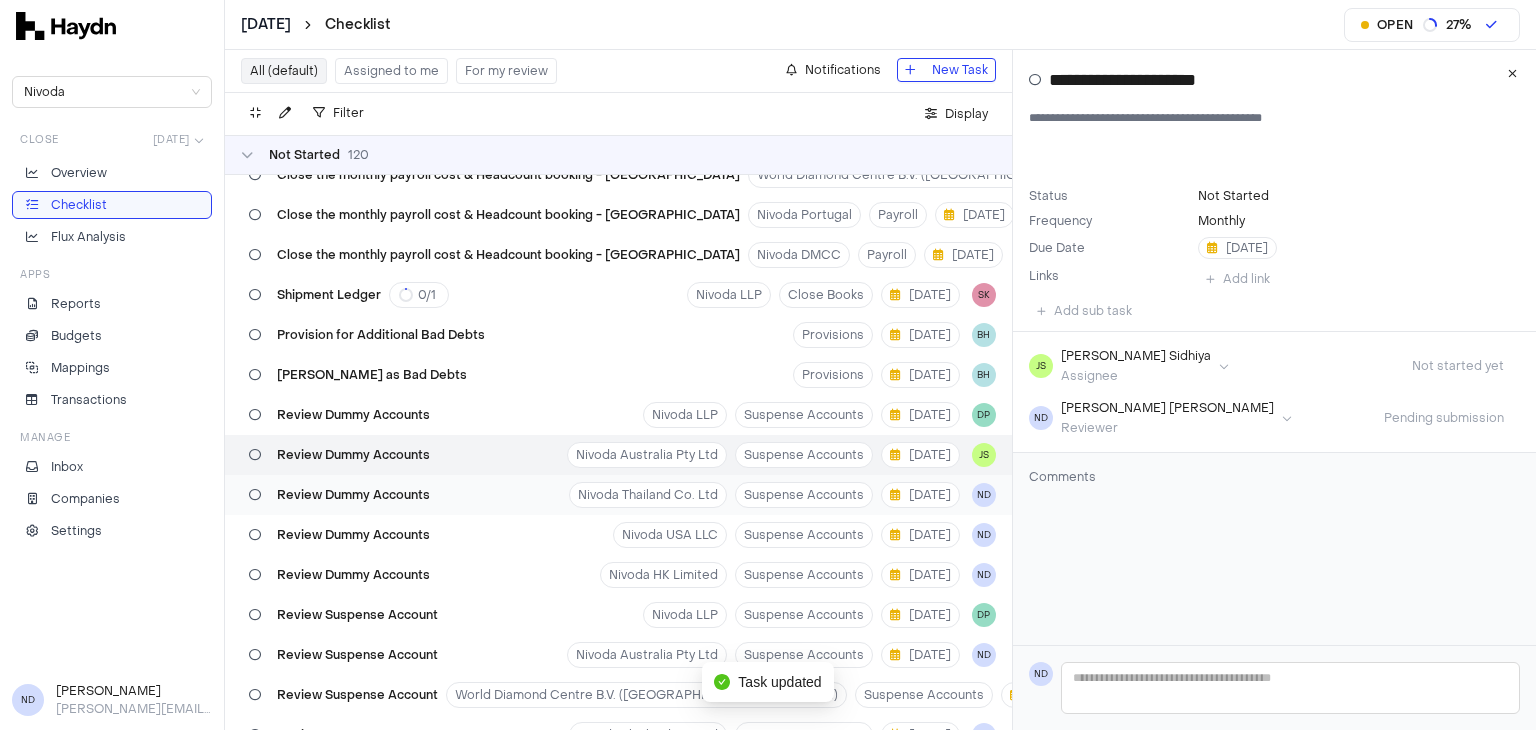 click on "Review Dummy Accounts" at bounding box center [339, 495] 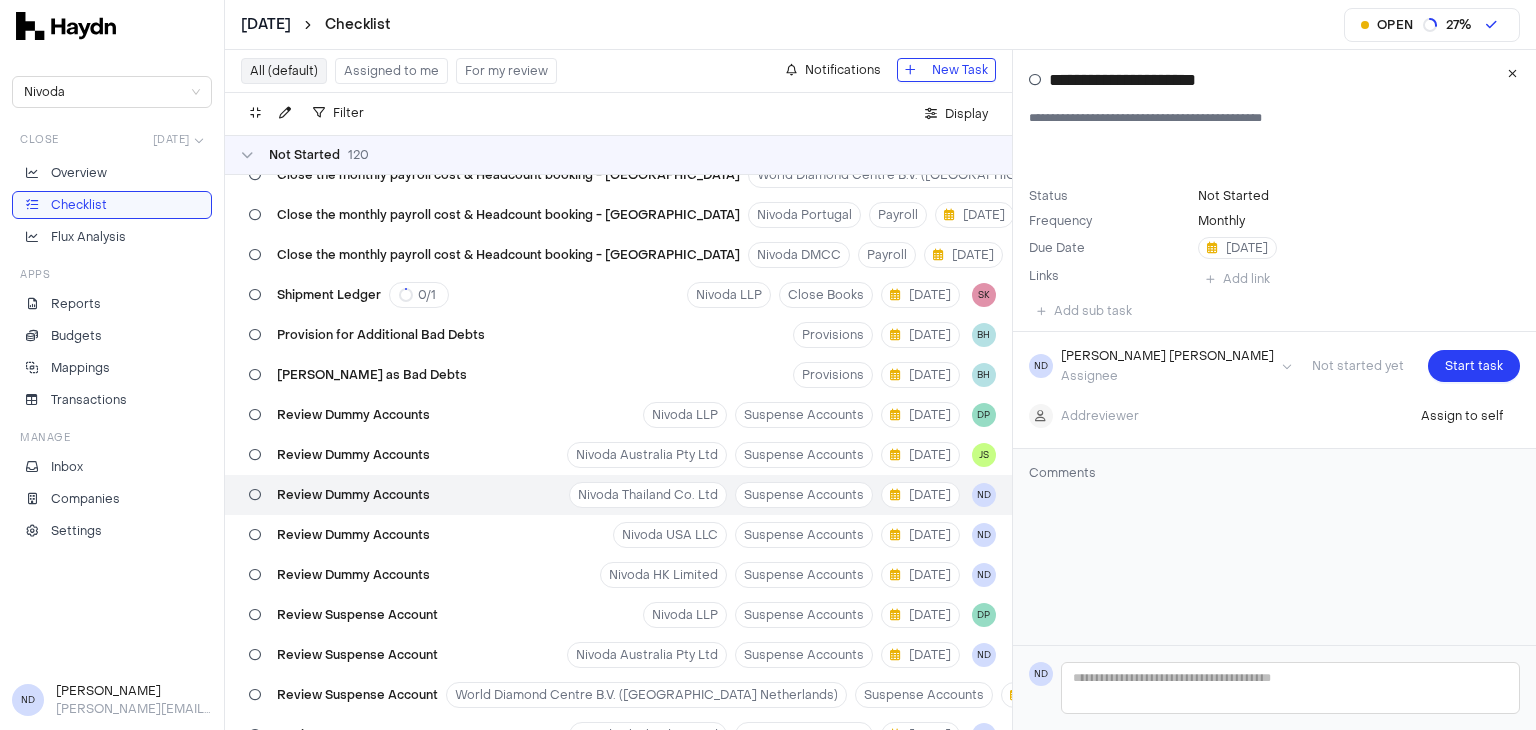 click on "[DATE] Checklist Open 27 % Nivoda Close [DATE] Overview Checklist Flux Analysis Apps Reports Budgets Mappings Transactions Manage Inbox Companies Settings ND [PERSON_NAME] [PERSON_NAME][EMAIL_ADDRESS][DOMAIN_NAME] All   (default) Assigned to me   For my review   Notifications New Task Filter . Display Not Started 120 Review Stripe balance account Nivoda Australia Pty Ltd Suspense Accounts [DATE] BH Review Open Invoice Nivoda LLP Open invoice review [DATE] SK Review Open Invoice Nivoda Australia Pty Ltd Open invoice review [DATE] JS Review Open Invoice World Diamond Centre B.V. (Nivoda Netherlands) Open invoice review [DATE] JS Review Open Invoice Nivoda [GEOGRAPHIC_DATA] (Pty) Ltd Open invoice review [DATE] DN Review Open Invoice Nivoda HK Limited Open invoice review [DATE] JS Review Open Invoice Nivoda Limited Open invoice review [DATE] DN Run depreciation Nivoda Australia Pty Ltd Fixed Assets [DATE] JS Run depreciation Nivoda Belgium BV Fixed Assets [DATE] DN Run depreciation World Diamond Centre B.V. ([GEOGRAPHIC_DATA] Netherlands) [DATE] JS 0" at bounding box center [768, 365] 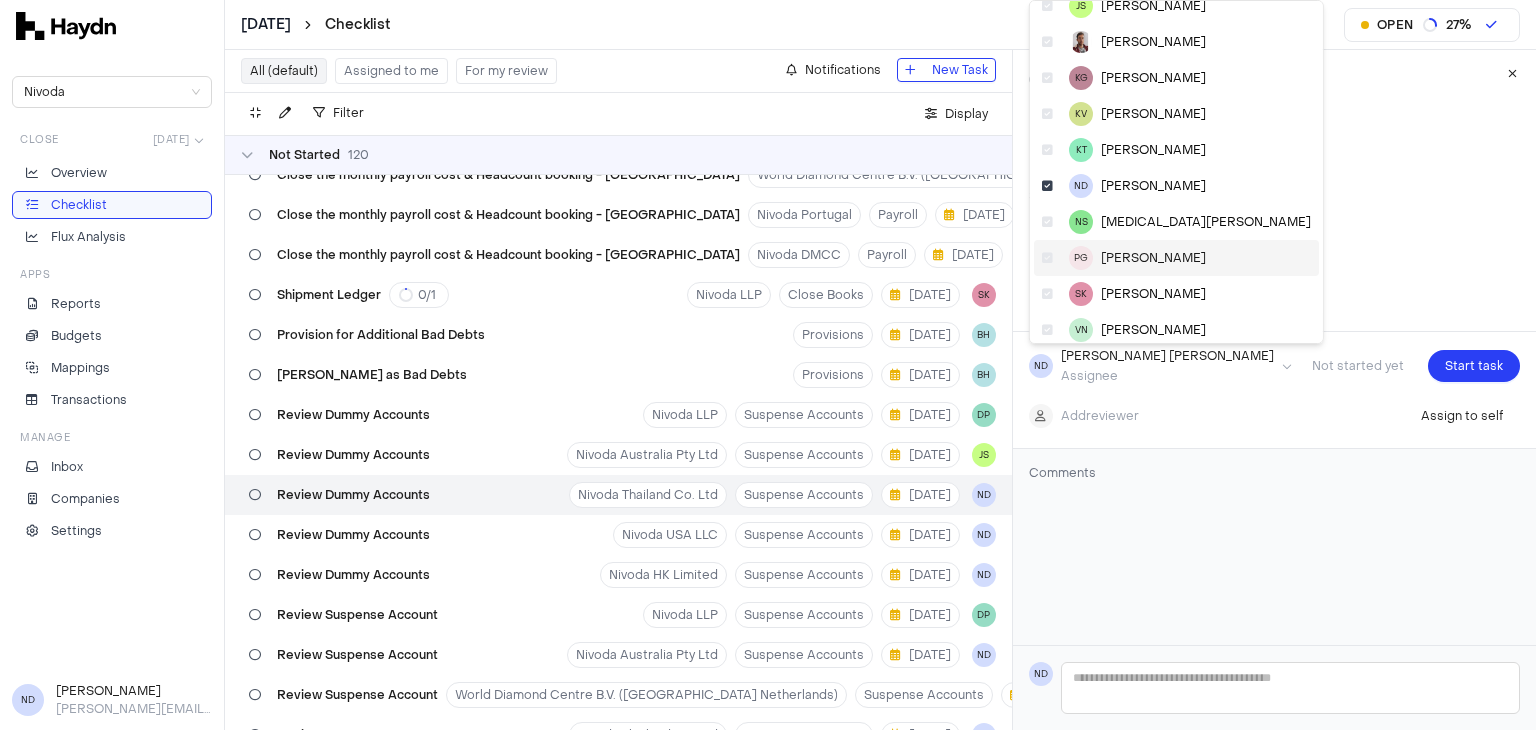 scroll, scrollTop: 200, scrollLeft: 0, axis: vertical 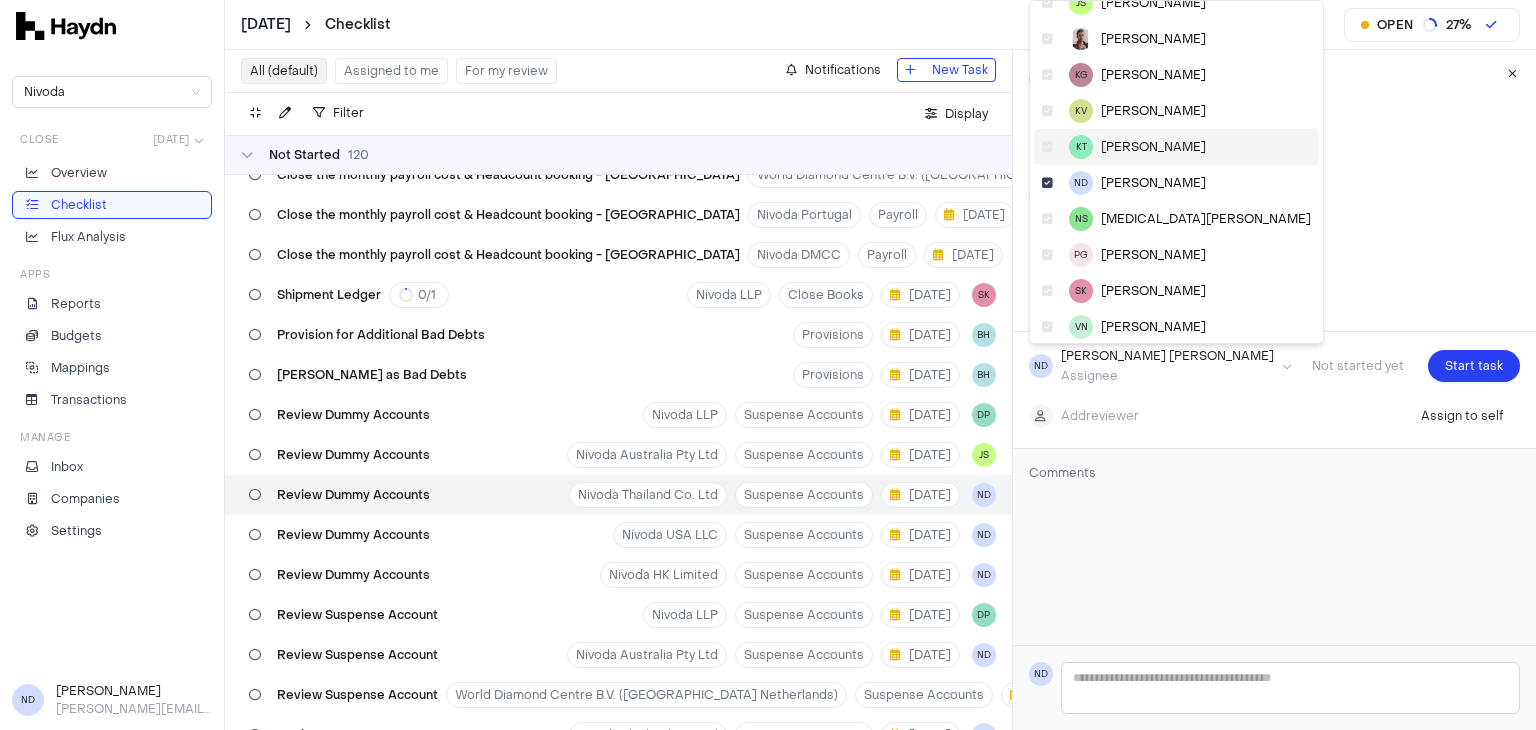 click on "[PERSON_NAME]" at bounding box center [1153, 147] 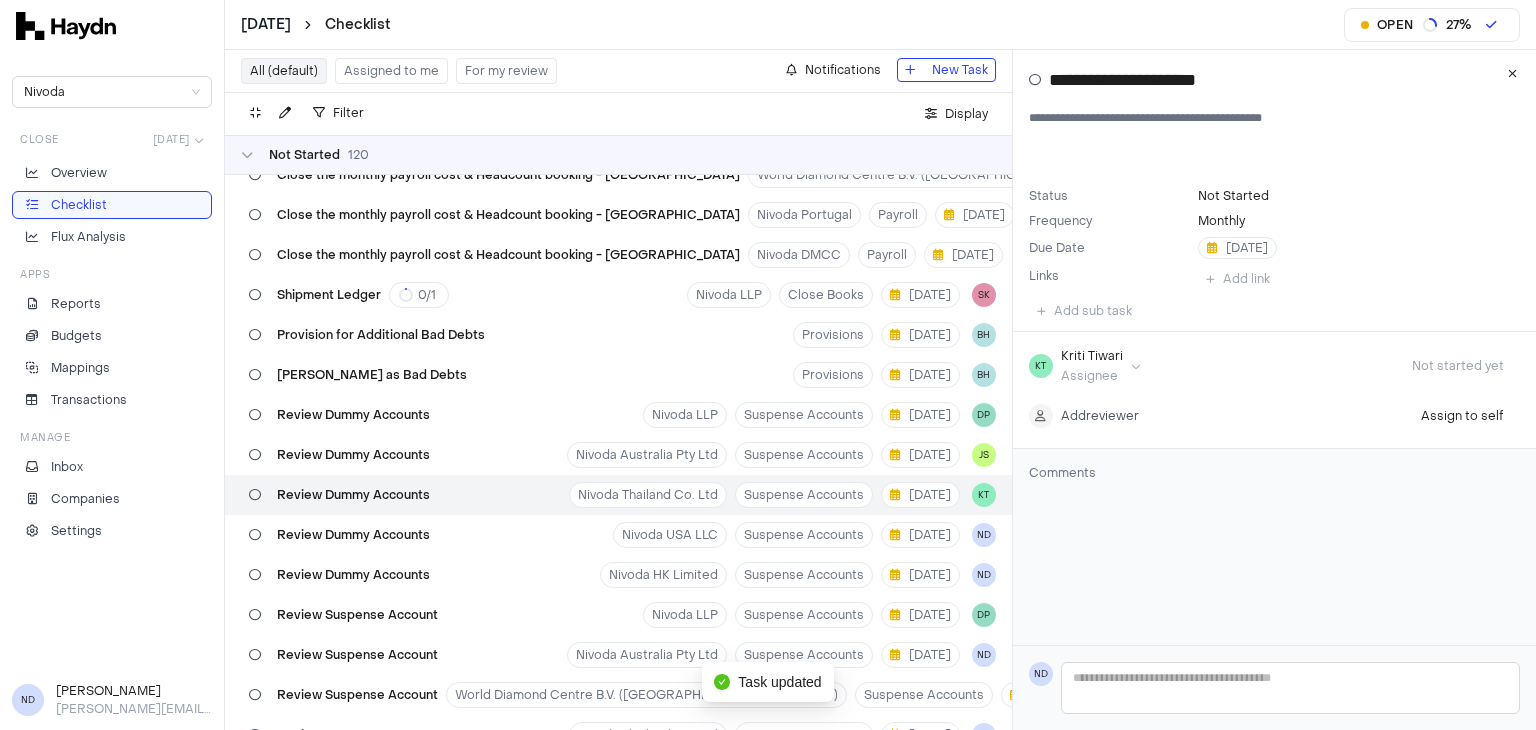 click on "[DATE] Checklist Open 27 % Nivoda Close [DATE] Overview Checklist Flux Analysis Apps Reports Budgets Mappings Transactions Manage Inbox Companies Settings ND [PERSON_NAME] [PERSON_NAME][EMAIL_ADDRESS][DOMAIN_NAME] All   (default) Assigned to me   For my review   Notifications New Task Filter . Display Not Started 120 Review Stripe balance account Nivoda Australia Pty Ltd Suspense Accounts [DATE] BH Review Open Invoice Nivoda LLP Open invoice review [DATE] SK Review Open Invoice Nivoda Australia Pty Ltd Open invoice review [DATE] JS Review Open Invoice World Diamond Centre B.V. (Nivoda Netherlands) Open invoice review [DATE] JS Review Open Invoice Nivoda [GEOGRAPHIC_DATA] (Pty) Ltd Open invoice review [DATE] DN Review Open Invoice Nivoda HK Limited Open invoice review [DATE] JS Review Open Invoice Nivoda Limited Open invoice review [DATE] DN Run depreciation Nivoda Australia Pty Ltd Fixed Assets [DATE] JS Run depreciation Nivoda Belgium BV Fixed Assets [DATE] DN Run depreciation World Diamond Centre B.V. ([GEOGRAPHIC_DATA] Netherlands) [DATE] JS 0" at bounding box center (768, 365) 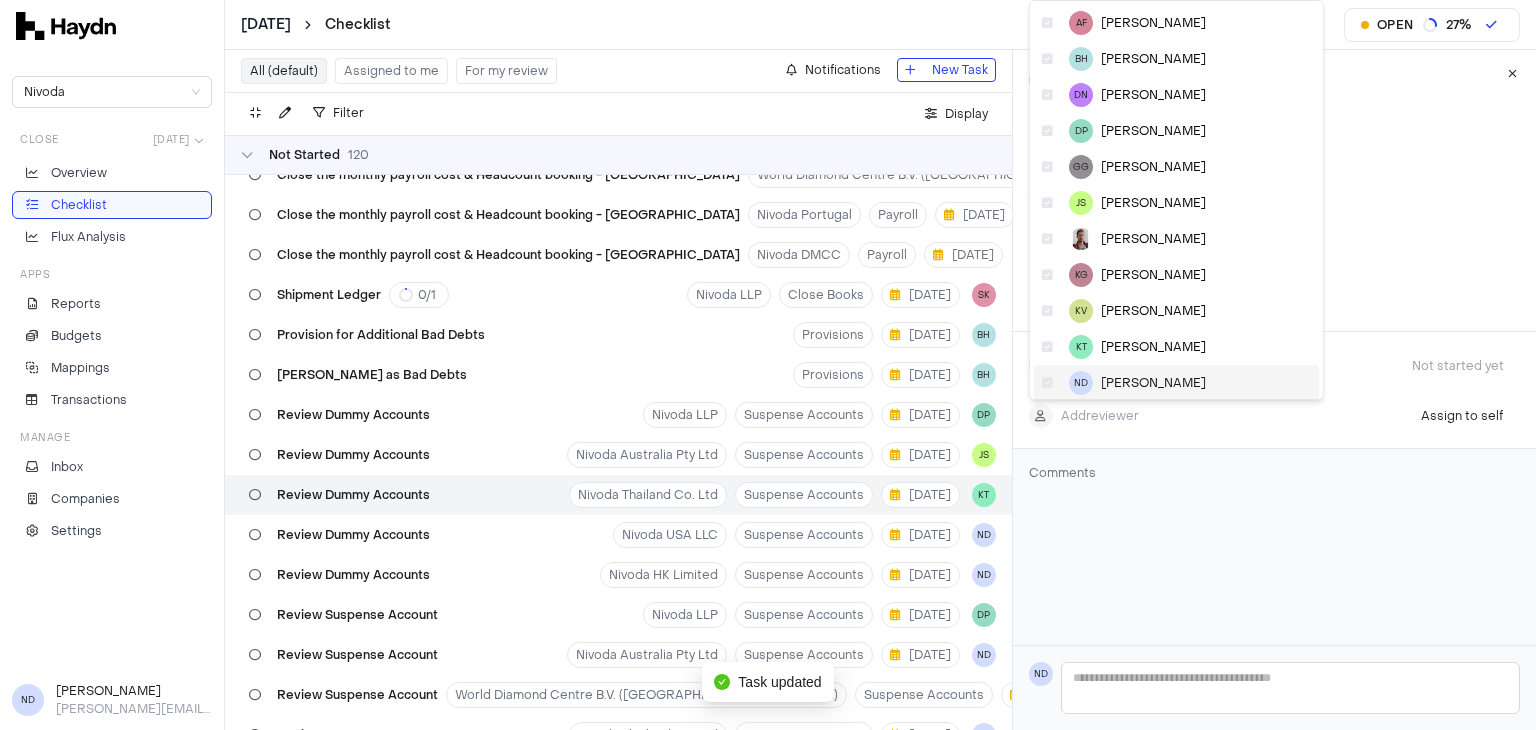 click on "ND [PERSON_NAME]" at bounding box center [1176, 383] 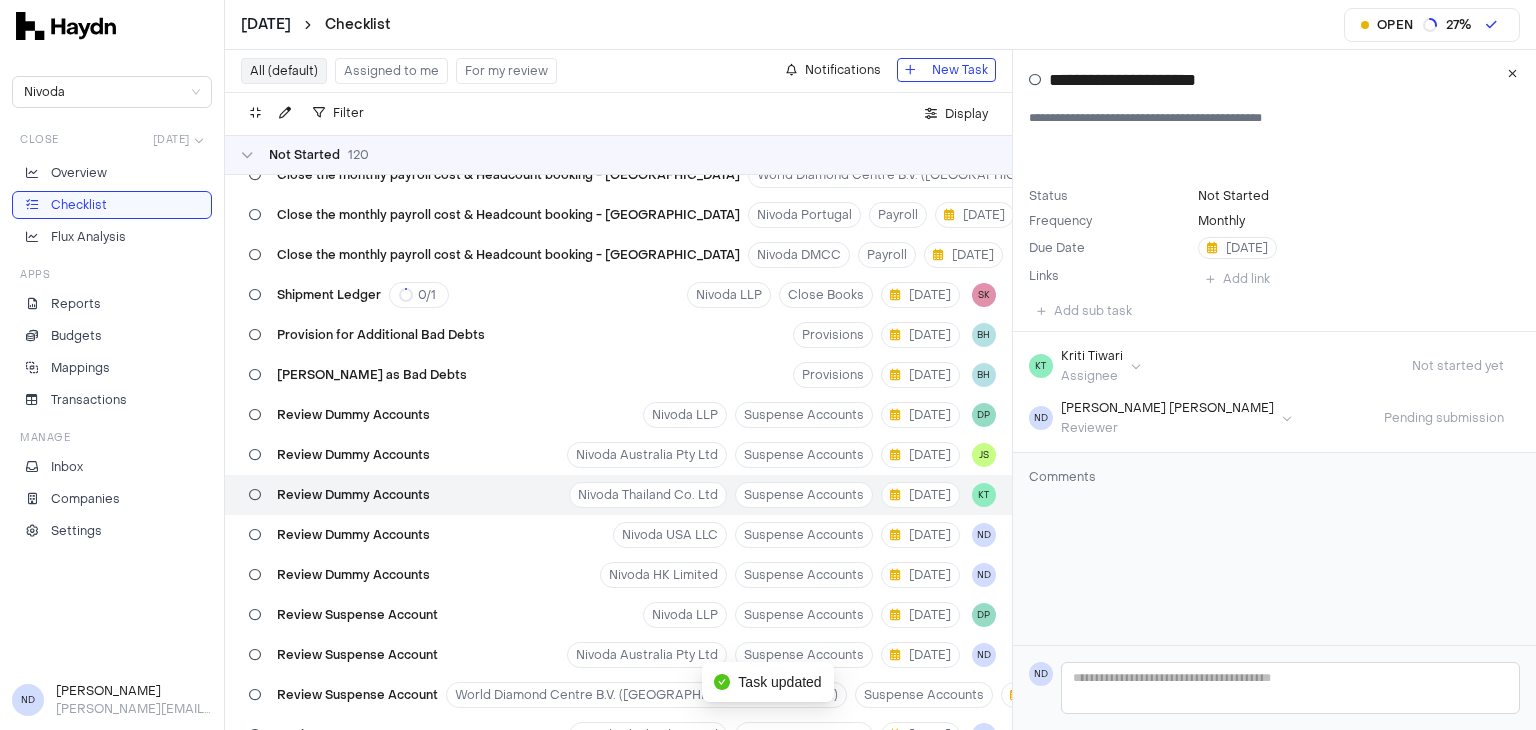 click on "Review Dummy Accounts" at bounding box center (353, 495) 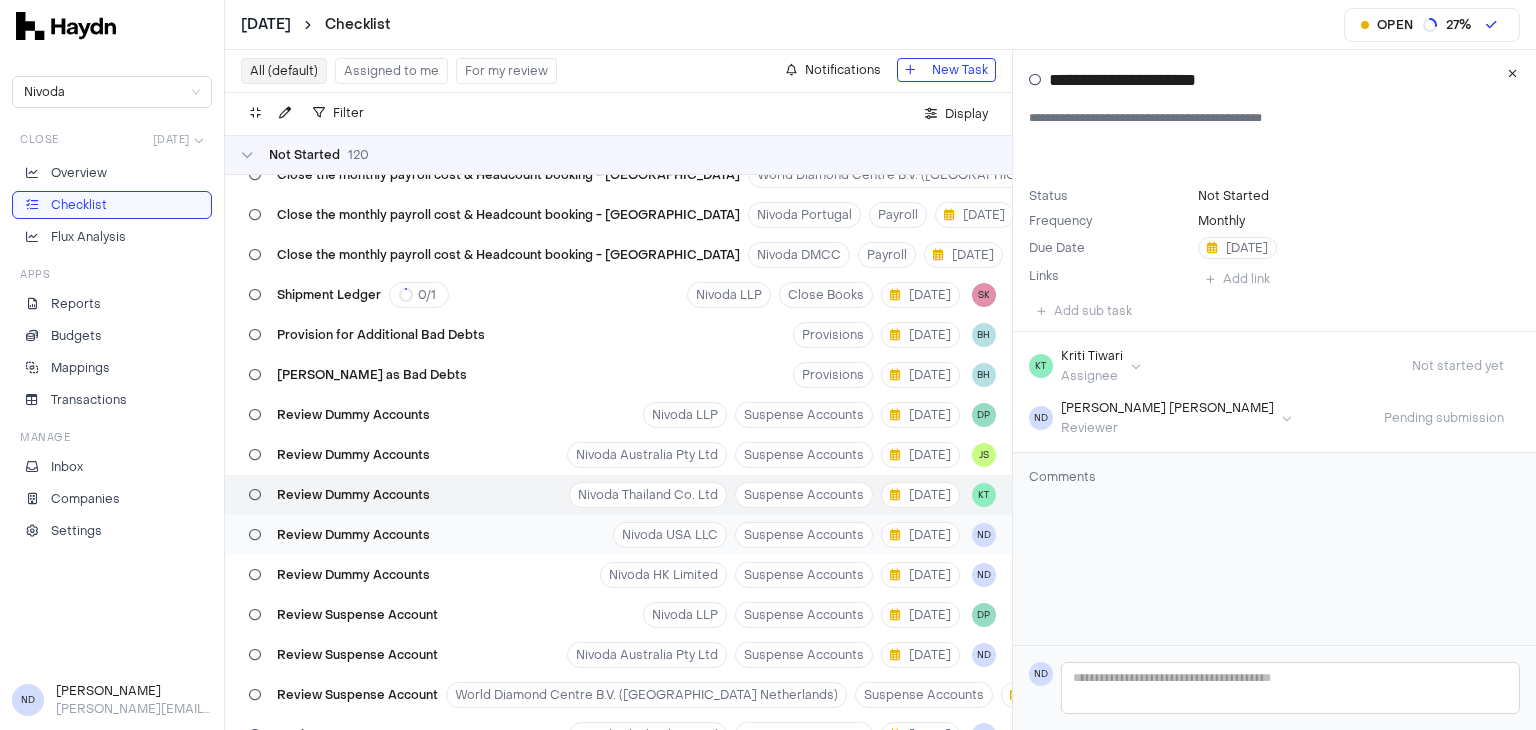 click on "Review Dummy Accounts" at bounding box center [353, 535] 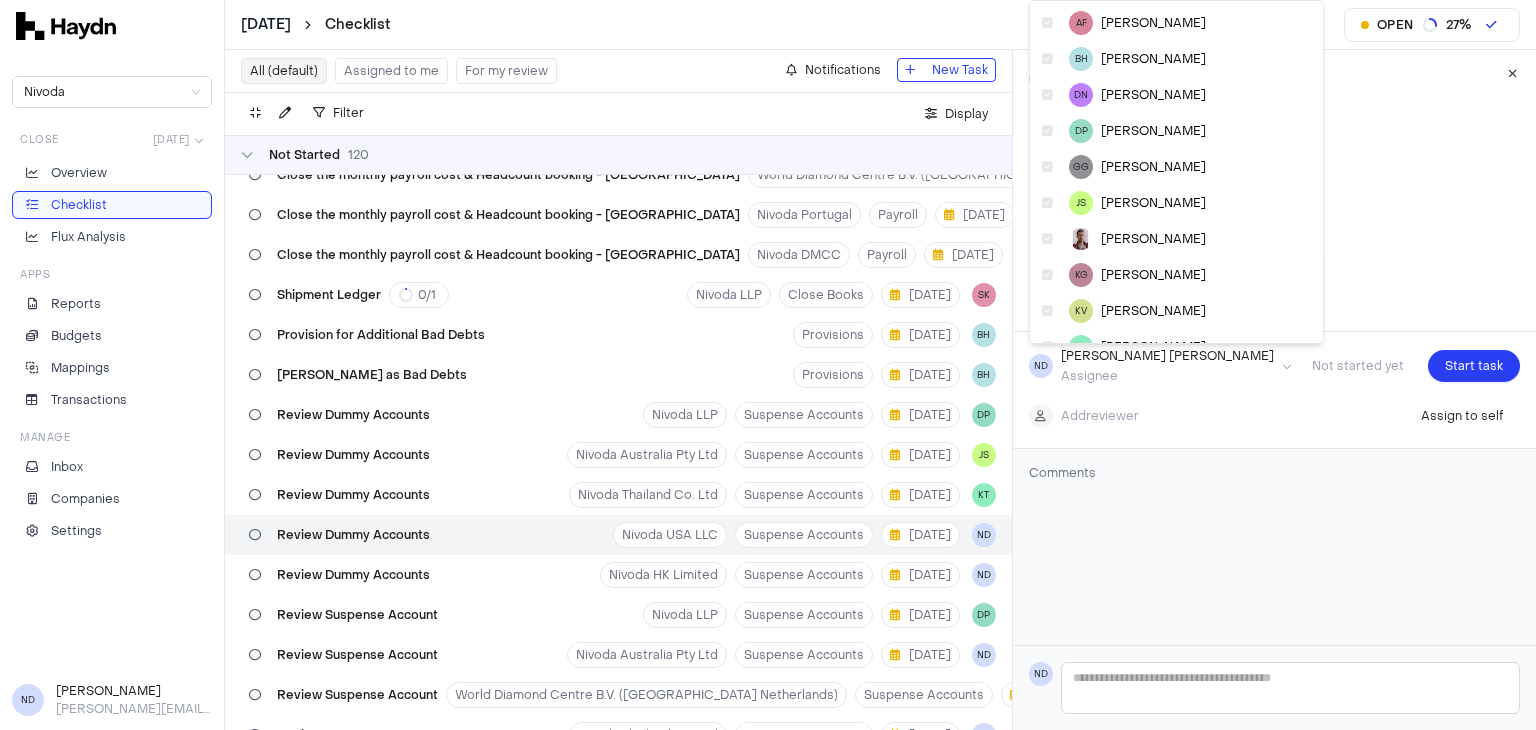click on "[DATE] Checklist Open 27 % Nivoda Close [DATE] Overview Checklist Flux Analysis Apps Reports Budgets Mappings Transactions Manage Inbox Companies Settings ND [PERSON_NAME] [PERSON_NAME][EMAIL_ADDRESS][DOMAIN_NAME] All   (default) Assigned to me   For my review   Notifications New Task Filter . Display Not Started 120 Review Stripe balance account Nivoda Australia Pty Ltd Suspense Accounts [DATE] BH Review Open Invoice Nivoda LLP Open invoice review [DATE] SK Review Open Invoice Nivoda Australia Pty Ltd Open invoice review [DATE] JS Review Open Invoice World Diamond Centre B.V. (Nivoda Netherlands) Open invoice review [DATE] JS Review Open Invoice Nivoda [GEOGRAPHIC_DATA] (Pty) Ltd Open invoice review [DATE] DN Review Open Invoice Nivoda HK Limited Open invoice review [DATE] JS Review Open Invoice Nivoda Limited Open invoice review [DATE] DN Run depreciation Nivoda Australia Pty Ltd Fixed Assets [DATE] JS Run depreciation Nivoda Belgium BV Fixed Assets [DATE] DN Run depreciation World Diamond Centre B.V. ([GEOGRAPHIC_DATA] Netherlands) [DATE] JS 0" at bounding box center (768, 365) 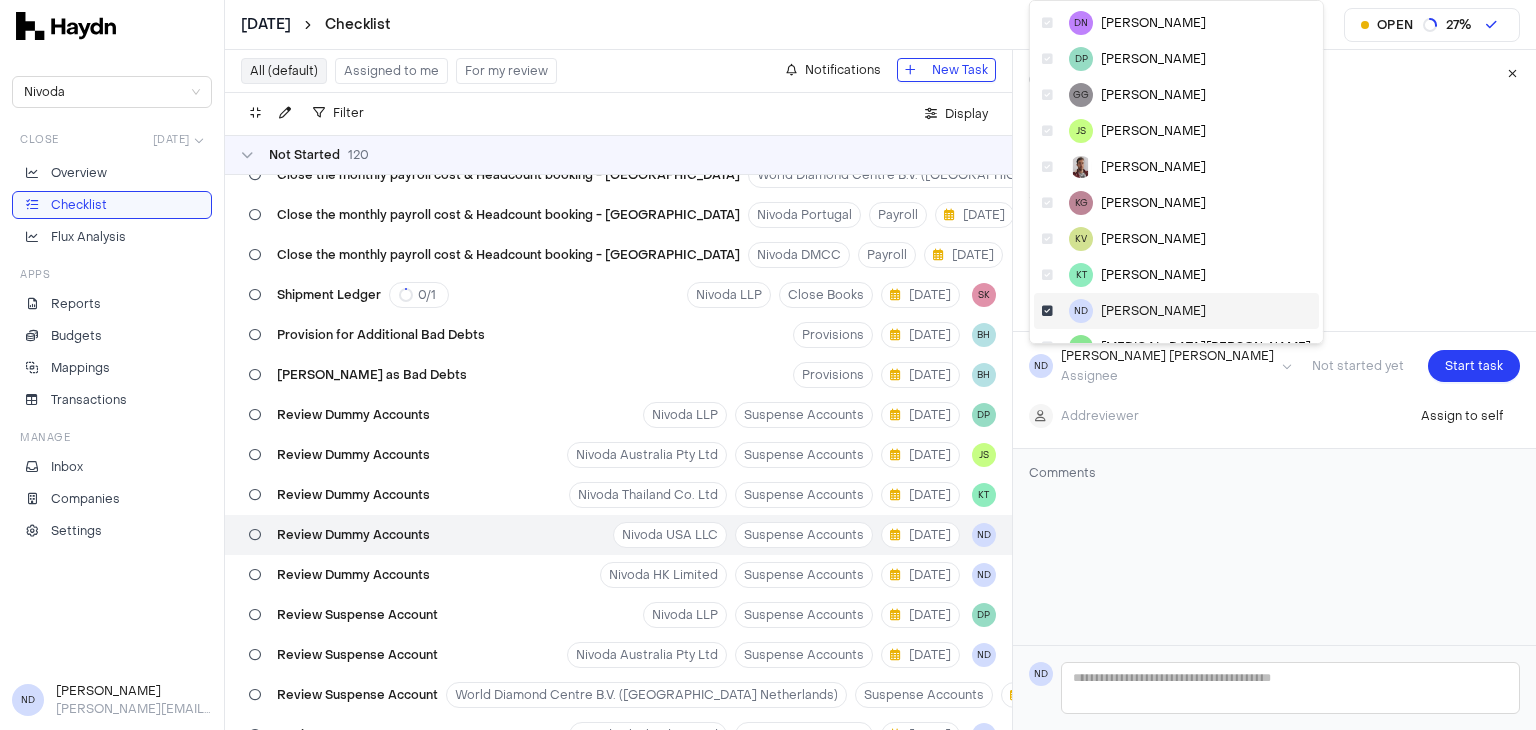 scroll, scrollTop: 100, scrollLeft: 0, axis: vertical 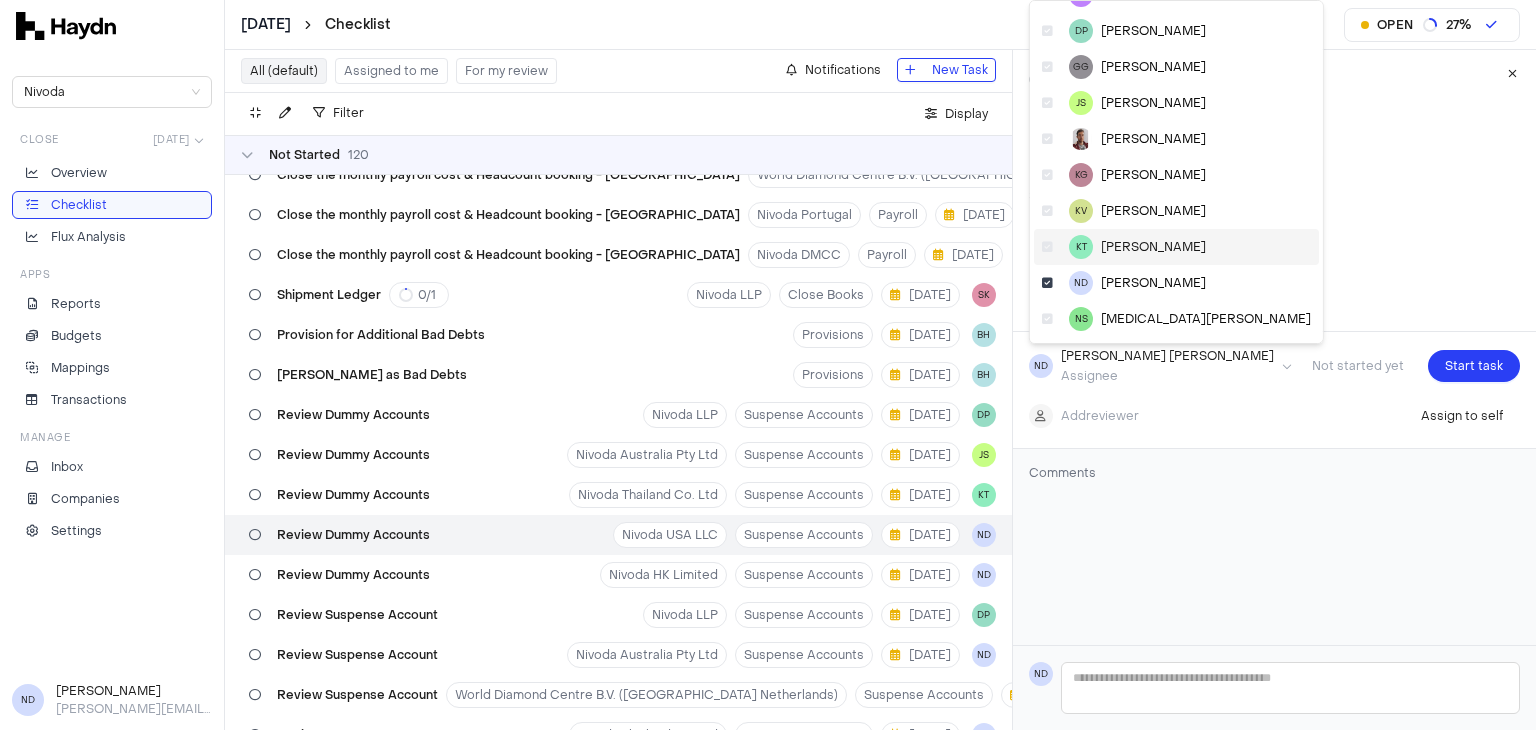 click on "[PERSON_NAME]" at bounding box center [1153, 247] 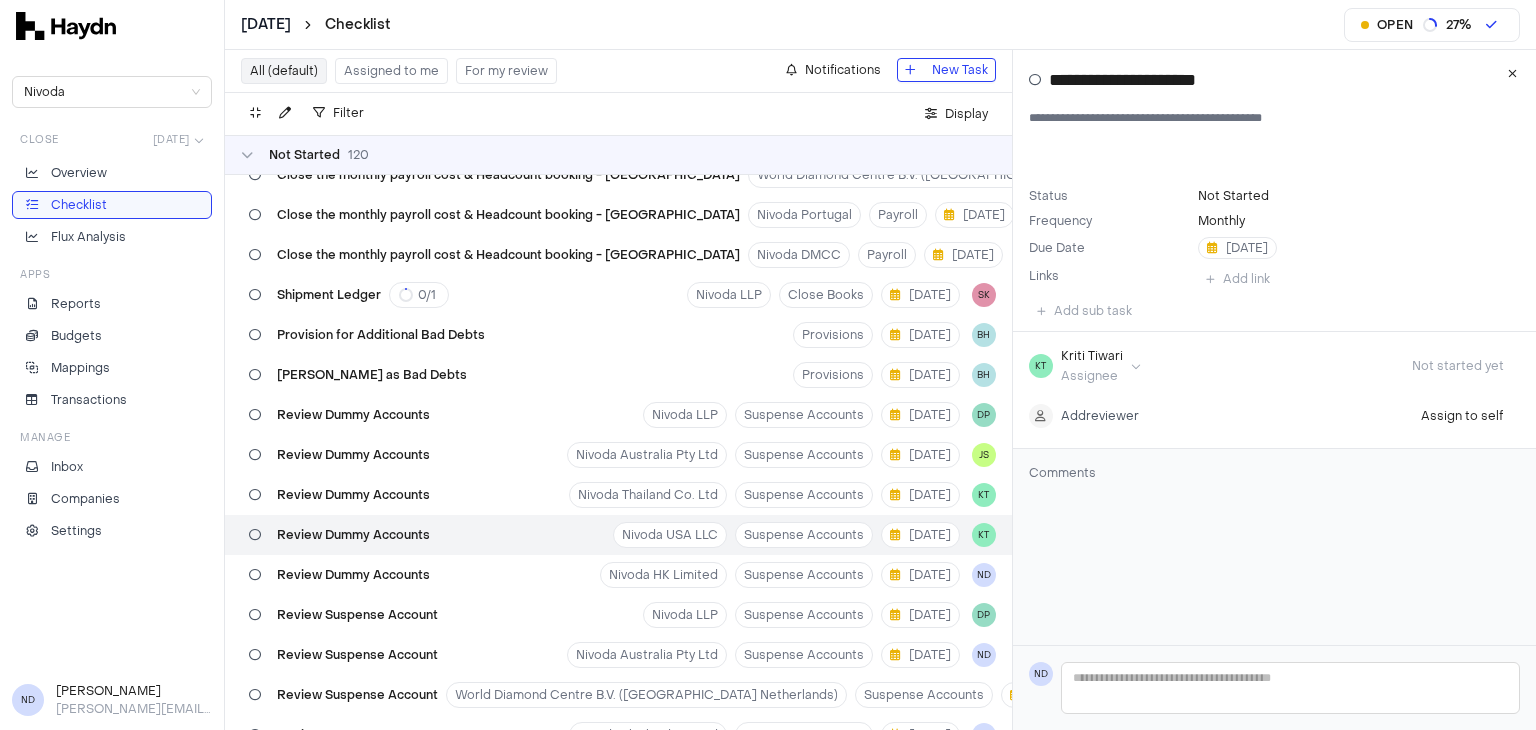 click on "[DATE] Checklist Open 27 % Nivoda Close [DATE] Overview Checklist Flux Analysis Apps Reports Budgets Mappings Transactions Manage Inbox Companies Settings ND [PERSON_NAME] [PERSON_NAME][EMAIL_ADDRESS][DOMAIN_NAME] All   (default) Assigned to me   For my review   Notifications New Task Filter . Display Not Started 120 Review Stripe balance account Nivoda Australia Pty Ltd Suspense Accounts [DATE] BH Review Open Invoice Nivoda LLP Open invoice review [DATE] SK Review Open Invoice Nivoda Australia Pty Ltd Open invoice review [DATE] JS Review Open Invoice World Diamond Centre B.V. (Nivoda Netherlands) Open invoice review [DATE] JS Review Open Invoice Nivoda [GEOGRAPHIC_DATA] (Pty) Ltd Open invoice review [DATE] DN Review Open Invoice Nivoda HK Limited Open invoice review [DATE] JS Review Open Invoice Nivoda Limited Open invoice review [DATE] DN Run depreciation Nivoda Australia Pty Ltd Fixed Assets [DATE] JS Run depreciation Nivoda Belgium BV Fixed Assets [DATE] DN Run depreciation World Diamond Centre B.V. ([GEOGRAPHIC_DATA] Netherlands) [DATE] JS 0" at bounding box center [768, 365] 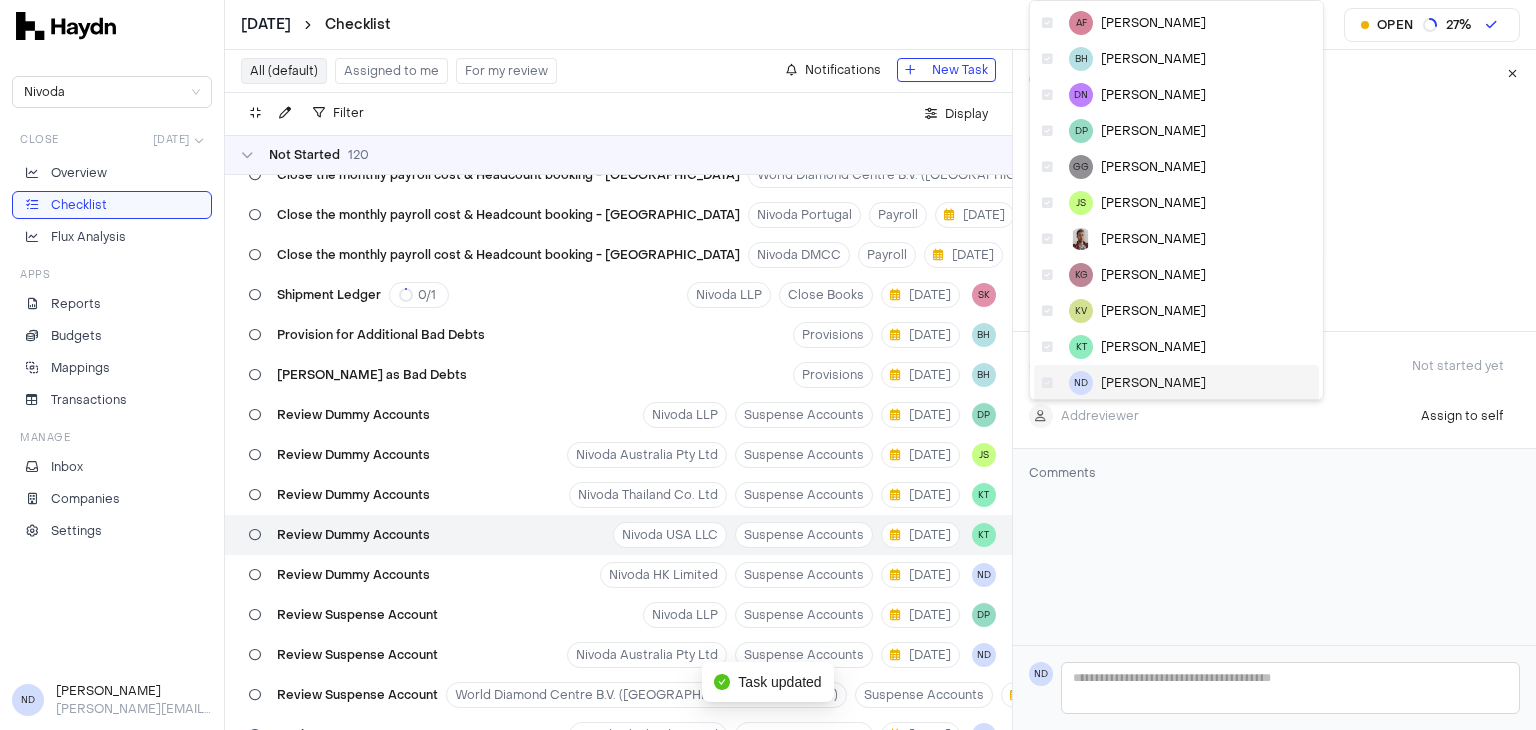 click on "ND [PERSON_NAME]" at bounding box center [1176, 383] 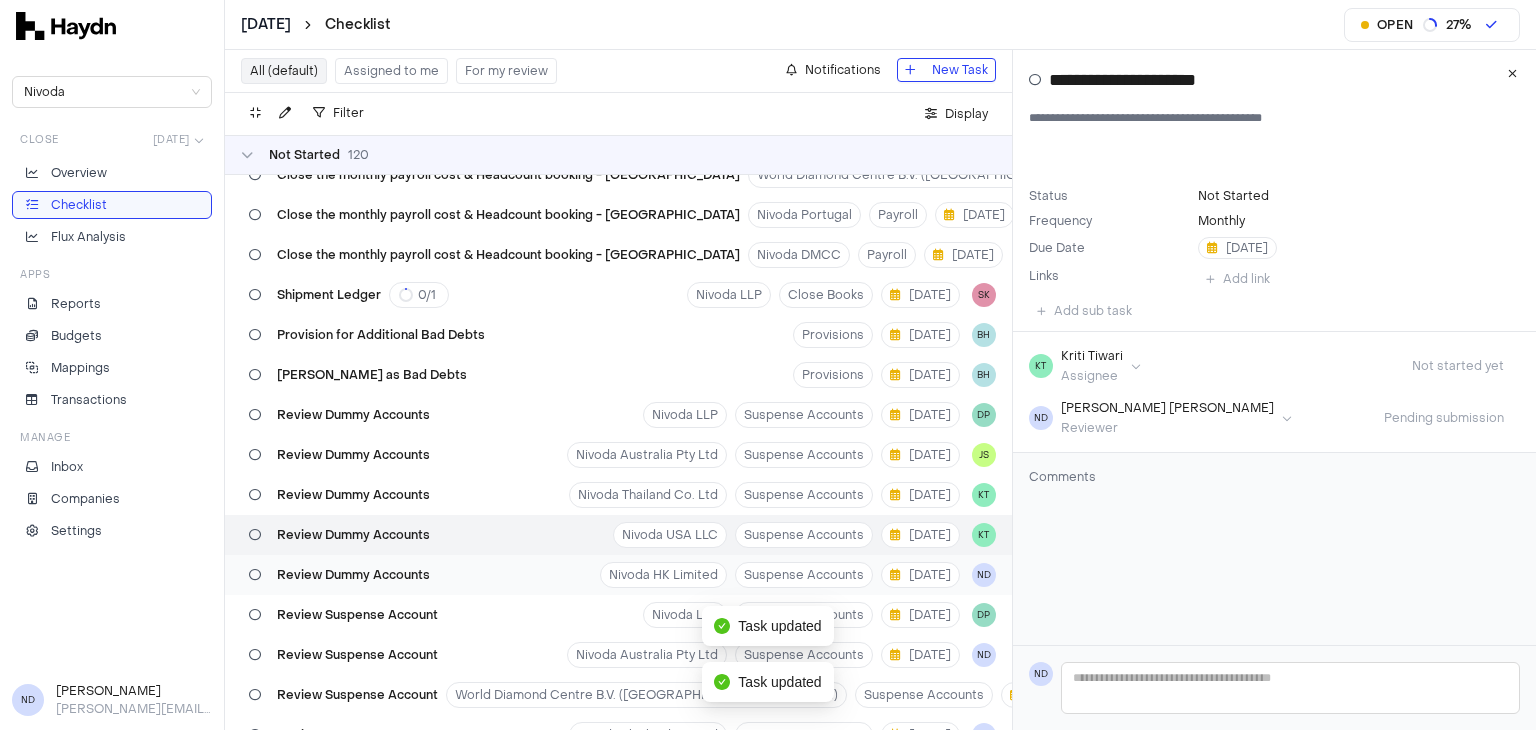 click on "Review Dummy Accounts Nivoda HK Limited Suspense Accounts [DATE] ND" at bounding box center [618, 575] 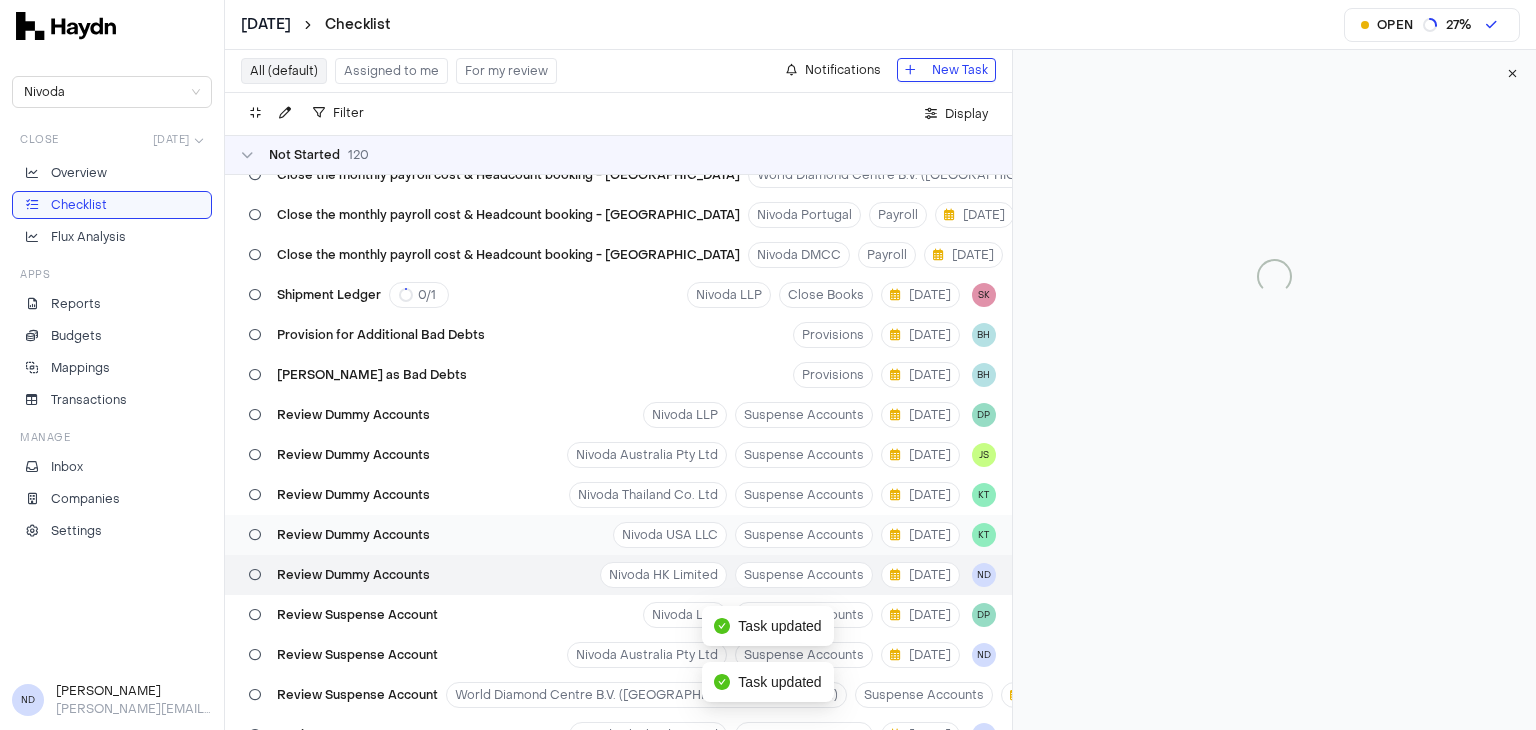 type 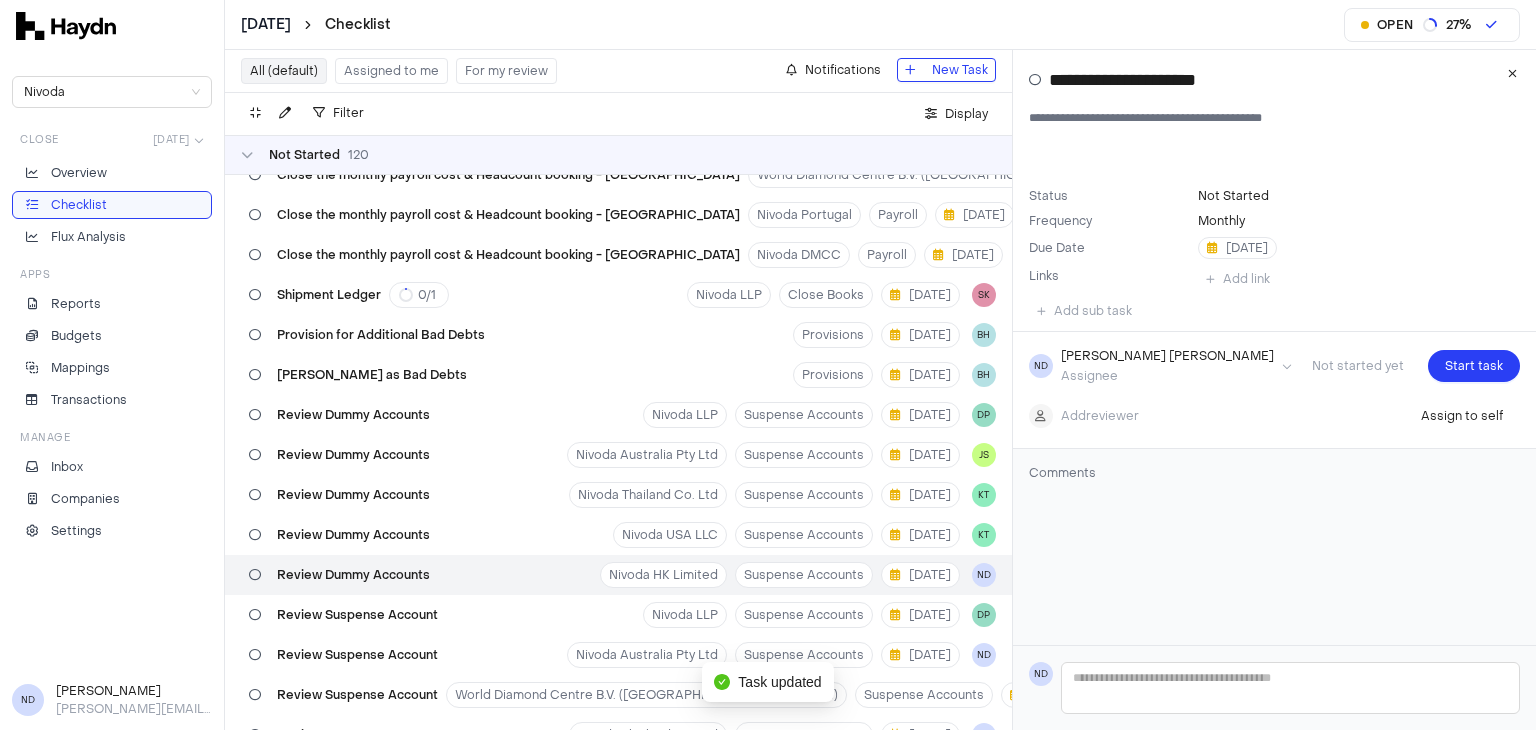 click on "[DATE] Checklist Open 27 % Nivoda Close [DATE] Overview Checklist Flux Analysis Apps Reports Budgets Mappings Transactions Manage Inbox Companies Settings ND [PERSON_NAME] [PERSON_NAME][EMAIL_ADDRESS][DOMAIN_NAME] All   (default) Assigned to me   For my review   Notifications New Task Filter . Display Not Started 120 Review Stripe balance account Nivoda Australia Pty Ltd Suspense Accounts [DATE] BH Review Open Invoice Nivoda LLP Open invoice review [DATE] SK Review Open Invoice Nivoda Australia Pty Ltd Open invoice review [DATE] JS Review Open Invoice World Diamond Centre B.V. (Nivoda Netherlands) Open invoice review [DATE] JS Review Open Invoice Nivoda [GEOGRAPHIC_DATA] (Pty) Ltd Open invoice review [DATE] DN Review Open Invoice Nivoda HK Limited Open invoice review [DATE] JS Review Open Invoice Nivoda Limited Open invoice review [DATE] DN Run depreciation Nivoda Australia Pty Ltd Fixed Assets [DATE] JS Run depreciation Nivoda Belgium BV Fixed Assets [DATE] DN Run depreciation World Diamond Centre B.V. ([GEOGRAPHIC_DATA] Netherlands) [DATE] JS 0" at bounding box center (768, 365) 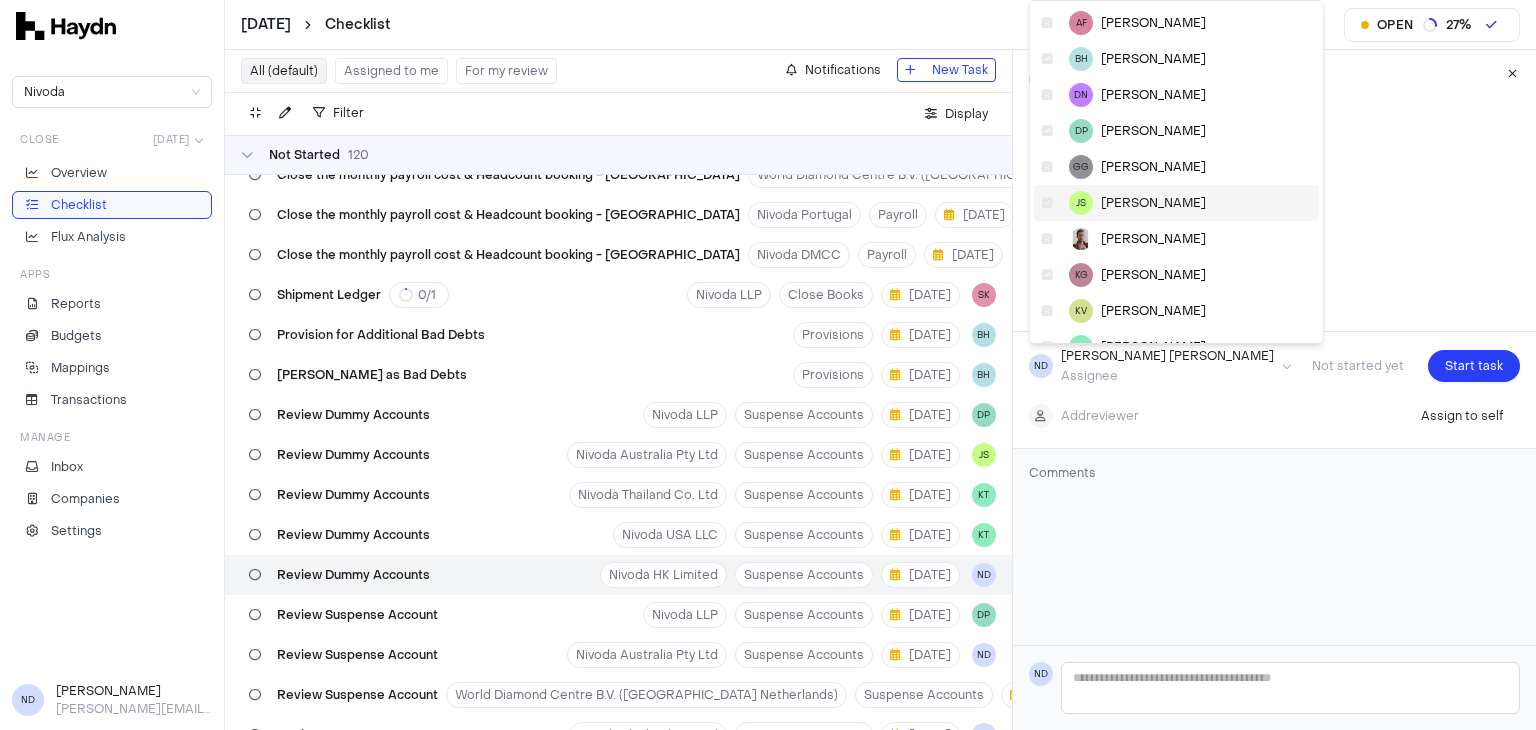 click on "[PERSON_NAME]" at bounding box center [1153, 203] 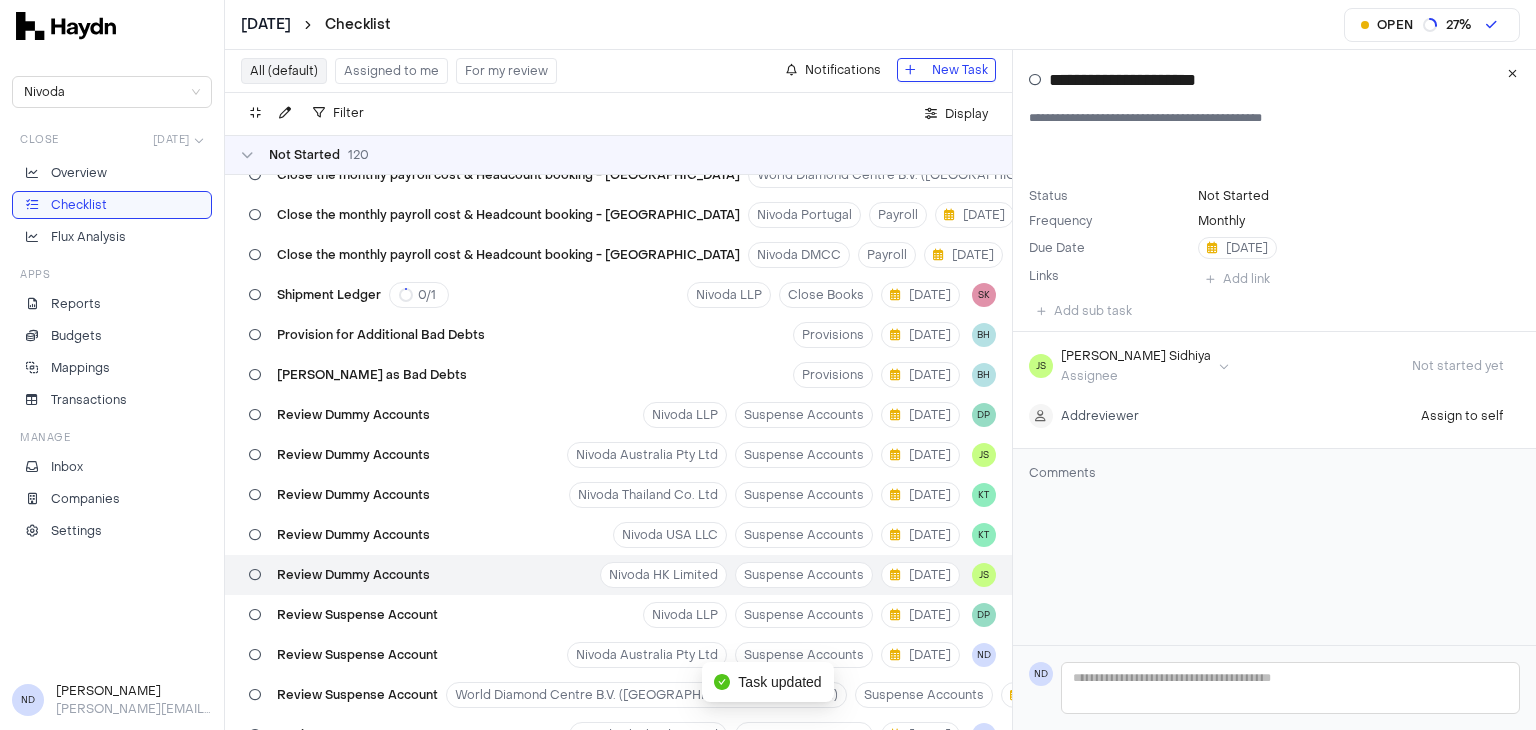 click on "[DATE] Checklist Open 27 % Nivoda Close [DATE] Overview Checklist Flux Analysis Apps Reports Budgets Mappings Transactions Manage Inbox Companies Settings ND [PERSON_NAME] [PERSON_NAME][EMAIL_ADDRESS][DOMAIN_NAME] All   (default) Assigned to me   For my review   Notifications New Task Filter . Display Not Started 120 Review Stripe balance account Nivoda Australia Pty Ltd Suspense Accounts [DATE] BH Review Open Invoice Nivoda LLP Open invoice review [DATE] SK Review Open Invoice Nivoda Australia Pty Ltd Open invoice review [DATE] JS Review Open Invoice World Diamond Centre B.V. (Nivoda Netherlands) Open invoice review [DATE] JS Review Open Invoice Nivoda [GEOGRAPHIC_DATA] (Pty) Ltd Open invoice review [DATE] DN Review Open Invoice Nivoda HK Limited Open invoice review [DATE] JS Review Open Invoice Nivoda Limited Open invoice review [DATE] DN Run depreciation Nivoda Australia Pty Ltd Fixed Assets [DATE] JS Run depreciation Nivoda Belgium BV Fixed Assets [DATE] DN Run depreciation World Diamond Centre B.V. ([GEOGRAPHIC_DATA] Netherlands) [DATE] JS 0" at bounding box center [768, 365] 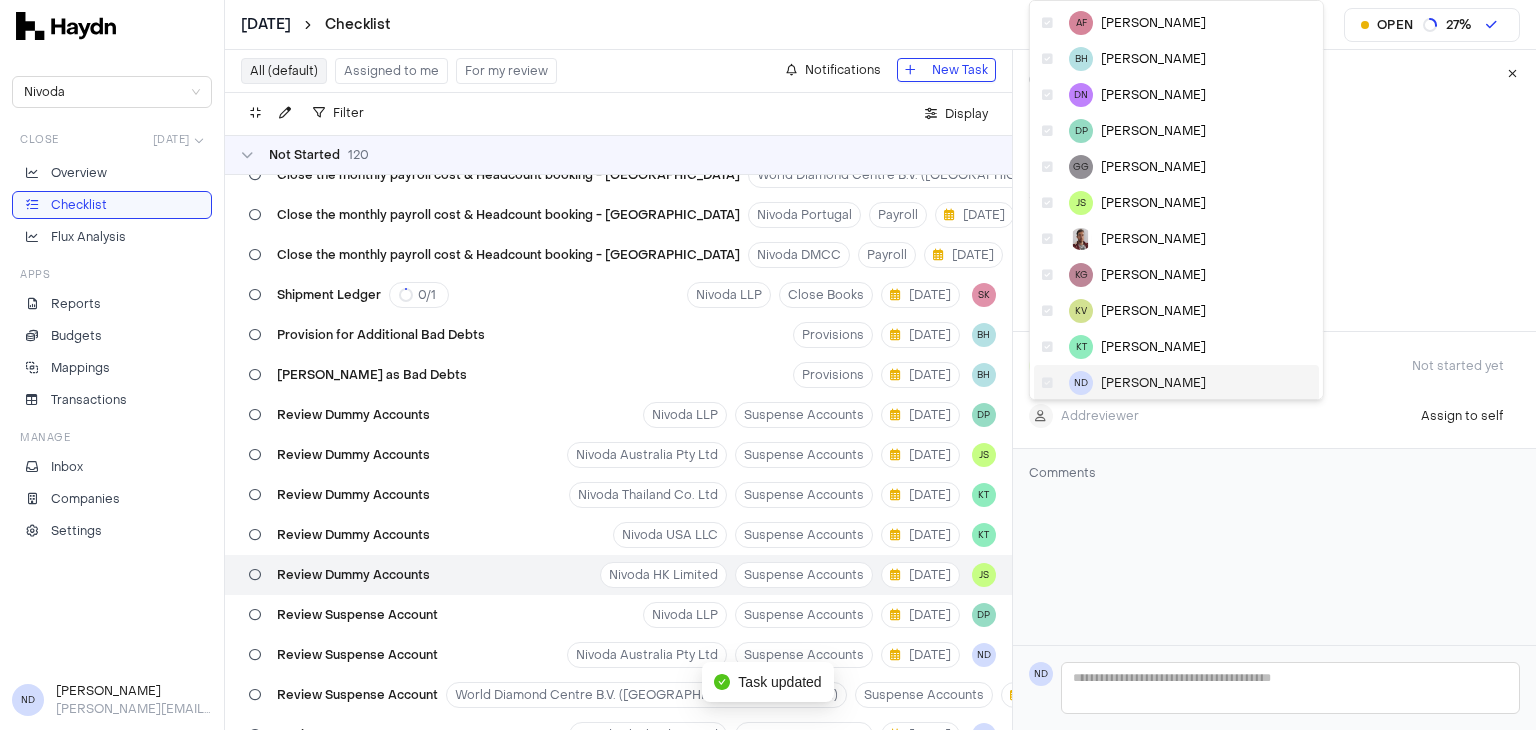 click on "ND [PERSON_NAME]" at bounding box center (1176, 383) 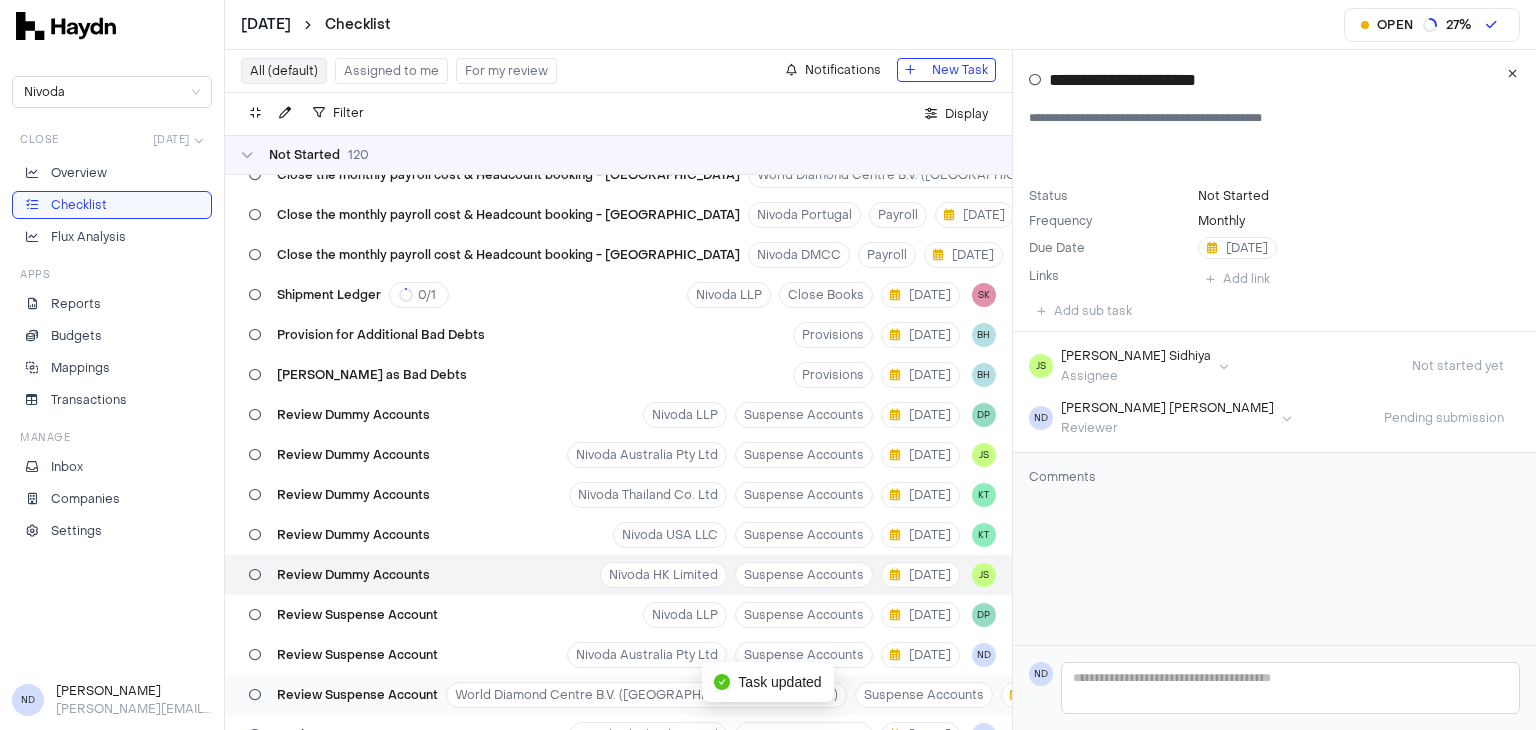 scroll, scrollTop: 1000, scrollLeft: 0, axis: vertical 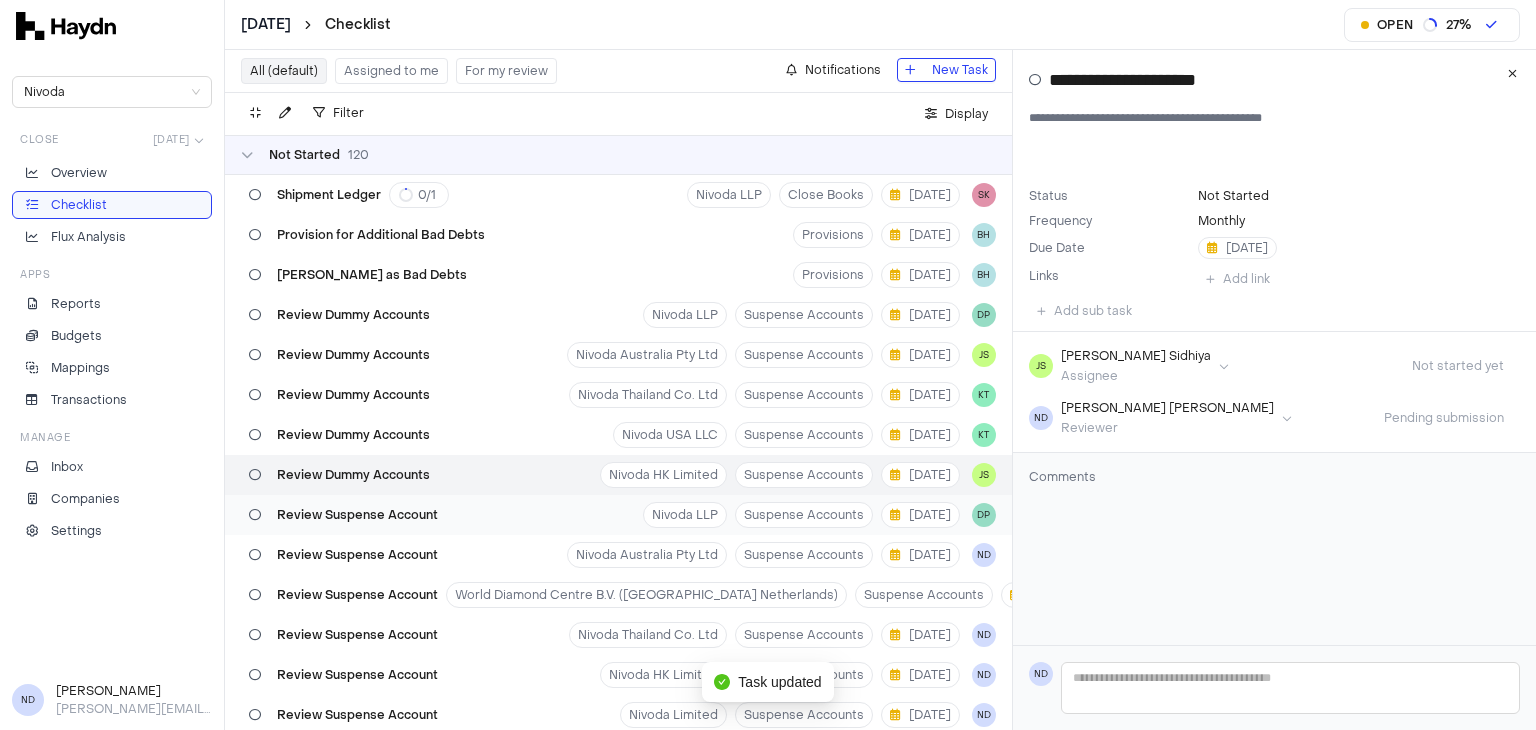 click on "Review Suspense Account" at bounding box center [357, 515] 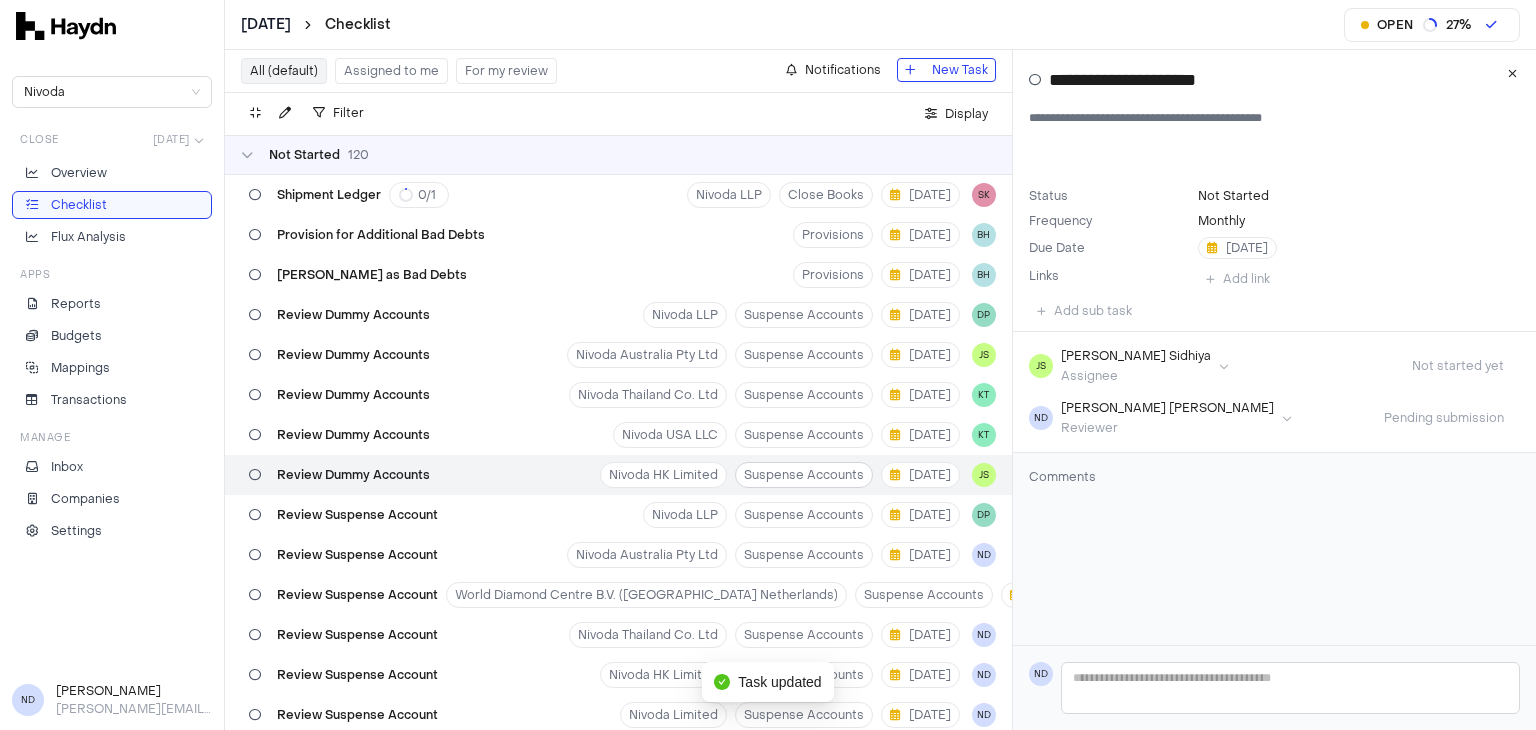 type on "**********" 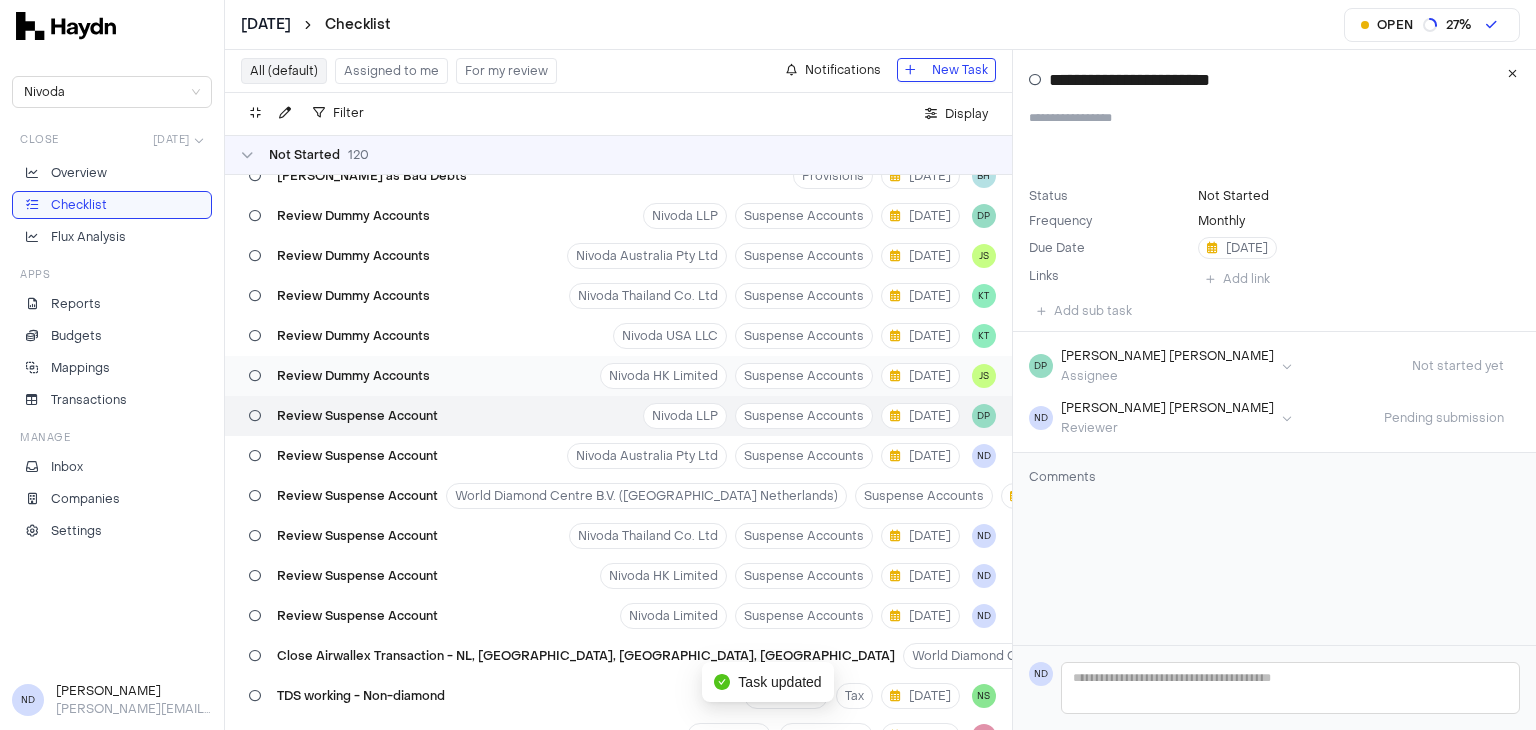 scroll, scrollTop: 1100, scrollLeft: 0, axis: vertical 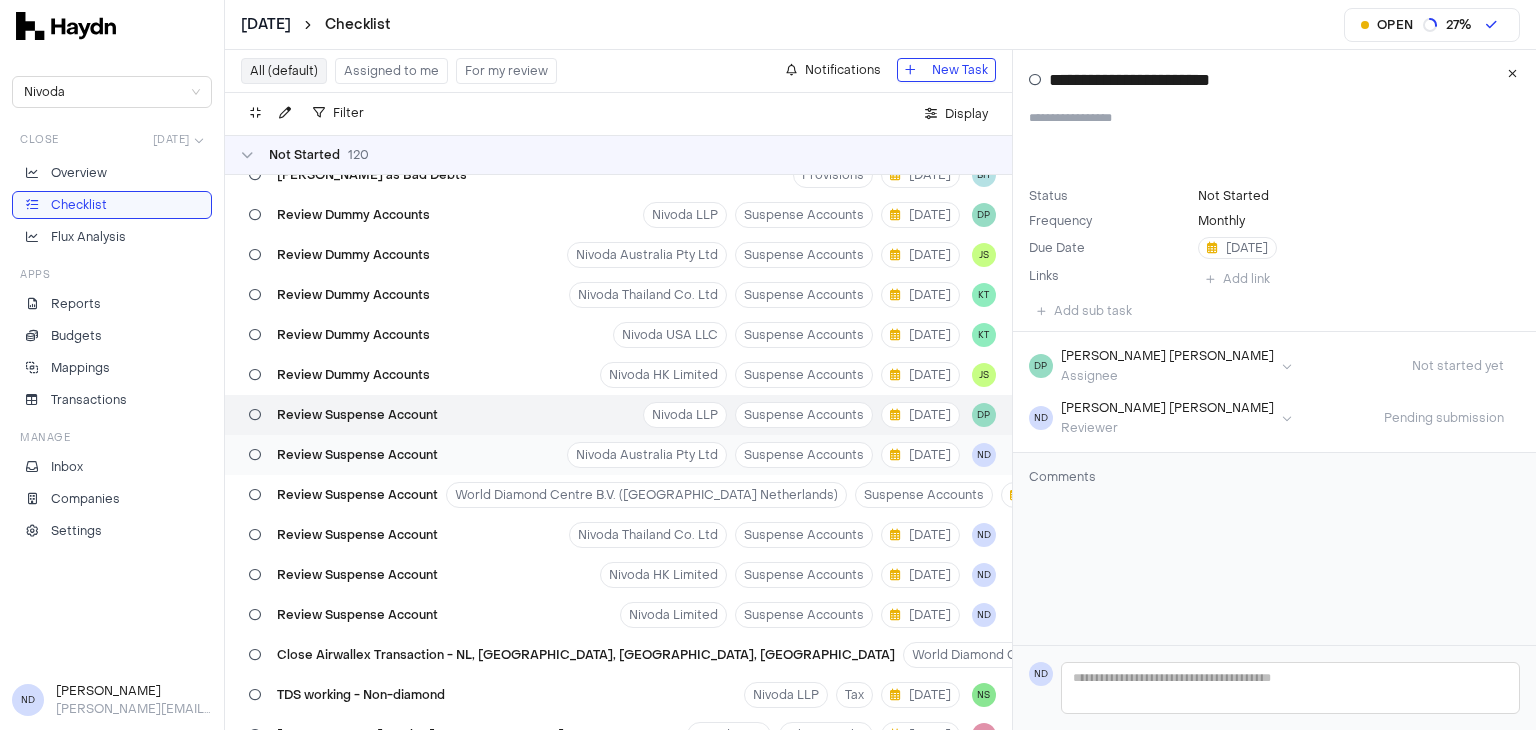 click on "Review Suspense Account" at bounding box center (357, 455) 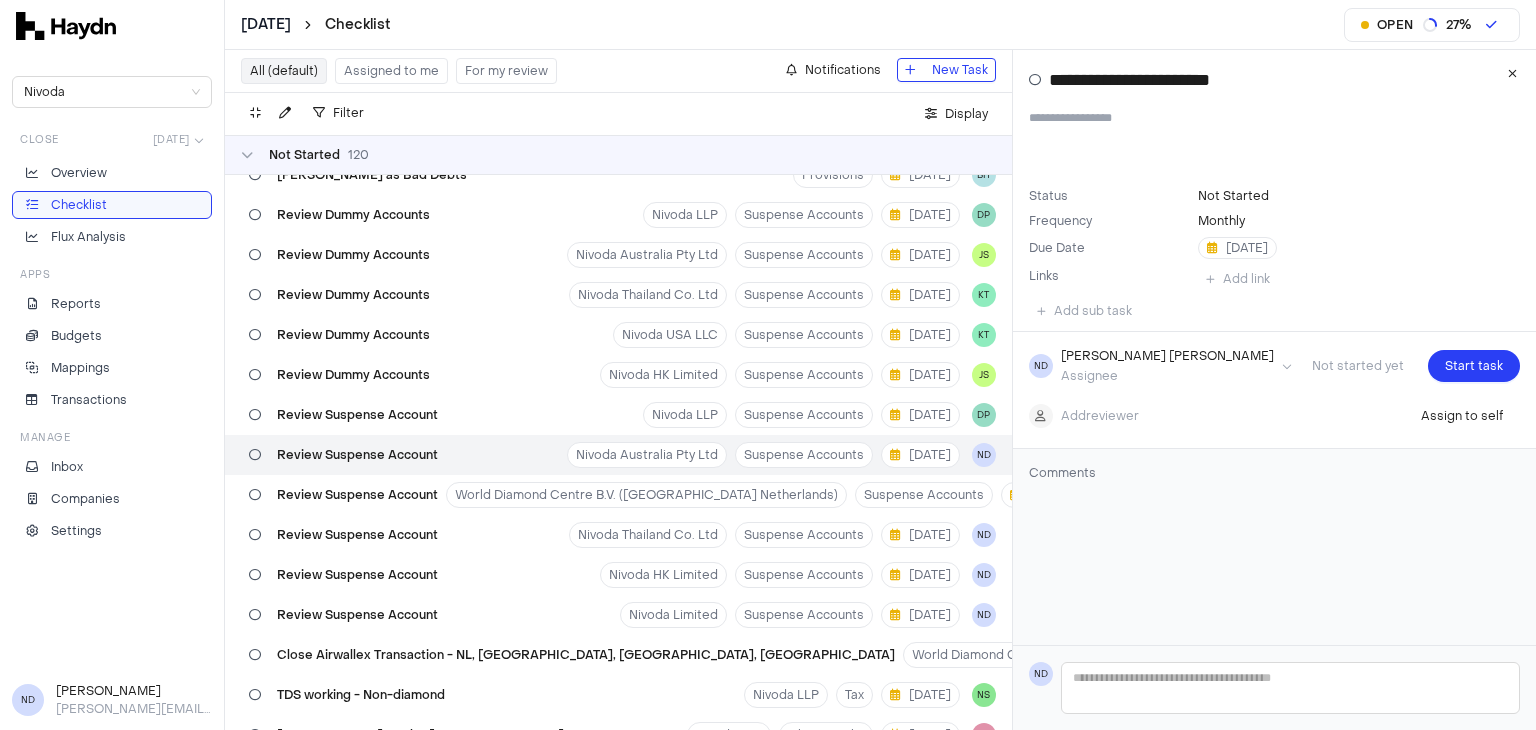 click on "[DATE] Checklist Open 27 % Nivoda Close [DATE] Overview Checklist Flux Analysis Apps Reports Budgets Mappings Transactions Manage Inbox Companies Settings ND [PERSON_NAME] [PERSON_NAME][EMAIL_ADDRESS][DOMAIN_NAME] All   (default) Assigned to me   For my review   Notifications New Task Filter . Display Not Started 120 Review Stripe balance account Nivoda Australia Pty Ltd Suspense Accounts [DATE] BH Review Open Invoice Nivoda LLP Open invoice review [DATE] SK Review Open Invoice Nivoda Australia Pty Ltd Open invoice review [DATE] JS Review Open Invoice World Diamond Centre B.V. (Nivoda Netherlands) Open invoice review [DATE] JS Review Open Invoice Nivoda [GEOGRAPHIC_DATA] (Pty) Ltd Open invoice review [DATE] DN Review Open Invoice Nivoda HK Limited Open invoice review [DATE] JS Review Open Invoice Nivoda Limited Open invoice review [DATE] DN Run depreciation Nivoda Australia Pty Ltd Fixed Assets [DATE] JS Run depreciation Nivoda Belgium BV Fixed Assets [DATE] DN Run depreciation World Diamond Centre B.V. ([GEOGRAPHIC_DATA] Netherlands) [DATE] JS 0" at bounding box center [768, 365] 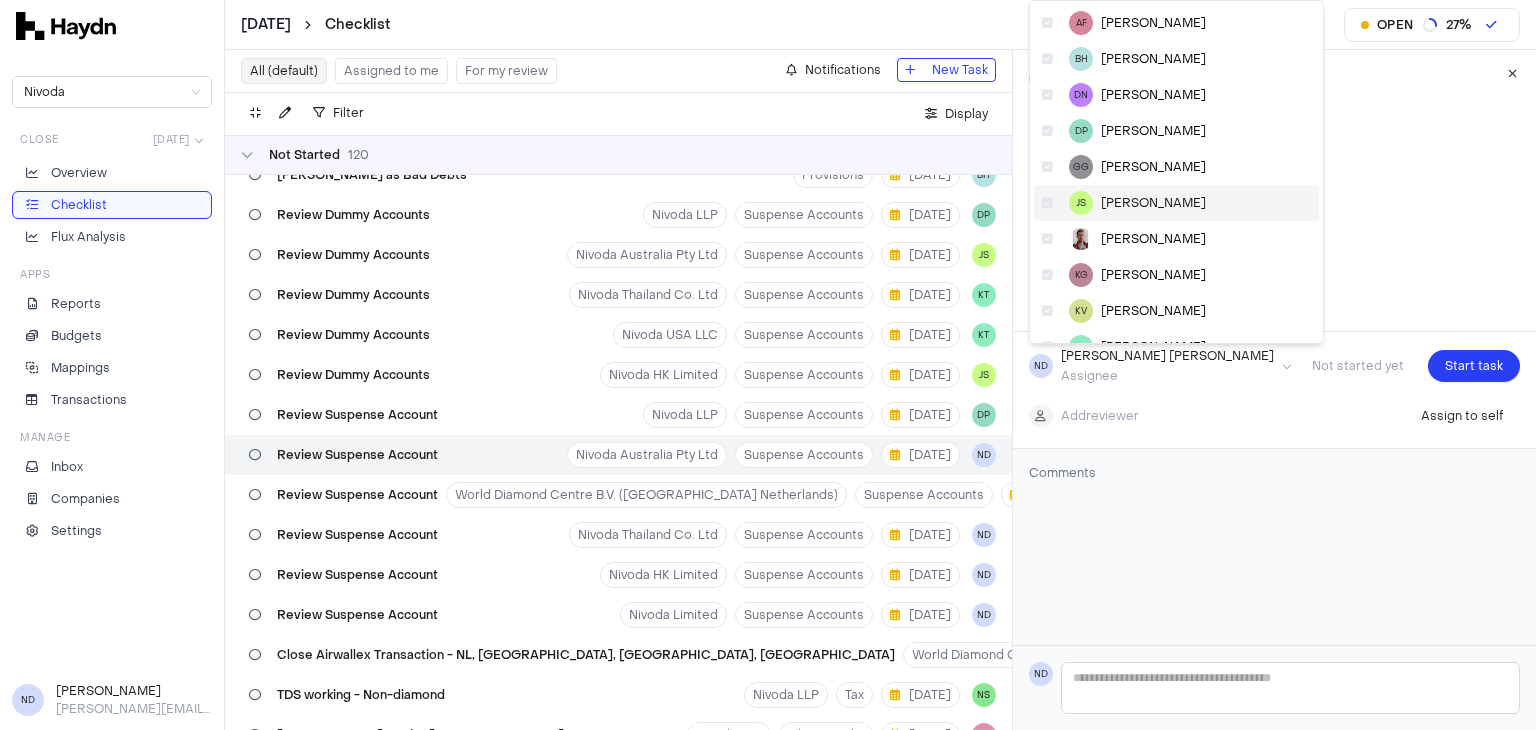 click on "[PERSON_NAME]" at bounding box center [1153, 203] 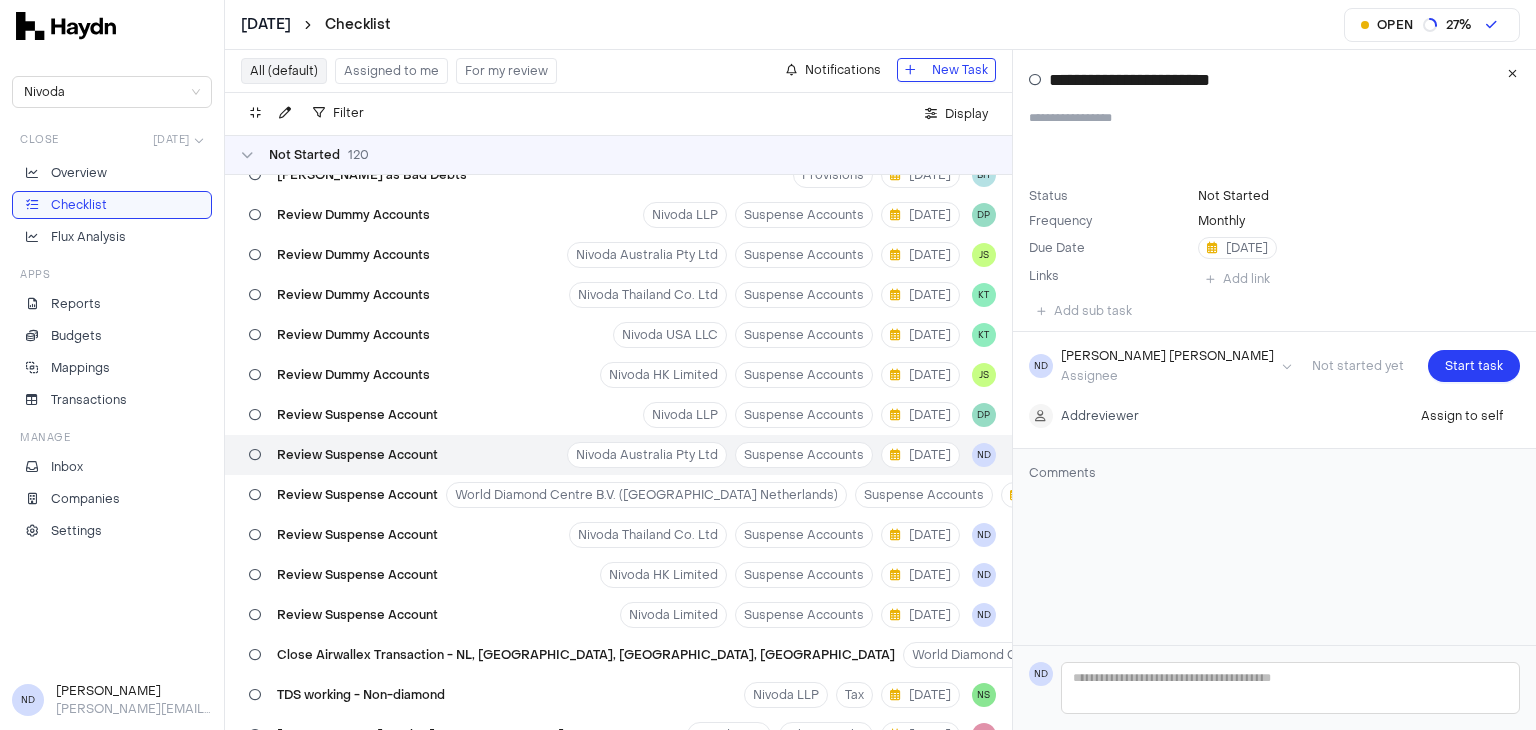 click on "[DATE] Checklist Open 27 % Nivoda Close [DATE] Overview Checklist Flux Analysis Apps Reports Budgets Mappings Transactions Manage Inbox Companies Settings ND [PERSON_NAME] [PERSON_NAME][EMAIL_ADDRESS][DOMAIN_NAME] All   (default) Assigned to me   For my review   Notifications New Task Filter . Display Not Started 120 Review Stripe balance account Nivoda Australia Pty Ltd Suspense Accounts [DATE] BH Review Open Invoice Nivoda LLP Open invoice review [DATE] SK Review Open Invoice Nivoda Australia Pty Ltd Open invoice review [DATE] JS Review Open Invoice World Diamond Centre B.V. (Nivoda Netherlands) Open invoice review [DATE] JS Review Open Invoice Nivoda [GEOGRAPHIC_DATA] (Pty) Ltd Open invoice review [DATE] DN Review Open Invoice Nivoda HK Limited Open invoice review [DATE] JS Review Open Invoice Nivoda Limited Open invoice review [DATE] DN Run depreciation Nivoda Australia Pty Ltd Fixed Assets [DATE] JS Run depreciation Nivoda Belgium BV Fixed Assets [DATE] DN Run depreciation World Diamond Centre B.V. ([GEOGRAPHIC_DATA] Netherlands) [DATE] JS 0" at bounding box center [768, 365] 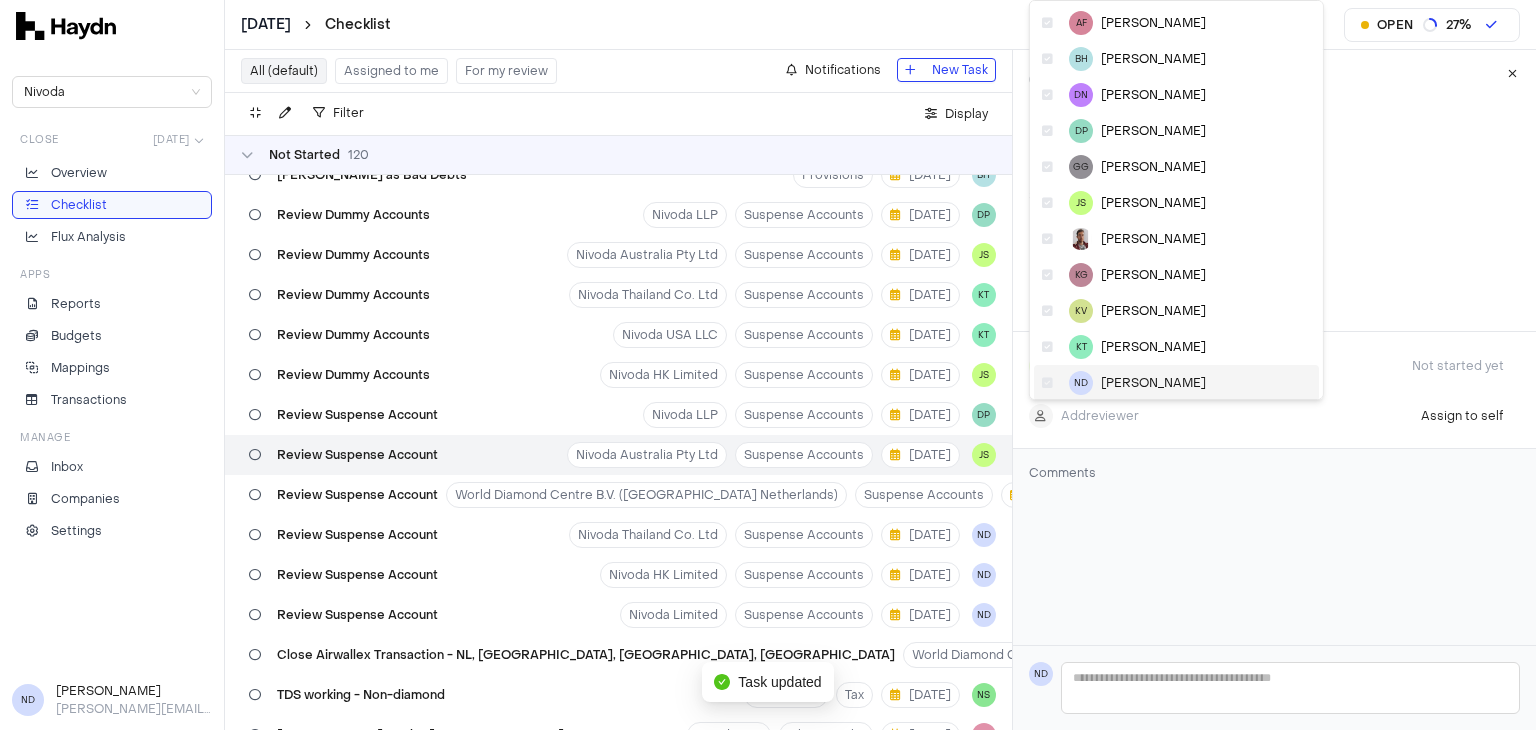 click on "[PERSON_NAME]" at bounding box center (1153, 383) 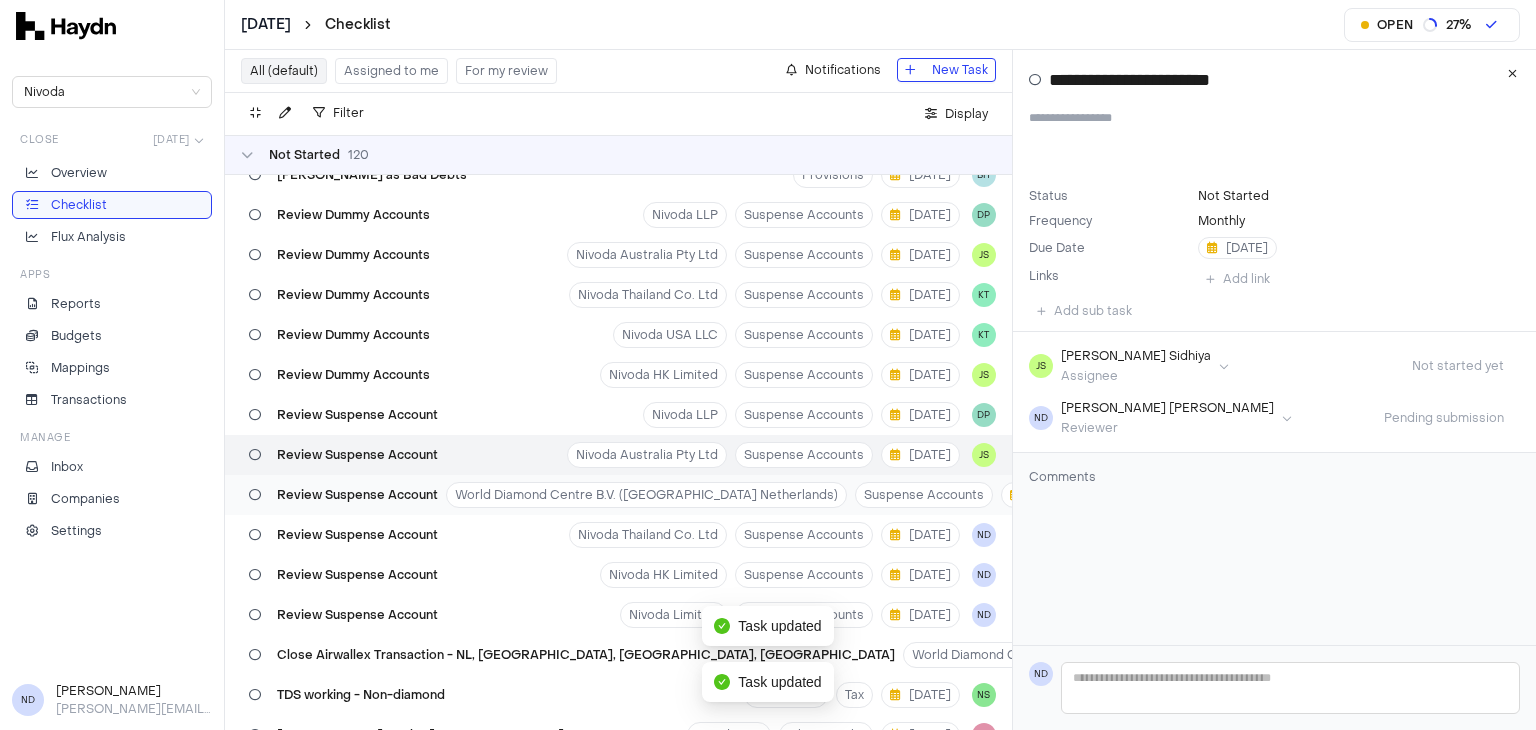 click on "Review Suspense Account" at bounding box center [343, 495] 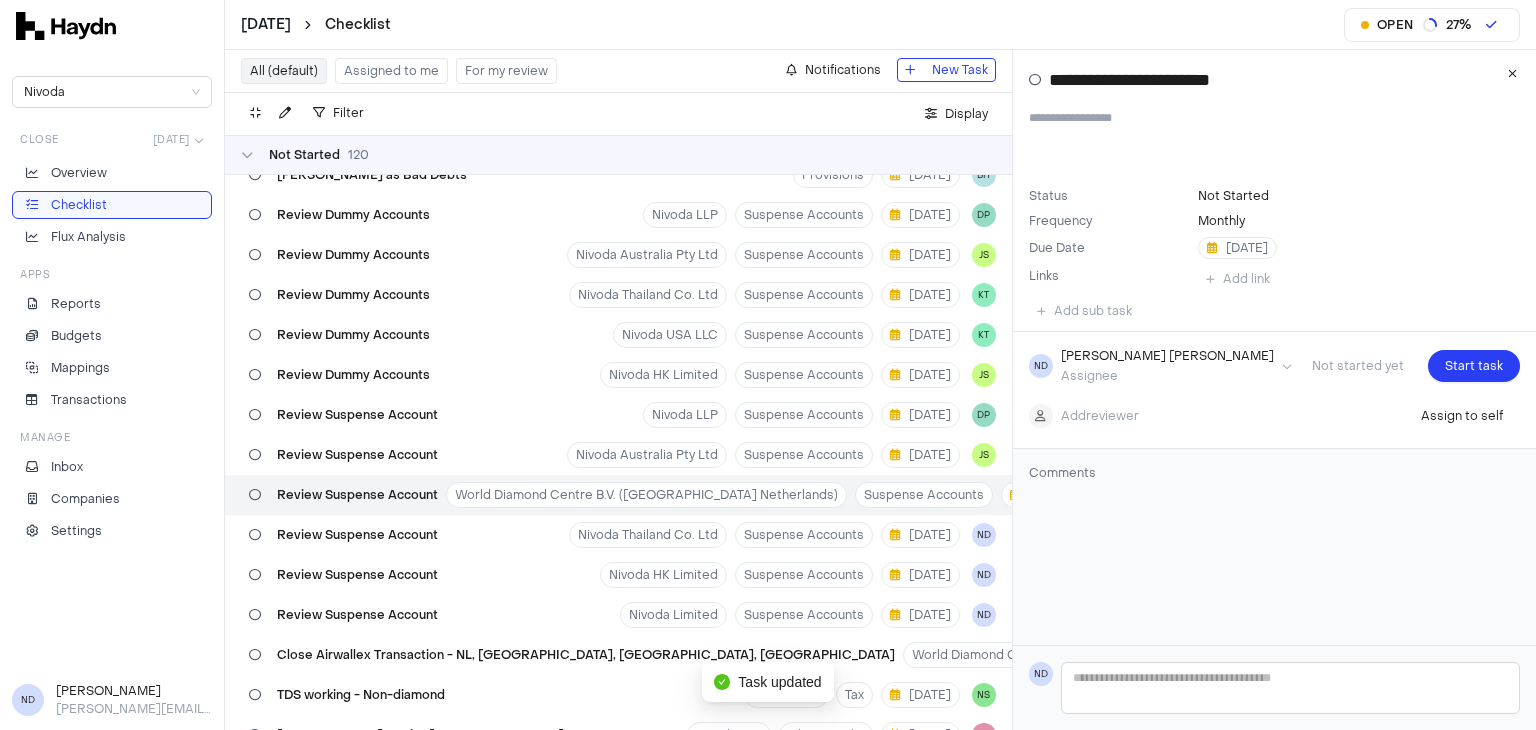 click on "[DATE] Checklist Open 27 % Nivoda Close [DATE] Overview Checklist Flux Analysis Apps Reports Budgets Mappings Transactions Manage Inbox Companies Settings ND [PERSON_NAME] [PERSON_NAME][EMAIL_ADDRESS][DOMAIN_NAME] All   (default) Assigned to me   For my review   Notifications New Task Filter . Display Not Started 120 Review Stripe balance account Nivoda Australia Pty Ltd Suspense Accounts [DATE] BH Review Open Invoice Nivoda LLP Open invoice review [DATE] SK Review Open Invoice Nivoda Australia Pty Ltd Open invoice review [DATE] JS Review Open Invoice World Diamond Centre B.V. (Nivoda Netherlands) Open invoice review [DATE] JS Review Open Invoice Nivoda [GEOGRAPHIC_DATA] (Pty) Ltd Open invoice review [DATE] DN Review Open Invoice Nivoda HK Limited Open invoice review [DATE] JS Review Open Invoice Nivoda Limited Open invoice review [DATE] DN Run depreciation Nivoda Australia Pty Ltd Fixed Assets [DATE] JS Run depreciation Nivoda Belgium BV Fixed Assets [DATE] DN Run depreciation World Diamond Centre B.V. ([GEOGRAPHIC_DATA] Netherlands) [DATE] JS 0" at bounding box center (768, 365) 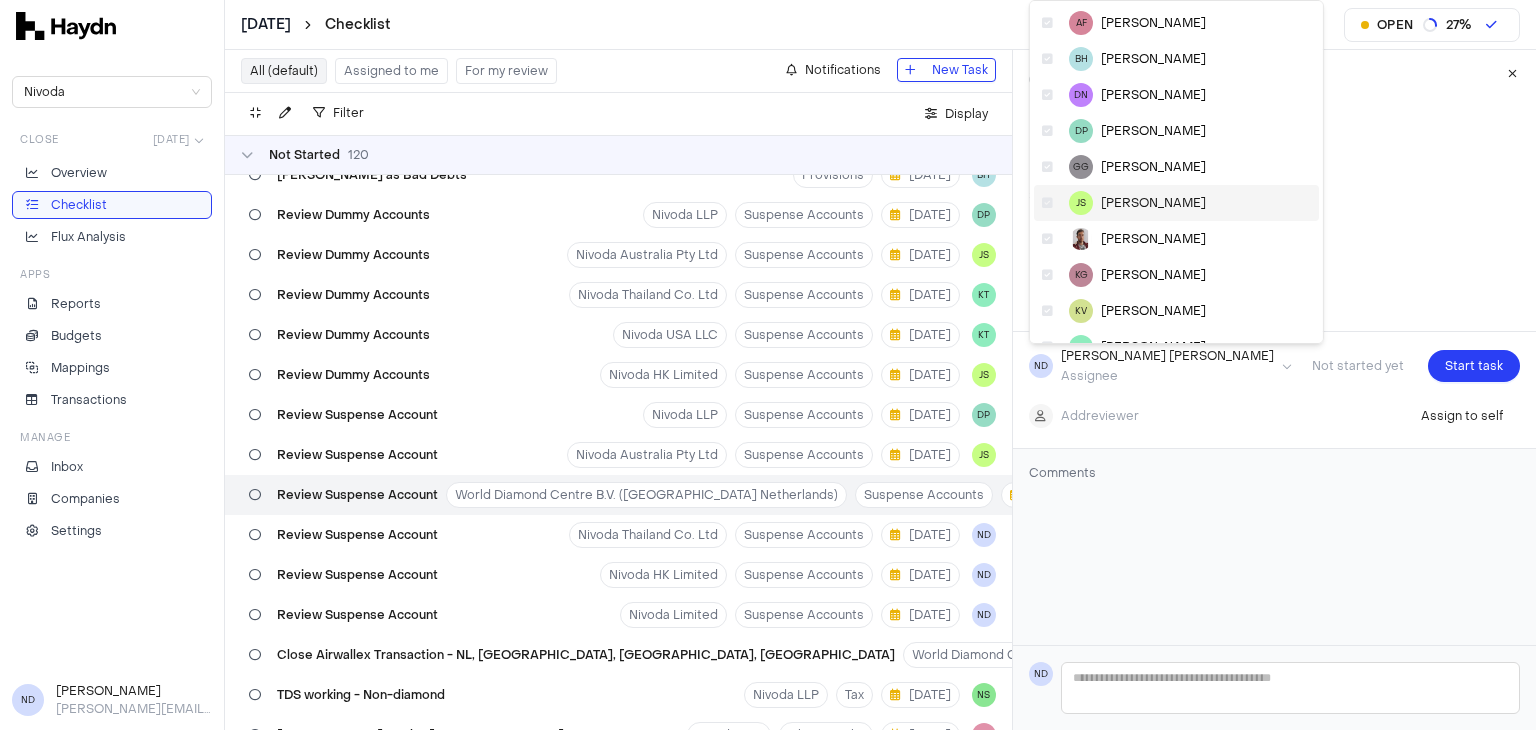 click on "[PERSON_NAME]" at bounding box center (1153, 203) 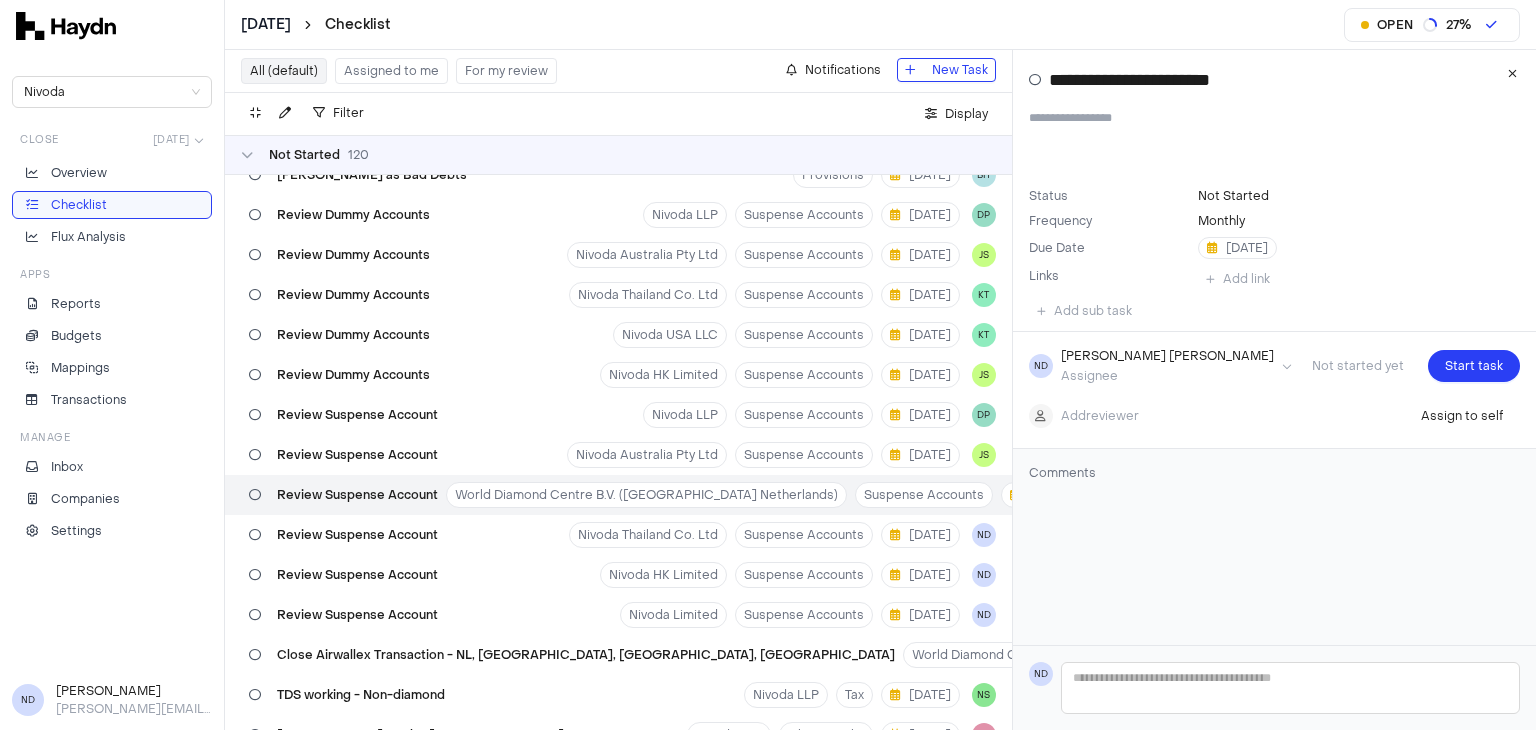 click on "[DATE] Checklist Open 27 % Nivoda Close [DATE] Overview Checklist Flux Analysis Apps Reports Budgets Mappings Transactions Manage Inbox Companies Settings ND [PERSON_NAME] [PERSON_NAME][EMAIL_ADDRESS][DOMAIN_NAME] All   (default) Assigned to me   For my review   Notifications New Task Filter . Display Not Started 120 Review Stripe balance account Nivoda Australia Pty Ltd Suspense Accounts [DATE] BH Review Open Invoice Nivoda LLP Open invoice review [DATE] SK Review Open Invoice Nivoda Australia Pty Ltd Open invoice review [DATE] JS Review Open Invoice World Diamond Centre B.V. (Nivoda Netherlands) Open invoice review [DATE] JS Review Open Invoice Nivoda [GEOGRAPHIC_DATA] (Pty) Ltd Open invoice review [DATE] DN Review Open Invoice Nivoda HK Limited Open invoice review [DATE] JS Review Open Invoice Nivoda Limited Open invoice review [DATE] DN Run depreciation Nivoda Australia Pty Ltd Fixed Assets [DATE] JS Run depreciation Nivoda Belgium BV Fixed Assets [DATE] DN Run depreciation World Diamond Centre B.V. ([GEOGRAPHIC_DATA] Netherlands) [DATE] JS 0" at bounding box center [768, 365] 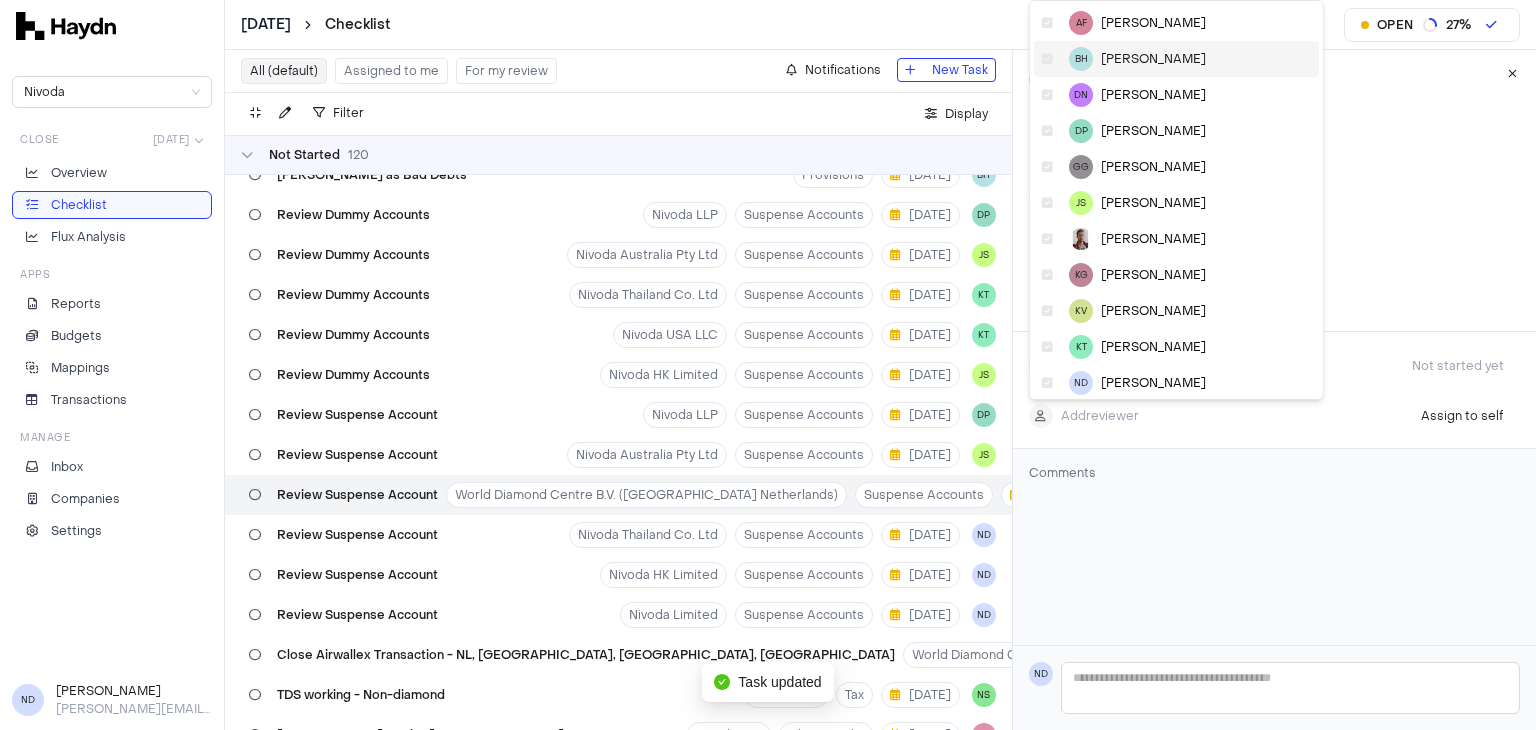 click on "[PERSON_NAME]" at bounding box center (1153, 59) 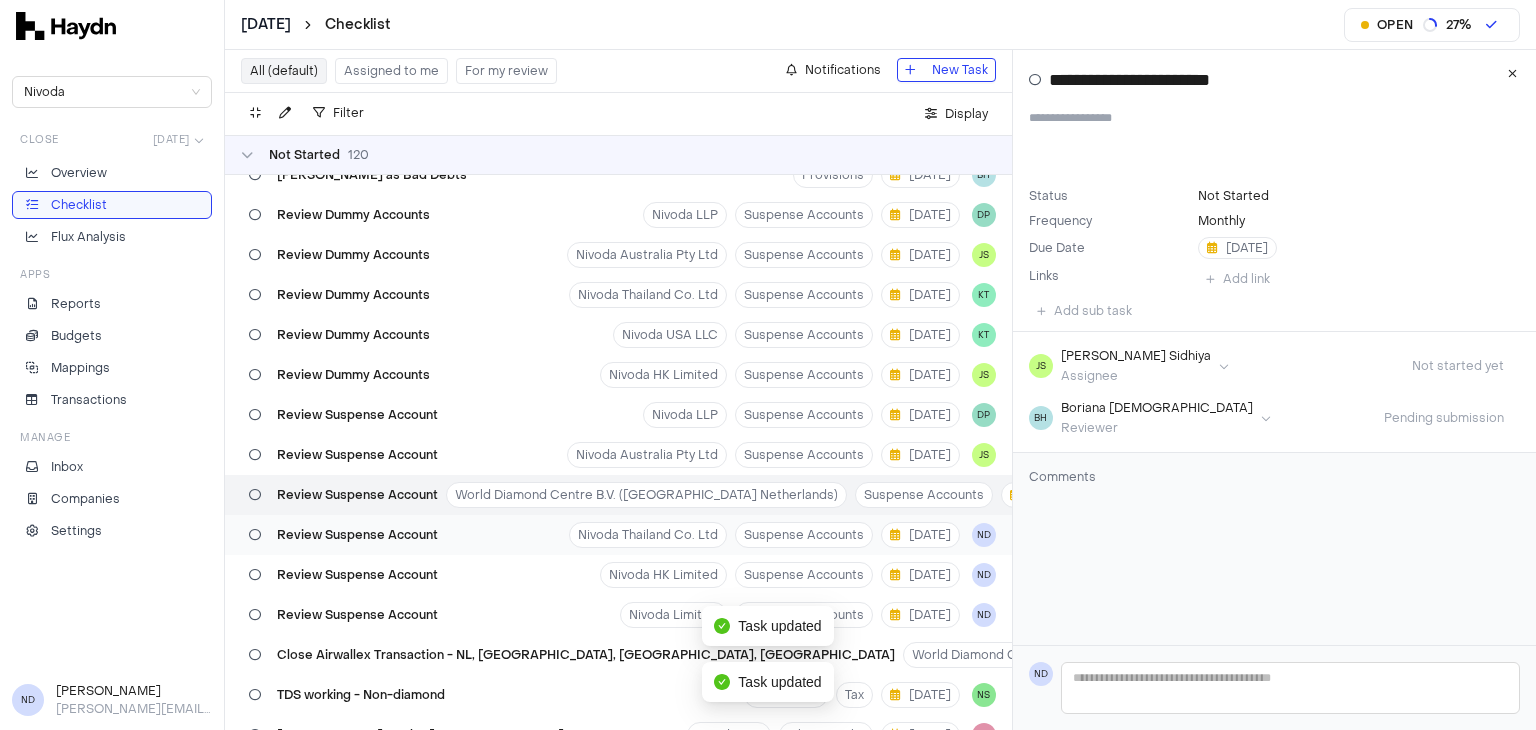 click on "Review Suspense Account" at bounding box center [357, 535] 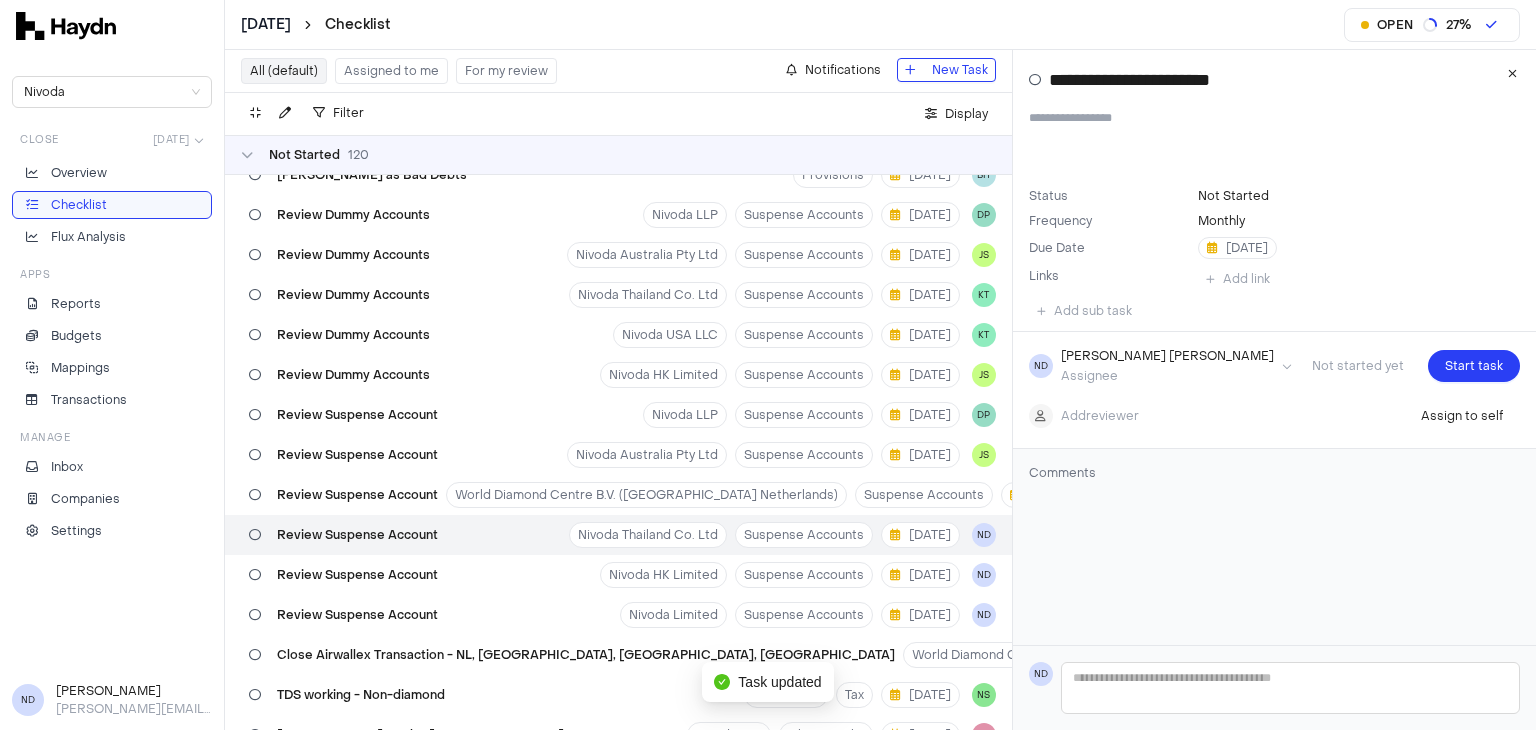 click on "[DATE] Checklist Open 27 % Nivoda Close [DATE] Overview Checklist Flux Analysis Apps Reports Budgets Mappings Transactions Manage Inbox Companies Settings ND [PERSON_NAME] [PERSON_NAME][EMAIL_ADDRESS][DOMAIN_NAME] All   (default) Assigned to me   For my review   Notifications New Task Filter . Display Not Started 120 Review Stripe balance account Nivoda Australia Pty Ltd Suspense Accounts [DATE] BH Review Open Invoice Nivoda LLP Open invoice review [DATE] SK Review Open Invoice Nivoda Australia Pty Ltd Open invoice review [DATE] JS Review Open Invoice World Diamond Centre B.V. (Nivoda Netherlands) Open invoice review [DATE] JS Review Open Invoice Nivoda [GEOGRAPHIC_DATA] (Pty) Ltd Open invoice review [DATE] DN Review Open Invoice Nivoda HK Limited Open invoice review [DATE] JS Review Open Invoice Nivoda Limited Open invoice review [DATE] DN Run depreciation Nivoda Australia Pty Ltd Fixed Assets [DATE] JS Run depreciation Nivoda Belgium BV Fixed Assets [DATE] DN Run depreciation World Diamond Centre B.V. ([GEOGRAPHIC_DATA] Netherlands) [DATE] JS 0" at bounding box center [768, 365] 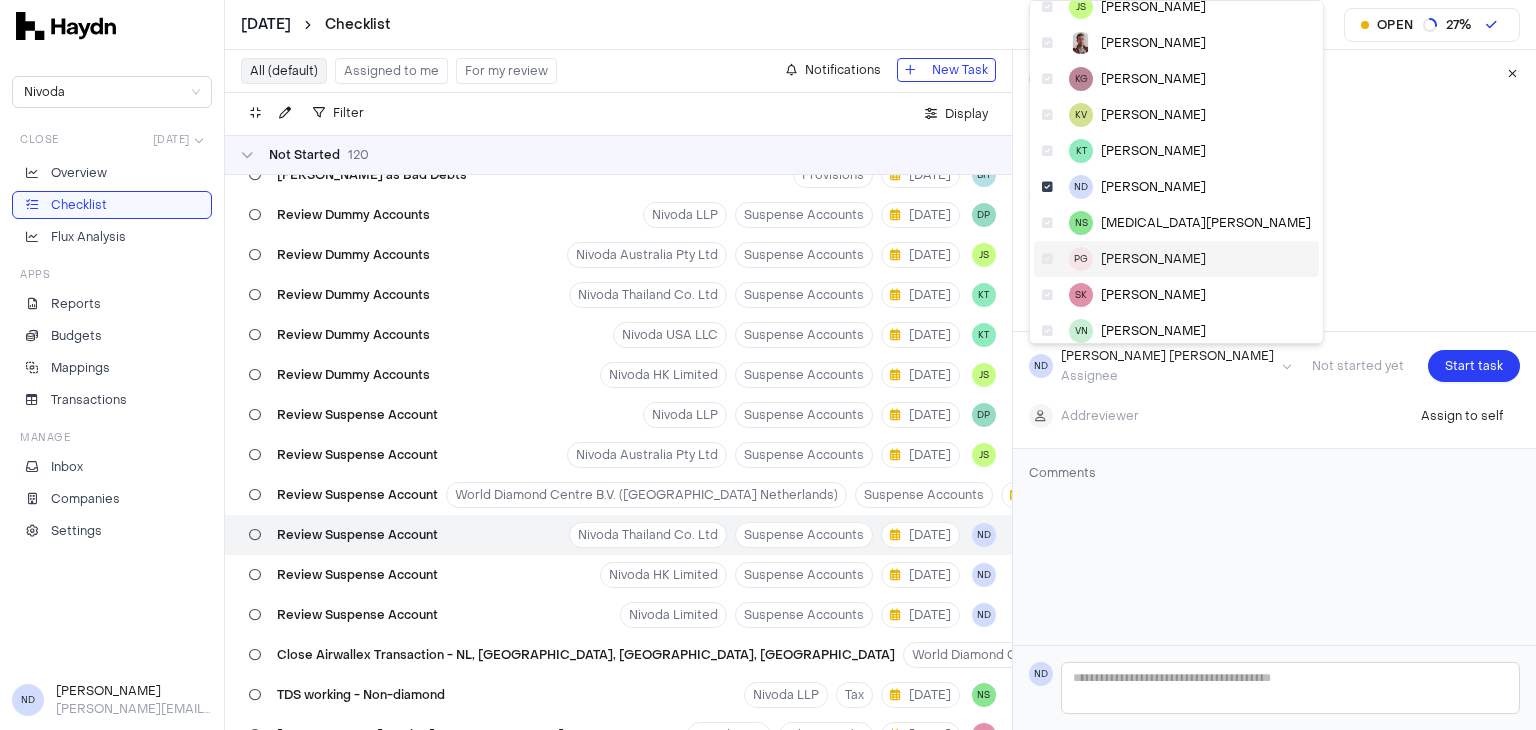 scroll, scrollTop: 200, scrollLeft: 0, axis: vertical 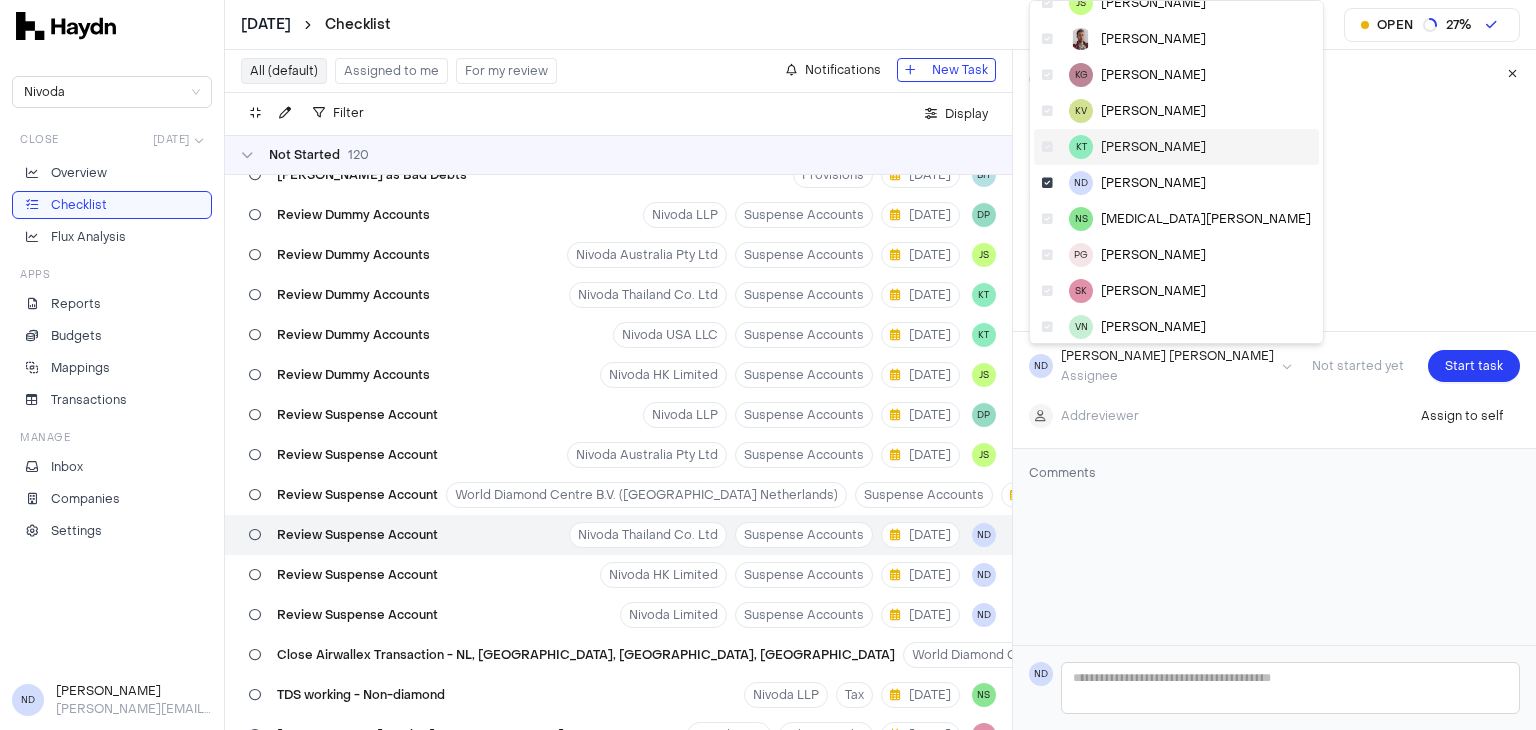 click on "[PERSON_NAME]" at bounding box center (1153, 147) 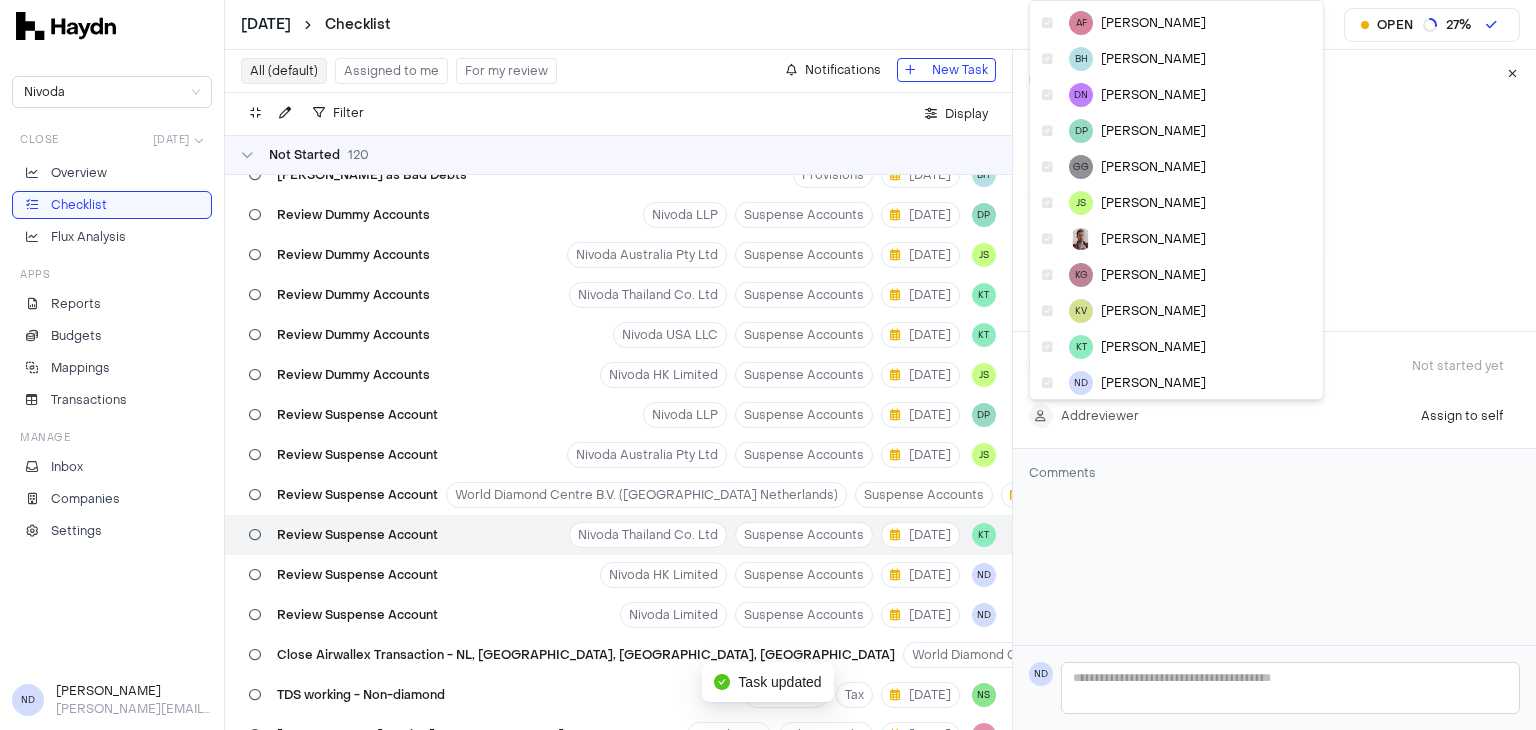 click on "[DATE] Checklist Open 27 % Nivoda Close [DATE] Overview Checklist Flux Analysis Apps Reports Budgets Mappings Transactions Manage Inbox Companies Settings ND [PERSON_NAME] [PERSON_NAME][EMAIL_ADDRESS][DOMAIN_NAME] All   (default) Assigned to me   For my review   Notifications New Task Filter . Display Not Started 120 Review Stripe balance account Nivoda Australia Pty Ltd Suspense Accounts [DATE] BH Review Open Invoice Nivoda LLP Open invoice review [DATE] SK Review Open Invoice Nivoda Australia Pty Ltd Open invoice review [DATE] JS Review Open Invoice World Diamond Centre B.V. (Nivoda Netherlands) Open invoice review [DATE] JS Review Open Invoice Nivoda [GEOGRAPHIC_DATA] (Pty) Ltd Open invoice review [DATE] DN Review Open Invoice Nivoda HK Limited Open invoice review [DATE] JS Review Open Invoice Nivoda Limited Open invoice review [DATE] DN Run depreciation Nivoda Australia Pty Ltd Fixed Assets [DATE] JS Run depreciation Nivoda Belgium BV Fixed Assets [DATE] DN Run depreciation World Diamond Centre B.V. ([GEOGRAPHIC_DATA] Netherlands) [DATE] JS 0" at bounding box center (768, 365) 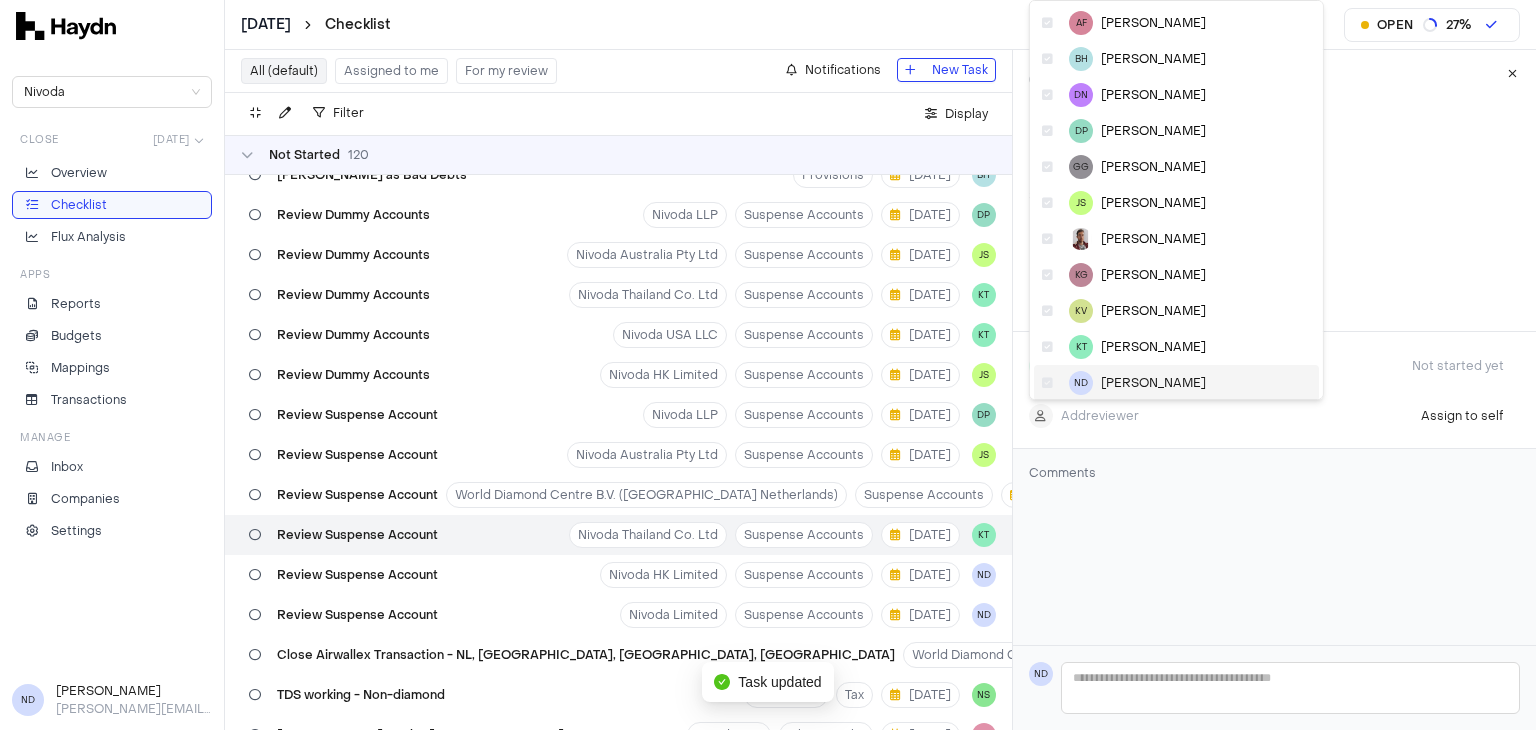 click on "ND [PERSON_NAME]" at bounding box center [1176, 383] 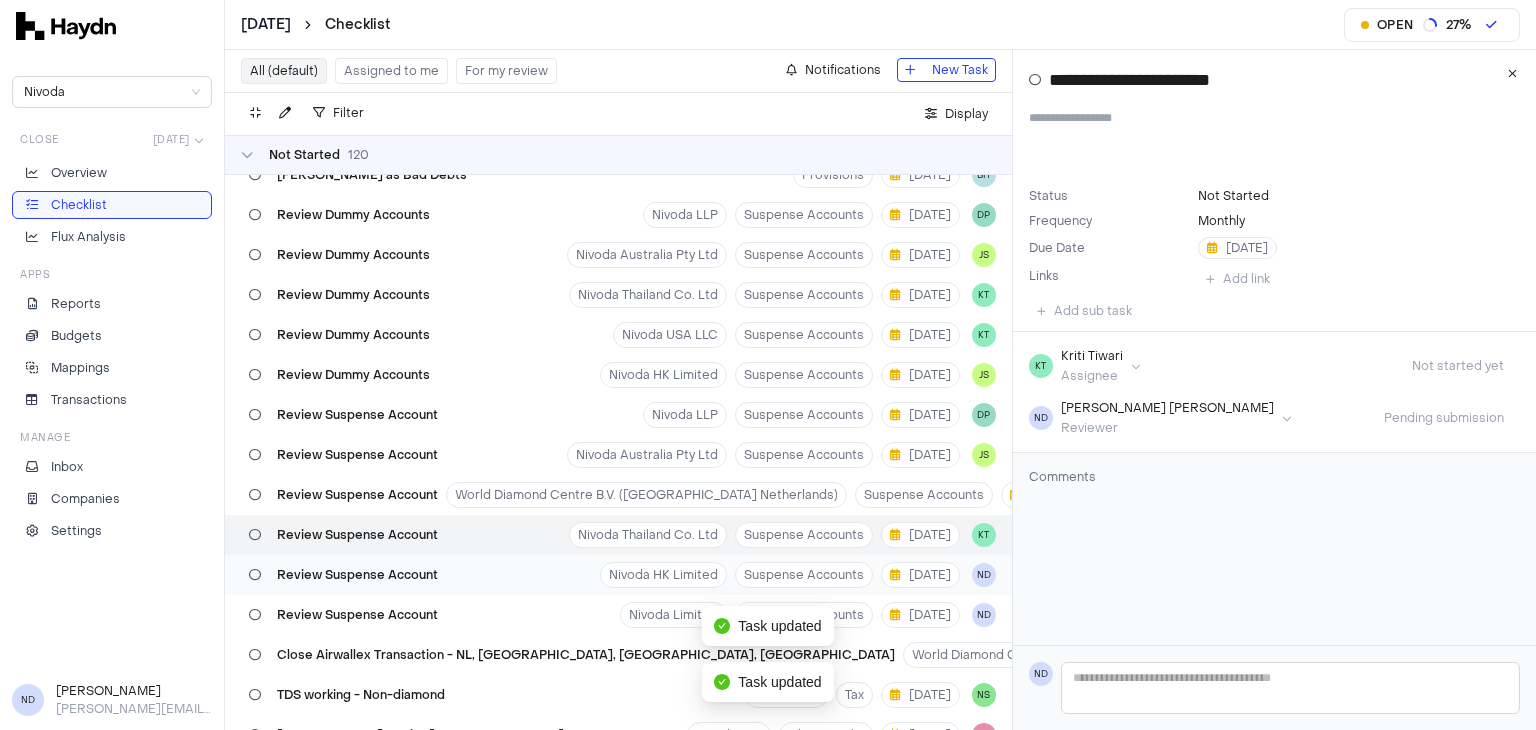 click on "Review Suspense Account" at bounding box center (357, 575) 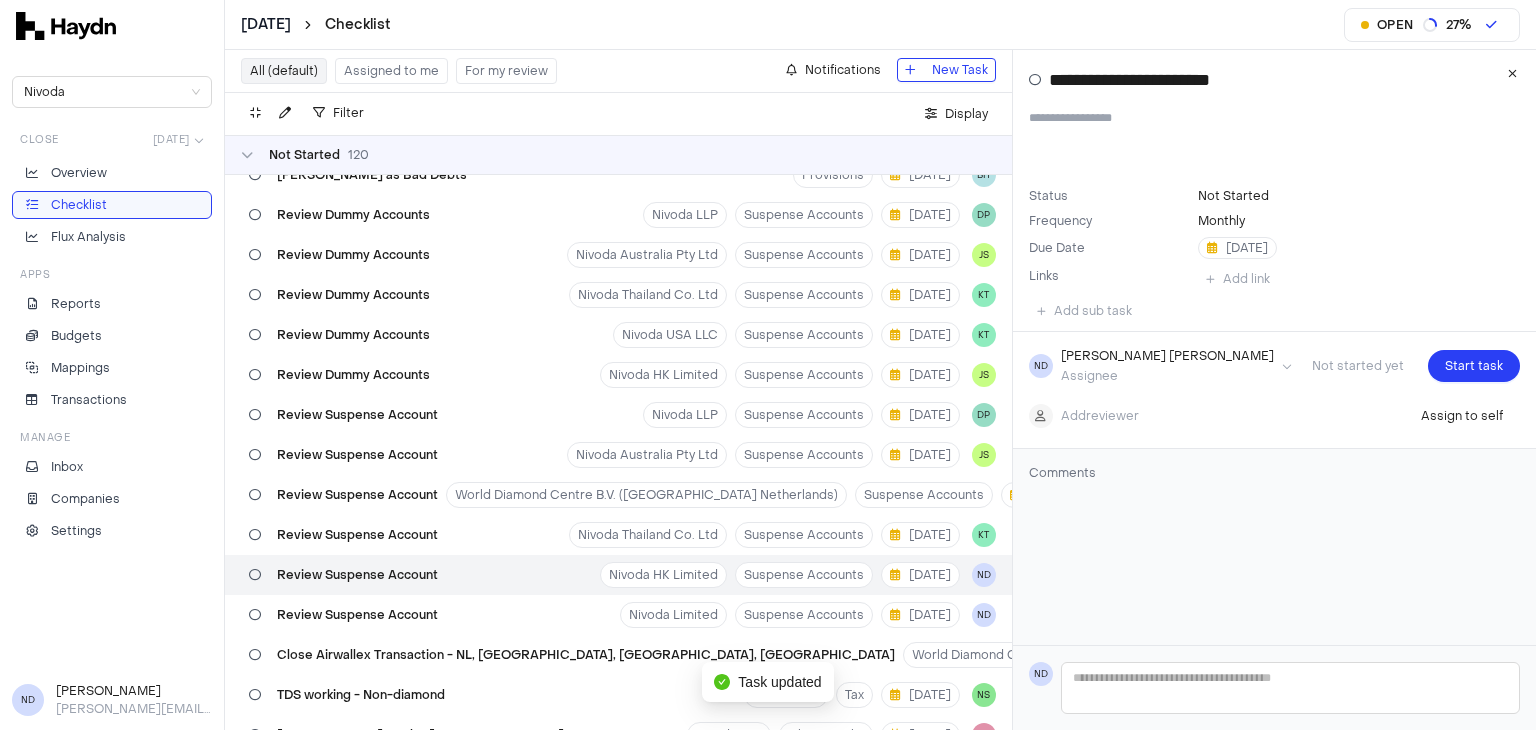 click on "[DATE] Checklist Open 27 % Nivoda Close [DATE] Overview Checklist Flux Analysis Apps Reports Budgets Mappings Transactions Manage Inbox Companies Settings ND [PERSON_NAME] [PERSON_NAME][EMAIL_ADDRESS][DOMAIN_NAME] All   (default) Assigned to me   For my review   Notifications New Task Filter . Display Not Started 120 Review Stripe balance account Nivoda Australia Pty Ltd Suspense Accounts [DATE] BH Review Open Invoice Nivoda LLP Open invoice review [DATE] SK Review Open Invoice Nivoda Australia Pty Ltd Open invoice review [DATE] JS Review Open Invoice World Diamond Centre B.V. (Nivoda Netherlands) Open invoice review [DATE] JS Review Open Invoice Nivoda [GEOGRAPHIC_DATA] (Pty) Ltd Open invoice review [DATE] DN Review Open Invoice Nivoda HK Limited Open invoice review [DATE] JS Review Open Invoice Nivoda Limited Open invoice review [DATE] DN Run depreciation Nivoda Australia Pty Ltd Fixed Assets [DATE] JS Run depreciation Nivoda Belgium BV Fixed Assets [DATE] DN Run depreciation World Diamond Centre B.V. ([GEOGRAPHIC_DATA] Netherlands) [DATE] JS 0" at bounding box center [768, 365] 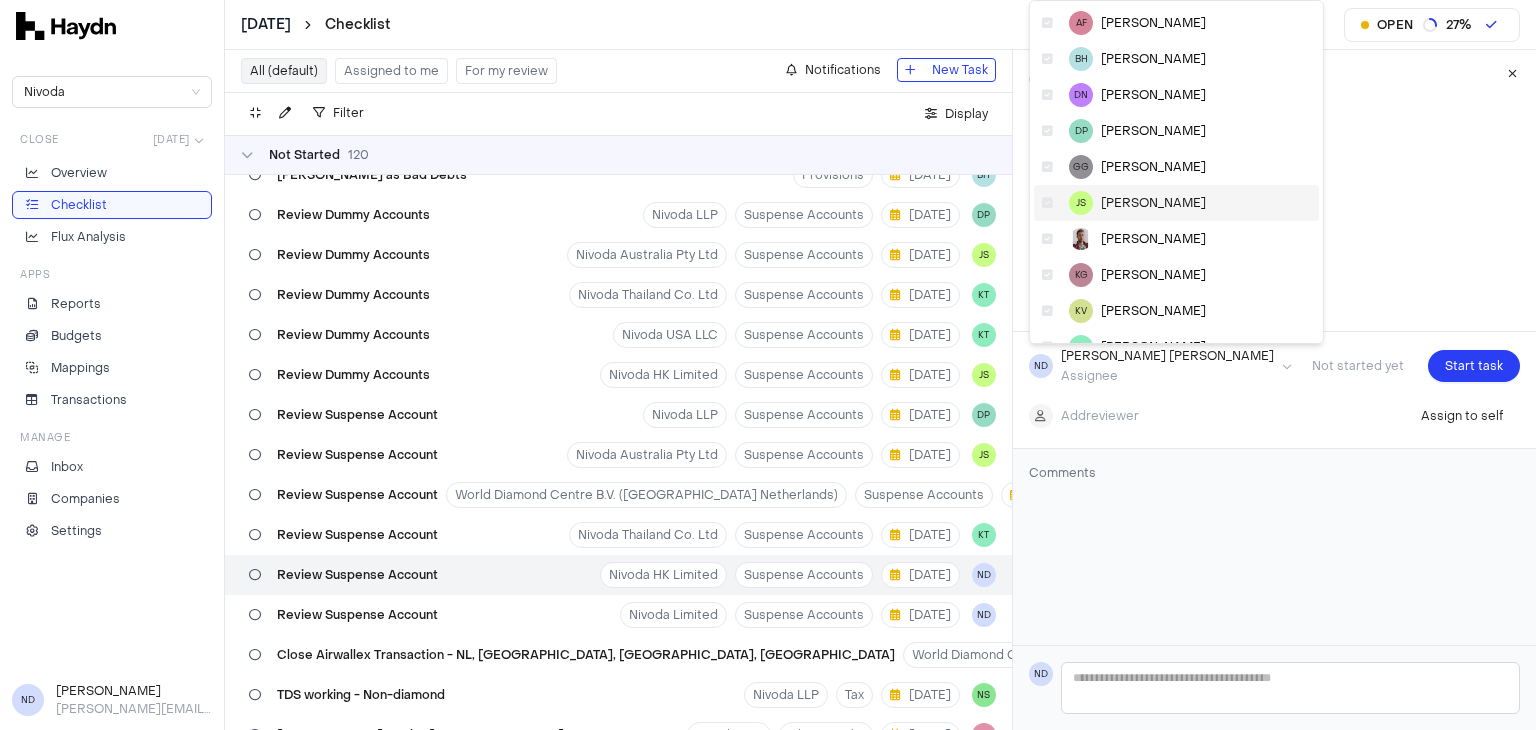 click on "[PERSON_NAME]" at bounding box center [1176, 203] 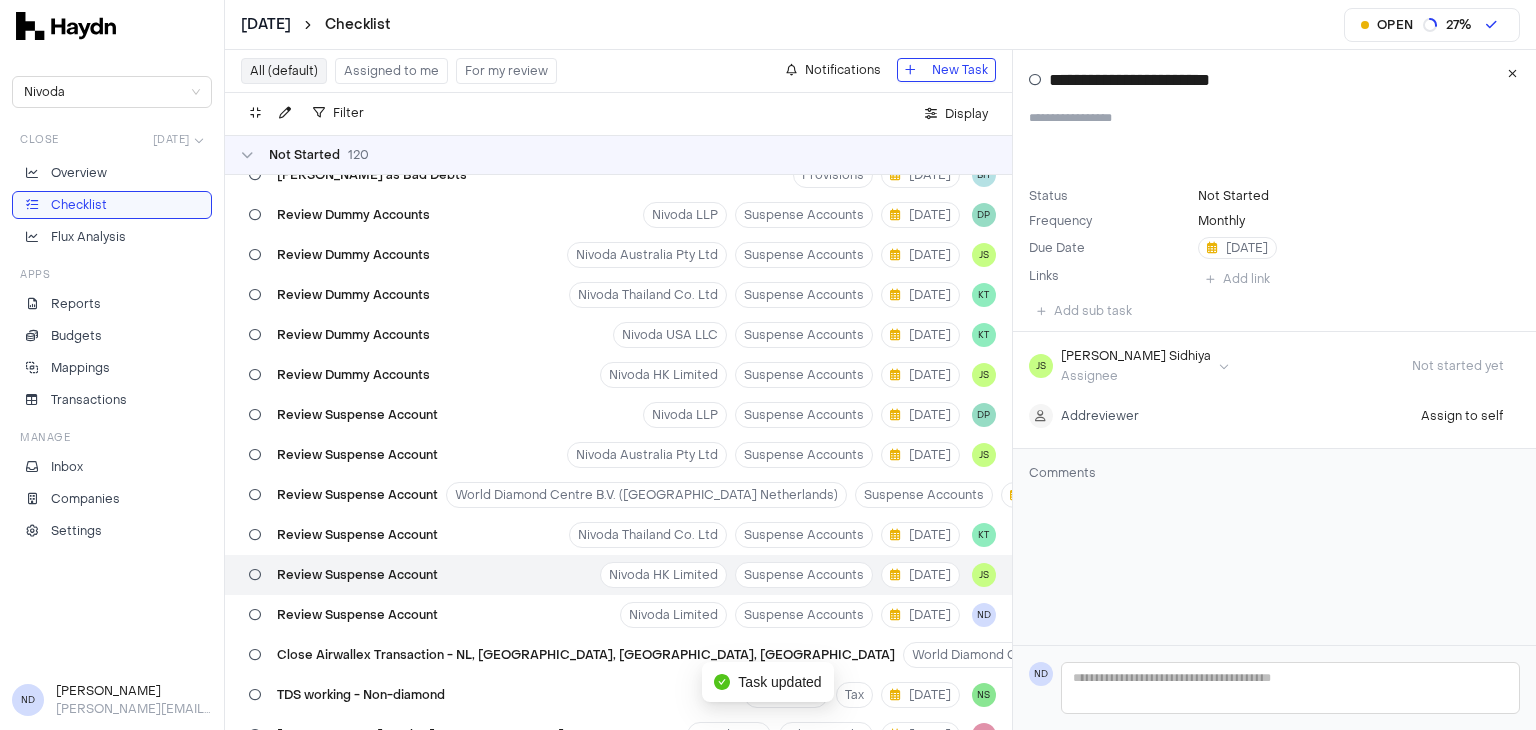 click on "[DATE] Checklist Open 27 % Nivoda Close [DATE] Overview Checklist Flux Analysis Apps Reports Budgets Mappings Transactions Manage Inbox Companies Settings ND [PERSON_NAME] [PERSON_NAME][EMAIL_ADDRESS][DOMAIN_NAME] All   (default) Assigned to me   For my review   Notifications New Task Filter . Display Not Started 120 Review Stripe balance account Nivoda Australia Pty Ltd Suspense Accounts [DATE] BH Review Open Invoice Nivoda LLP Open invoice review [DATE] SK Review Open Invoice Nivoda Australia Pty Ltd Open invoice review [DATE] JS Review Open Invoice World Diamond Centre B.V. (Nivoda Netherlands) Open invoice review [DATE] JS Review Open Invoice Nivoda [GEOGRAPHIC_DATA] (Pty) Ltd Open invoice review [DATE] DN Review Open Invoice Nivoda HK Limited Open invoice review [DATE] JS Review Open Invoice Nivoda Limited Open invoice review [DATE] DN Run depreciation Nivoda Australia Pty Ltd Fixed Assets [DATE] JS Run depreciation Nivoda Belgium BV Fixed Assets [DATE] DN Run depreciation World Diamond Centre B.V. ([GEOGRAPHIC_DATA] Netherlands) [DATE] JS 0" at bounding box center [768, 365] 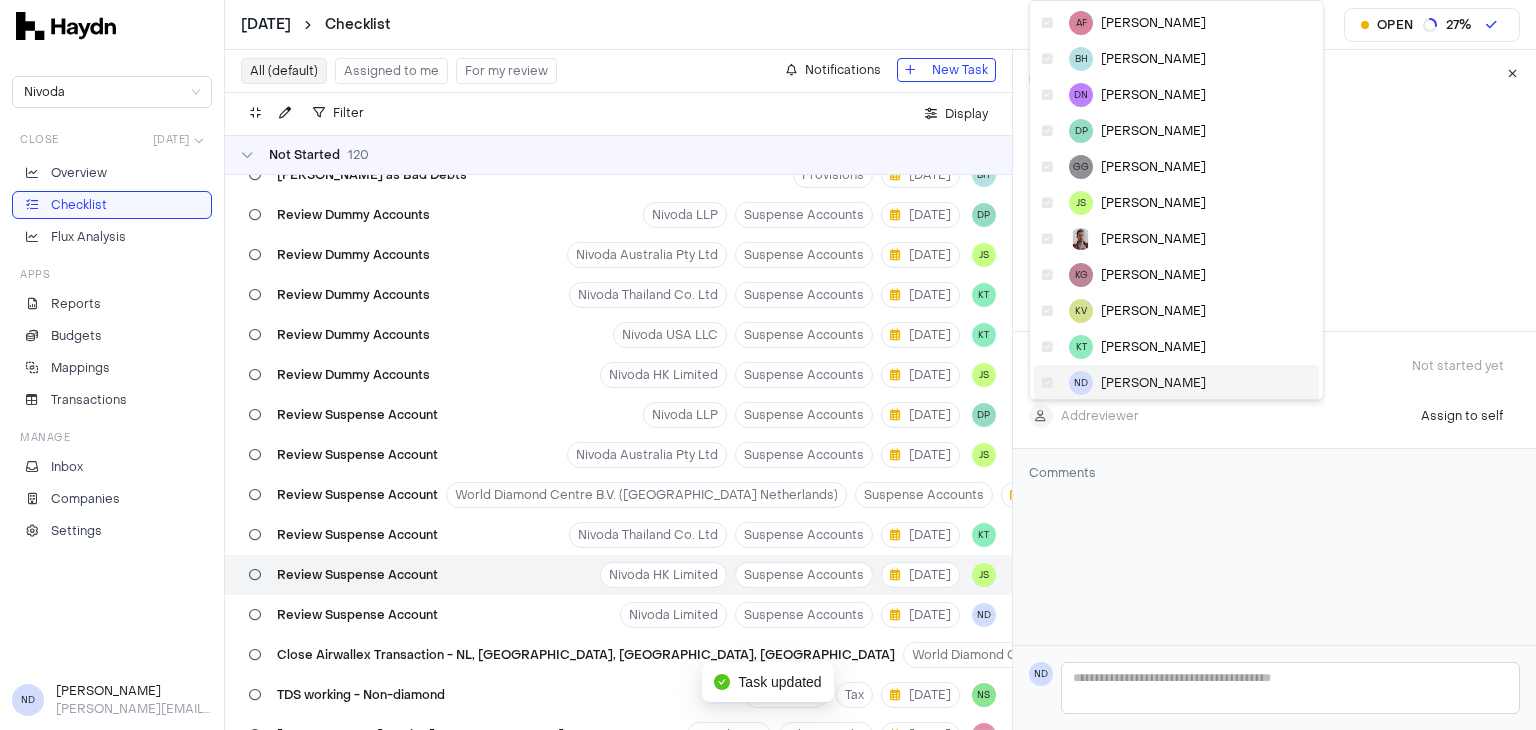 click on "ND [PERSON_NAME]" at bounding box center (1176, 383) 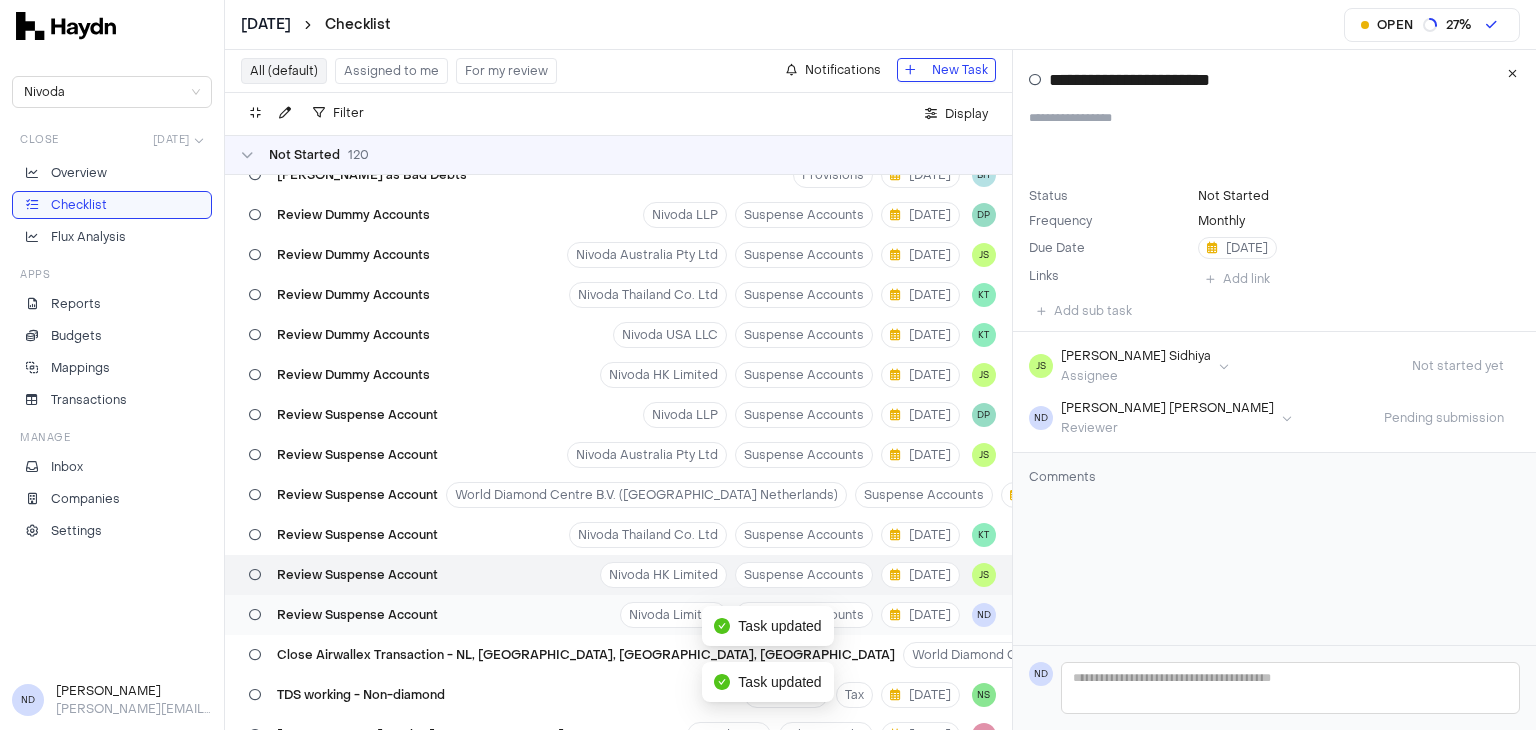 click on "Review Suspense Account Nivoda Limited Suspense Accounts [DATE] ND" at bounding box center [618, 615] 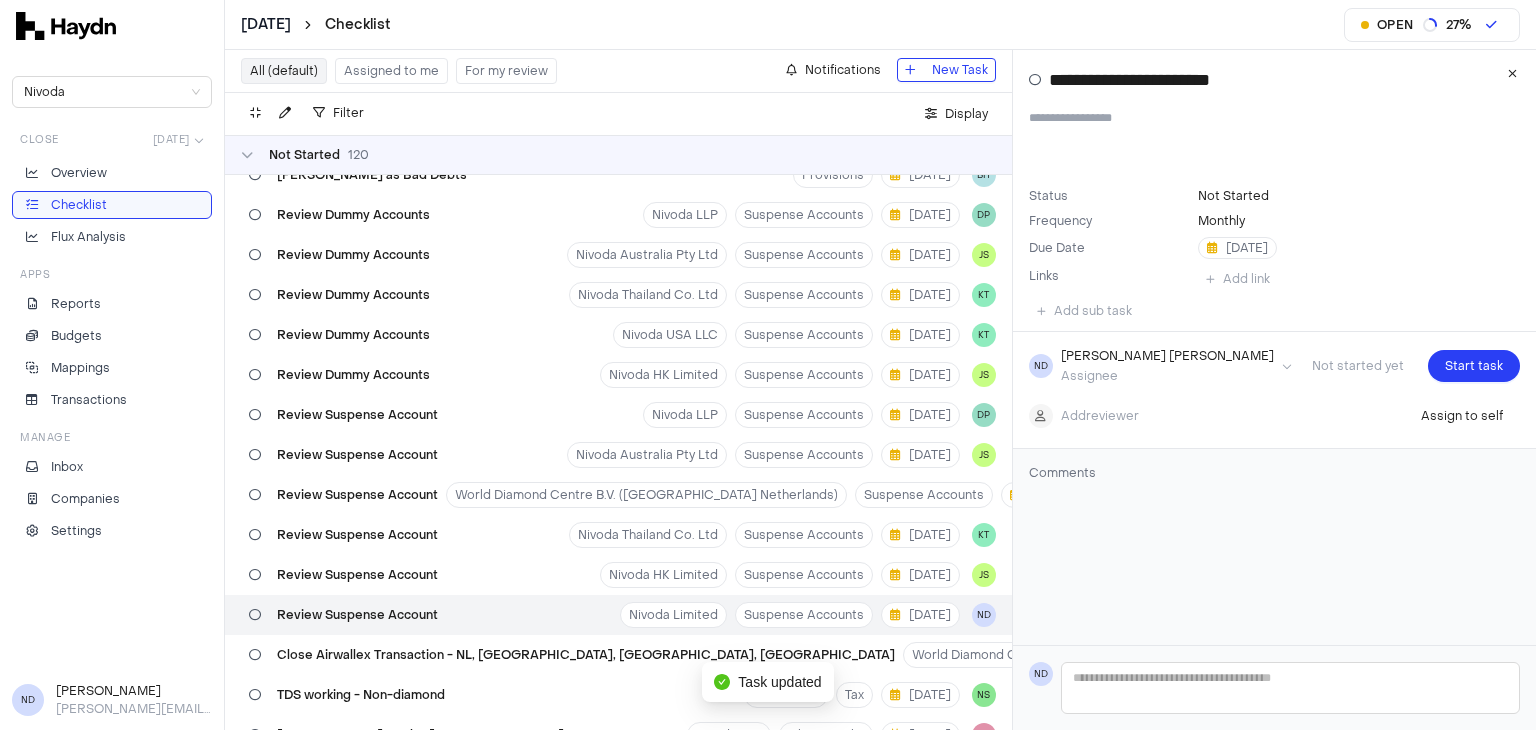 click on "[DATE] Checklist Open 27 % Nivoda Close [DATE] Overview Checklist Flux Analysis Apps Reports Budgets Mappings Transactions Manage Inbox Companies Settings ND [PERSON_NAME] [PERSON_NAME][EMAIL_ADDRESS][DOMAIN_NAME] All   (default) Assigned to me   For my review   Notifications New Task Filter . Display Not Started 120 Review Stripe balance account Nivoda Australia Pty Ltd Suspense Accounts [DATE] BH Review Open Invoice Nivoda LLP Open invoice review [DATE] SK Review Open Invoice Nivoda Australia Pty Ltd Open invoice review [DATE] JS Review Open Invoice World Diamond Centre B.V. (Nivoda Netherlands) Open invoice review [DATE] JS Review Open Invoice Nivoda [GEOGRAPHIC_DATA] (Pty) Ltd Open invoice review [DATE] DN Review Open Invoice Nivoda HK Limited Open invoice review [DATE] JS Review Open Invoice Nivoda Limited Open invoice review [DATE] DN Run depreciation Nivoda Australia Pty Ltd Fixed Assets [DATE] JS Run depreciation Nivoda Belgium BV Fixed Assets [DATE] DN Run depreciation World Diamond Centre B.V. ([GEOGRAPHIC_DATA] Netherlands) [DATE] JS 0" at bounding box center (768, 365) 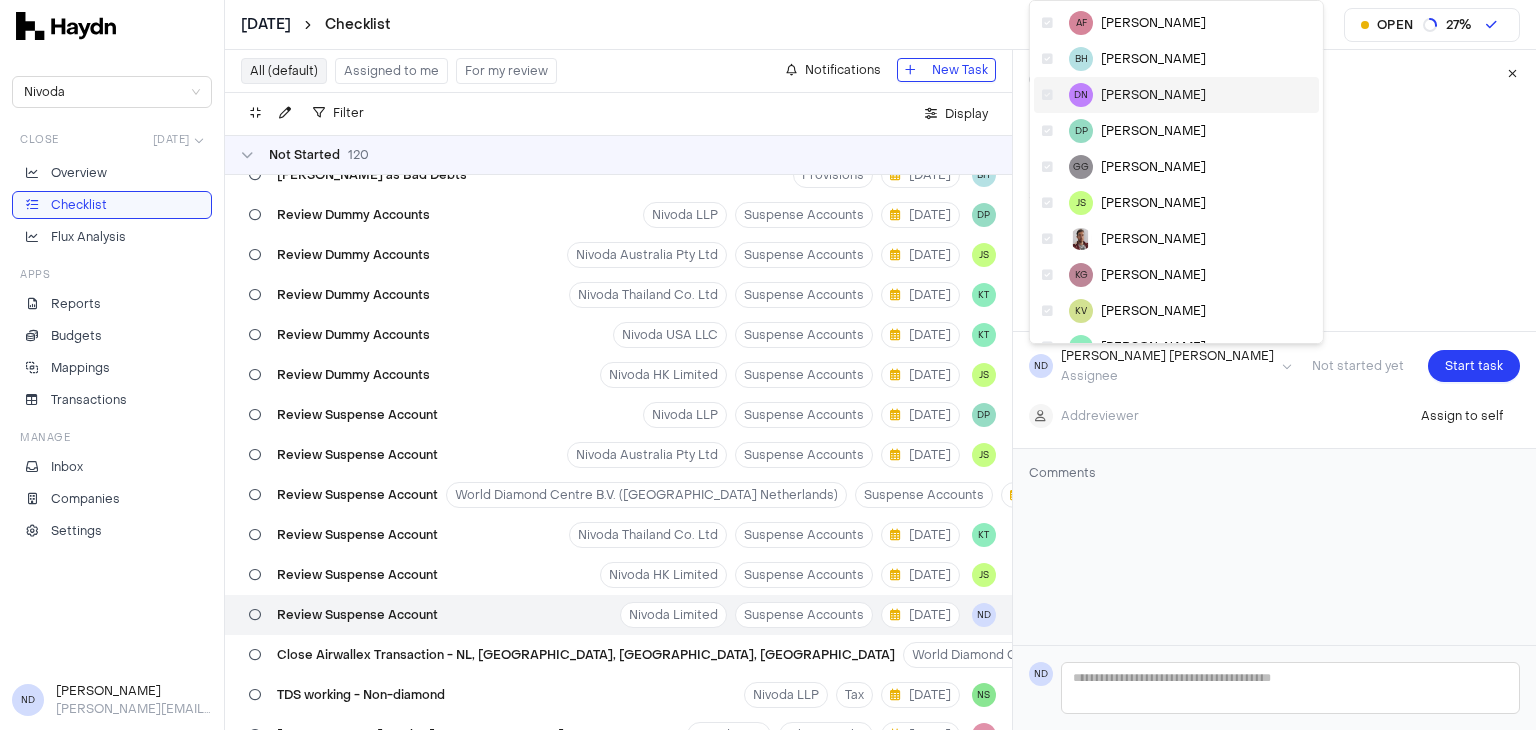 click on "[PERSON_NAME]" at bounding box center (1153, 95) 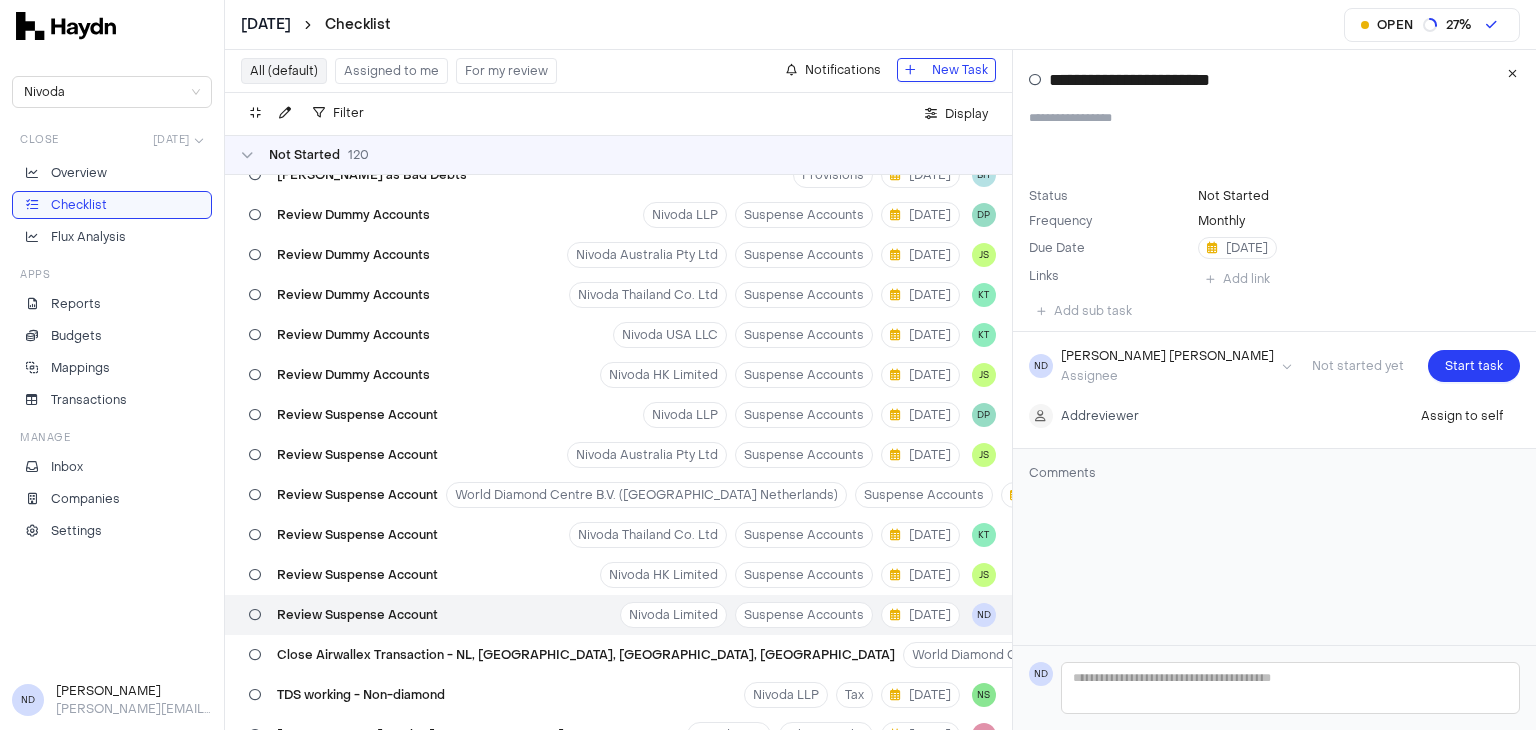 click on "[DATE] Checklist Open 27 % Nivoda Close [DATE] Overview Checklist Flux Analysis Apps Reports Budgets Mappings Transactions Manage Inbox Companies Settings ND [PERSON_NAME] [PERSON_NAME][EMAIL_ADDRESS][DOMAIN_NAME] All   (default) Assigned to me   For my review   Notifications New Task Filter . Display Not Started 120 Review Stripe balance account Nivoda Australia Pty Ltd Suspense Accounts [DATE] BH Review Open Invoice Nivoda LLP Open invoice review [DATE] SK Review Open Invoice Nivoda Australia Pty Ltd Open invoice review [DATE] JS Review Open Invoice World Diamond Centre B.V. (Nivoda Netherlands) Open invoice review [DATE] JS Review Open Invoice Nivoda [GEOGRAPHIC_DATA] (Pty) Ltd Open invoice review [DATE] DN Review Open Invoice Nivoda HK Limited Open invoice review [DATE] JS Review Open Invoice Nivoda Limited Open invoice review [DATE] DN Run depreciation Nivoda Australia Pty Ltd Fixed Assets [DATE] JS Run depreciation Nivoda Belgium BV Fixed Assets [DATE] DN Run depreciation World Diamond Centre B.V. ([GEOGRAPHIC_DATA] Netherlands) [DATE] JS 0" at bounding box center (768, 365) 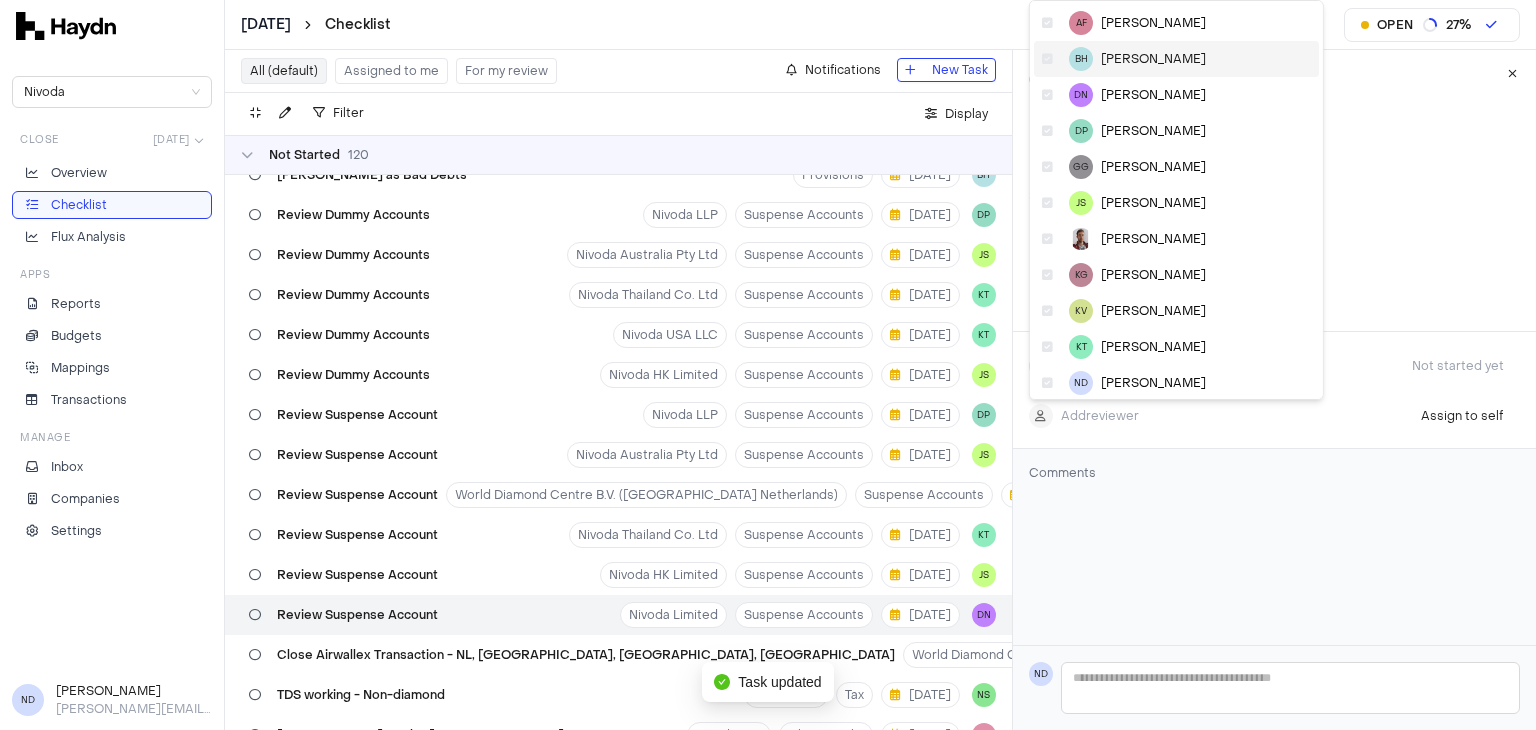 click on "BH [PERSON_NAME]" at bounding box center (1176, 59) 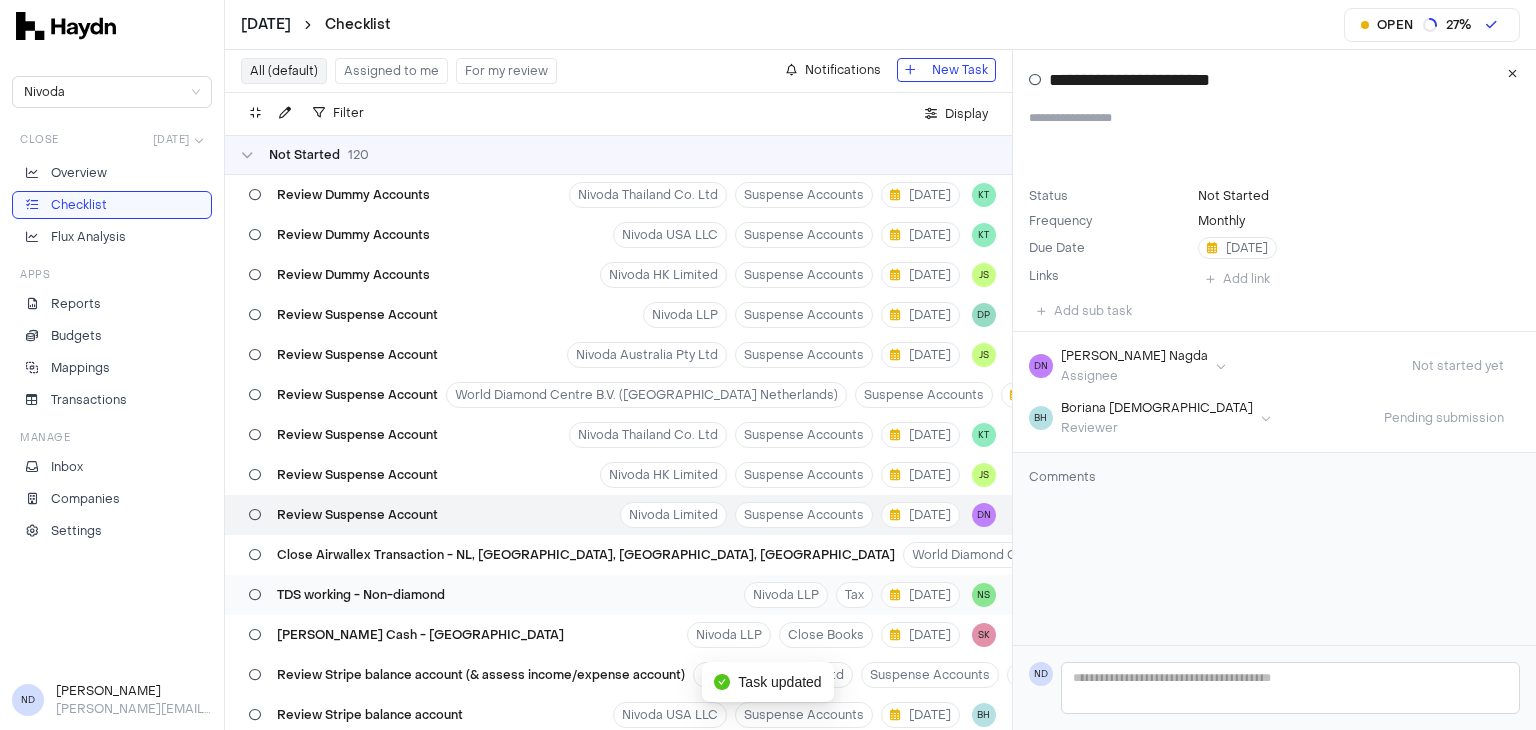 scroll, scrollTop: 1300, scrollLeft: 0, axis: vertical 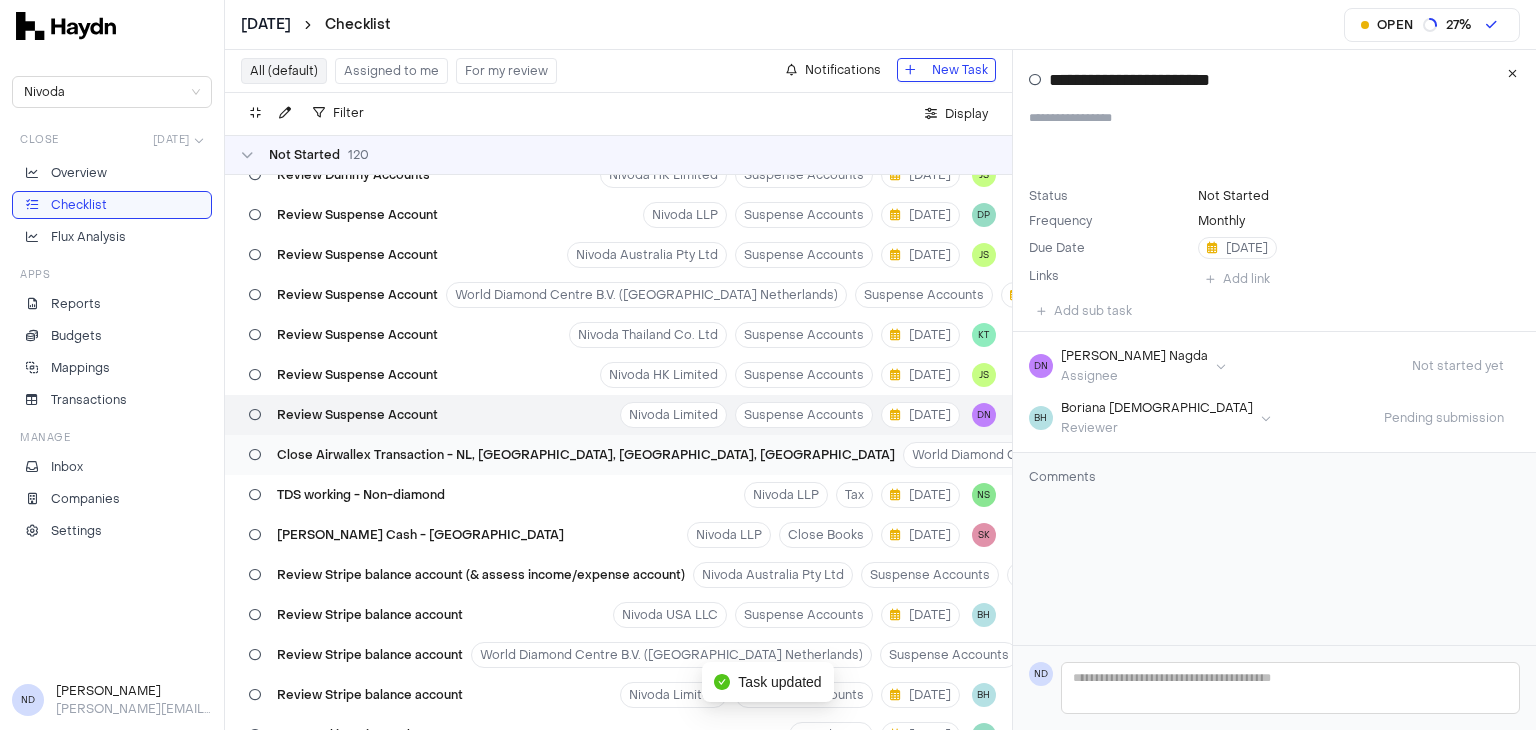 click on "Close Airwallex Transaction - NL, [GEOGRAPHIC_DATA], [GEOGRAPHIC_DATA], [GEOGRAPHIC_DATA]" at bounding box center (572, 455) 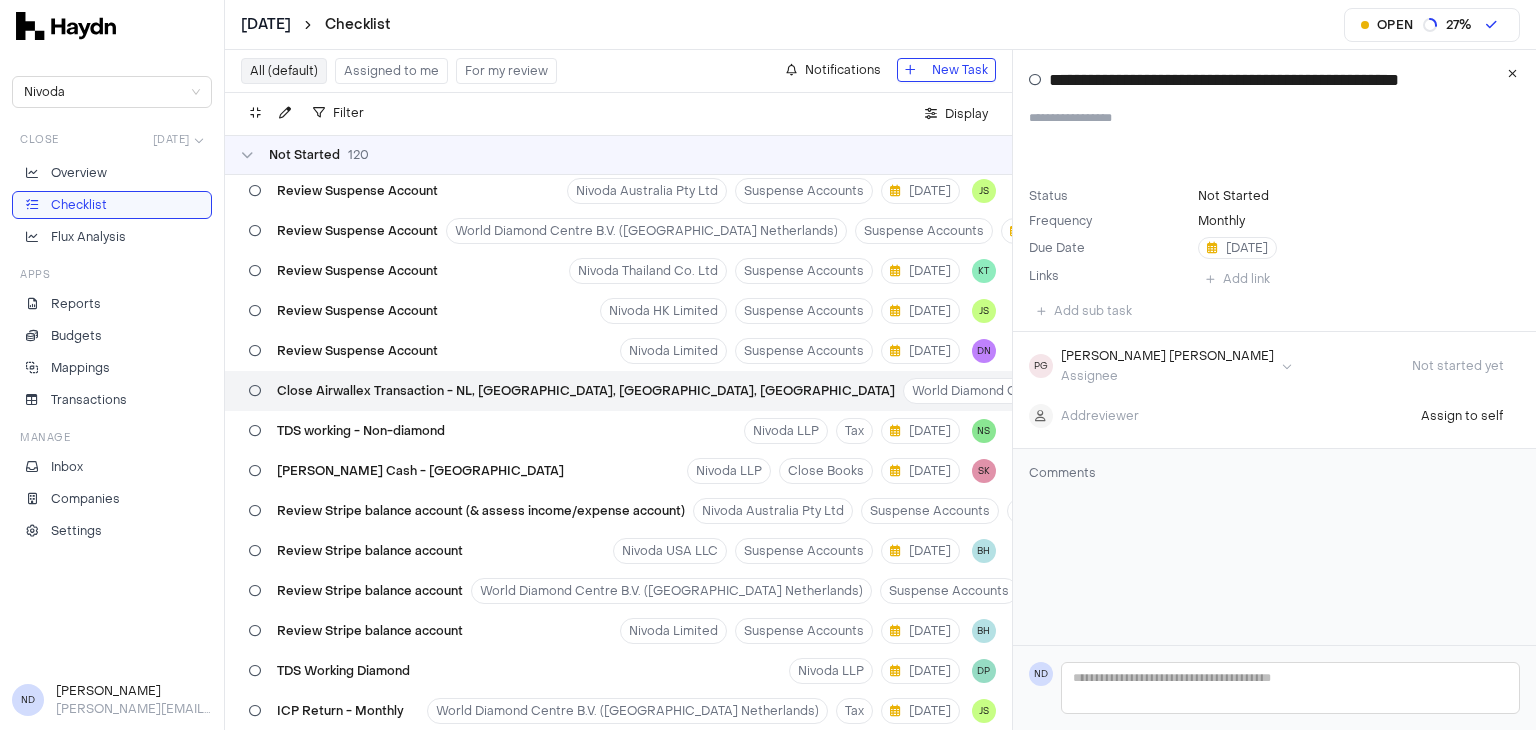 scroll, scrollTop: 1400, scrollLeft: 0, axis: vertical 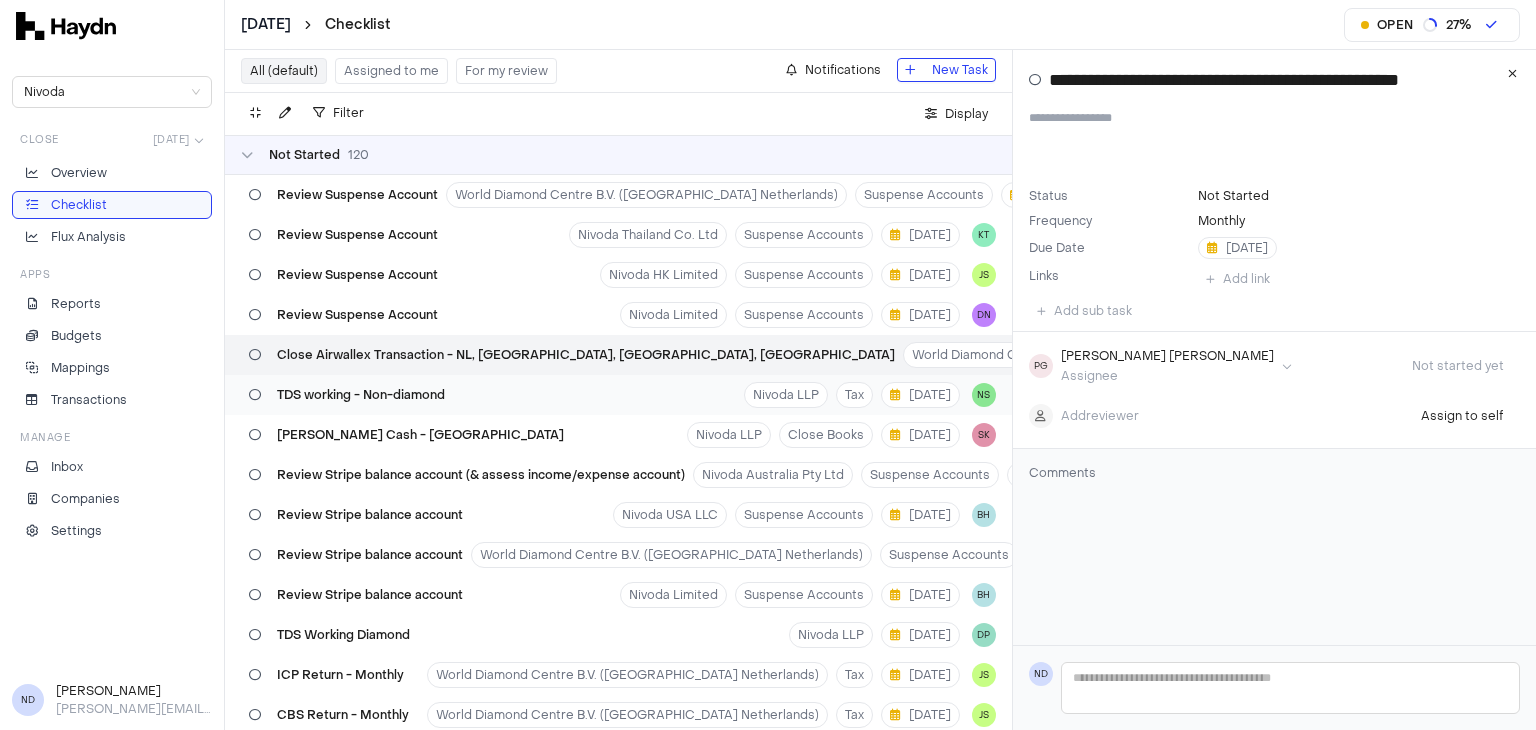 click on "TDS working - Non-diamond" at bounding box center (361, 395) 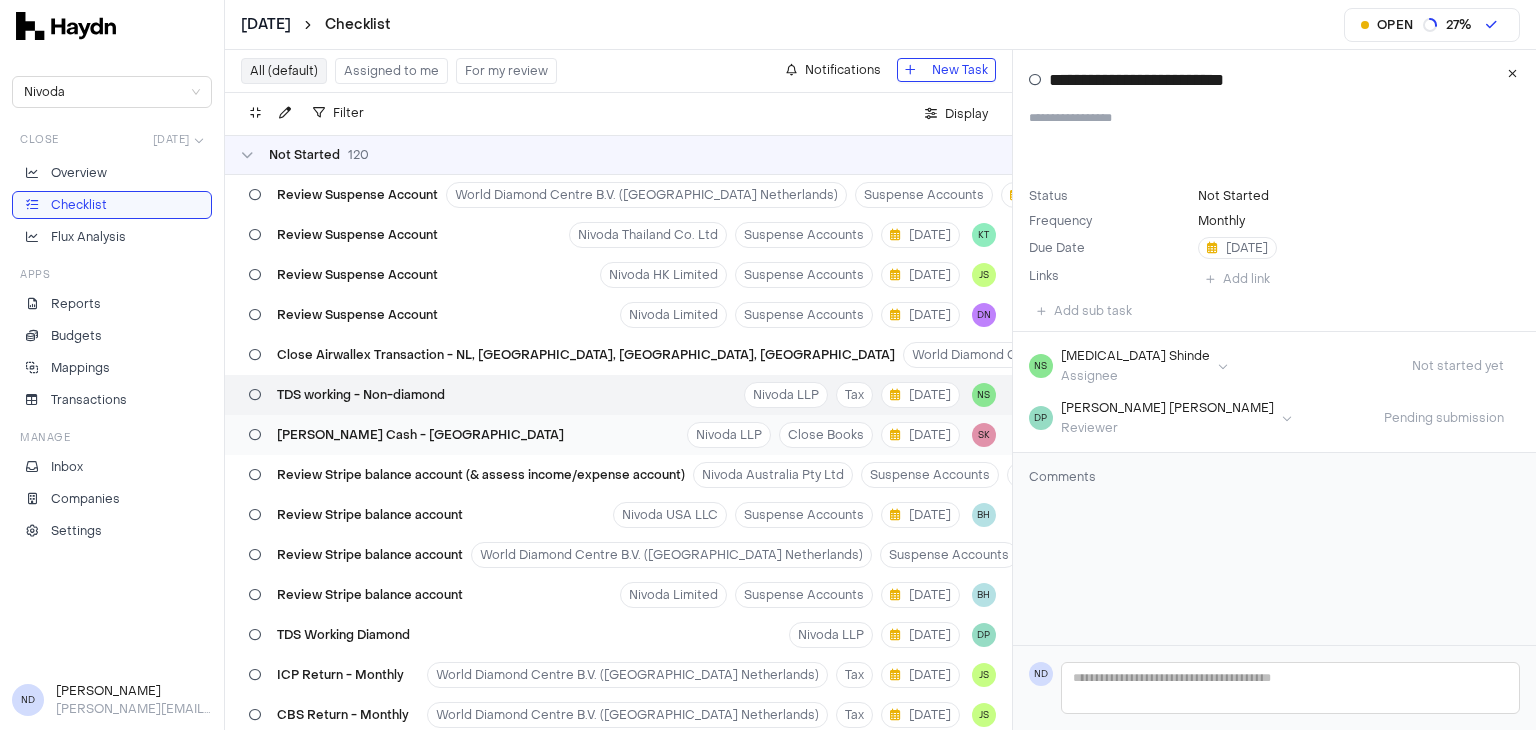 click on "[PERSON_NAME] Cash - [GEOGRAPHIC_DATA]" at bounding box center [406, 435] 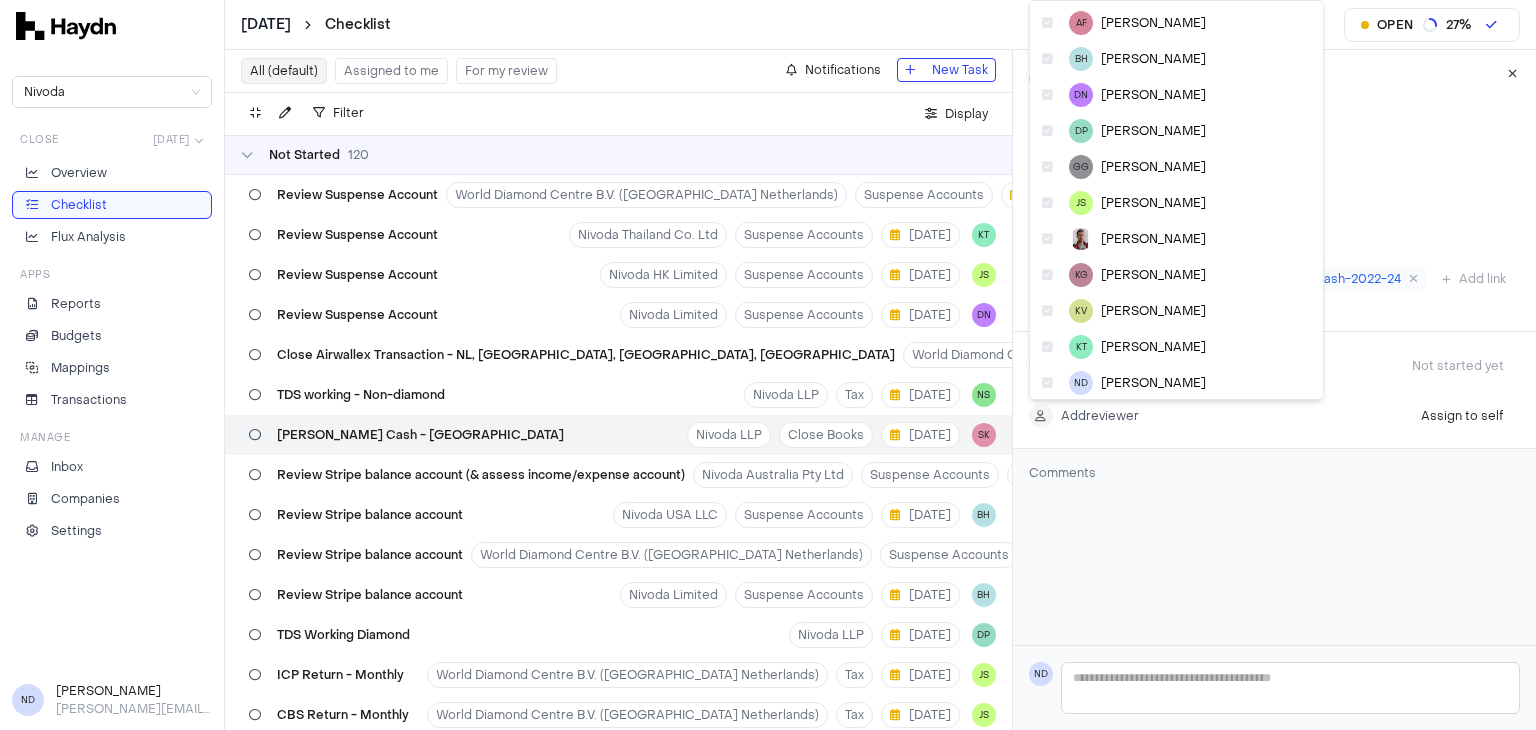 click on "[DATE] Checklist Open 27 % Nivoda Close [DATE] Overview Checklist Flux Analysis Apps Reports Budgets Mappings Transactions Manage Inbox Companies Settings ND [PERSON_NAME] [PERSON_NAME][EMAIL_ADDRESS][DOMAIN_NAME] All   (default) Assigned to me   For my review   Notifications New Task Filter . Display Not Started 120 Review Stripe balance account Nivoda Australia Pty Ltd Suspense Accounts [DATE] BH Review Open Invoice Nivoda LLP Open invoice review [DATE] SK Review Open Invoice Nivoda Australia Pty Ltd Open invoice review [DATE] JS Review Open Invoice World Diamond Centre B.V. (Nivoda Netherlands) Open invoice review [DATE] JS Review Open Invoice Nivoda [GEOGRAPHIC_DATA] (Pty) Ltd Open invoice review [DATE] DN Review Open Invoice Nivoda HK Limited Open invoice review [DATE] JS Review Open Invoice Nivoda Limited Open invoice review [DATE] DN Run depreciation Nivoda Australia Pty Ltd Fixed Assets [DATE] JS Run depreciation Nivoda Belgium BV Fixed Assets [DATE] DN Run depreciation World Diamond Centre B.V. ([GEOGRAPHIC_DATA] Netherlands) [DATE] JS 0" at bounding box center (768, 365) 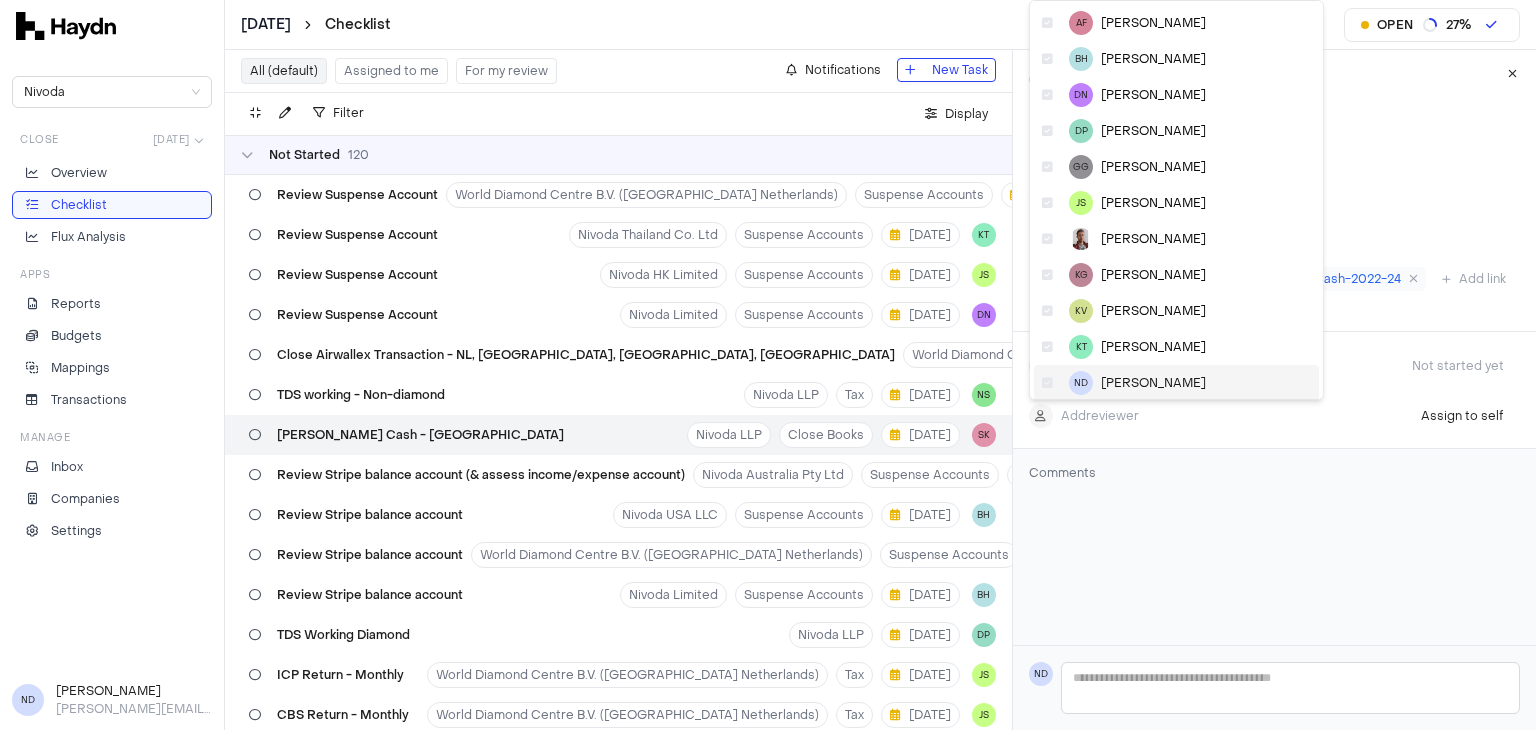 click on "[PERSON_NAME]" at bounding box center (1153, 383) 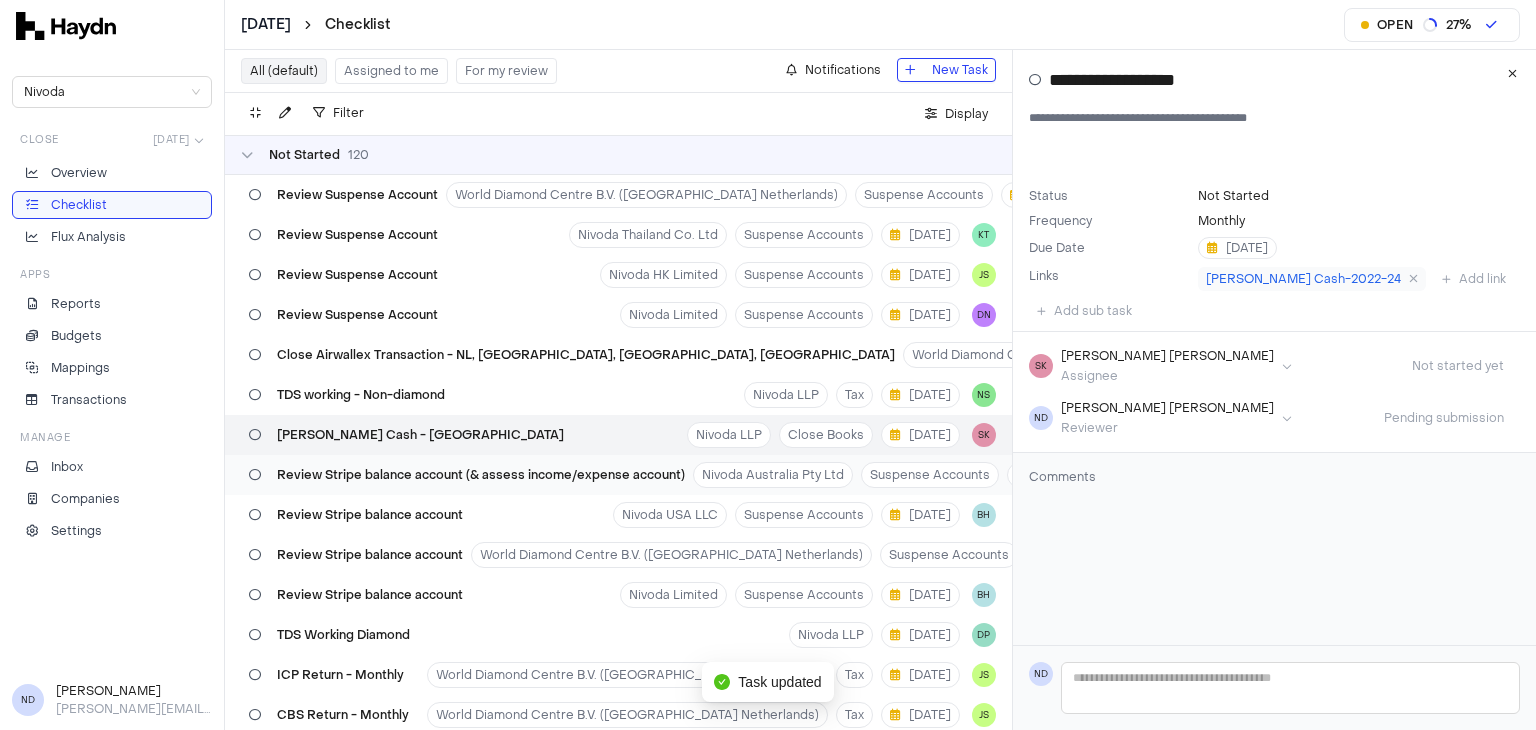 click on "Review Stripe balance account (& assess income/expense account)" at bounding box center (467, 475) 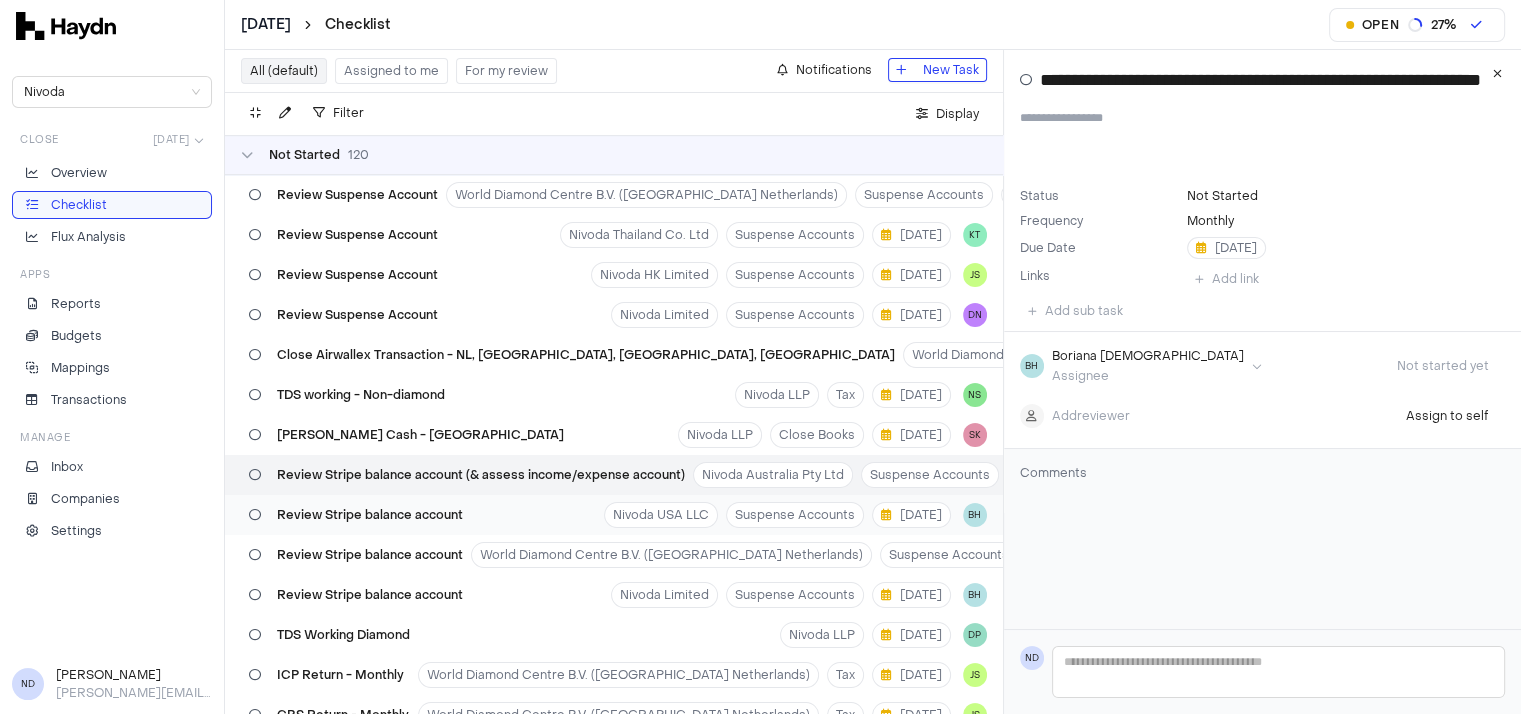 click on "Review Stripe balance account" at bounding box center (370, 515) 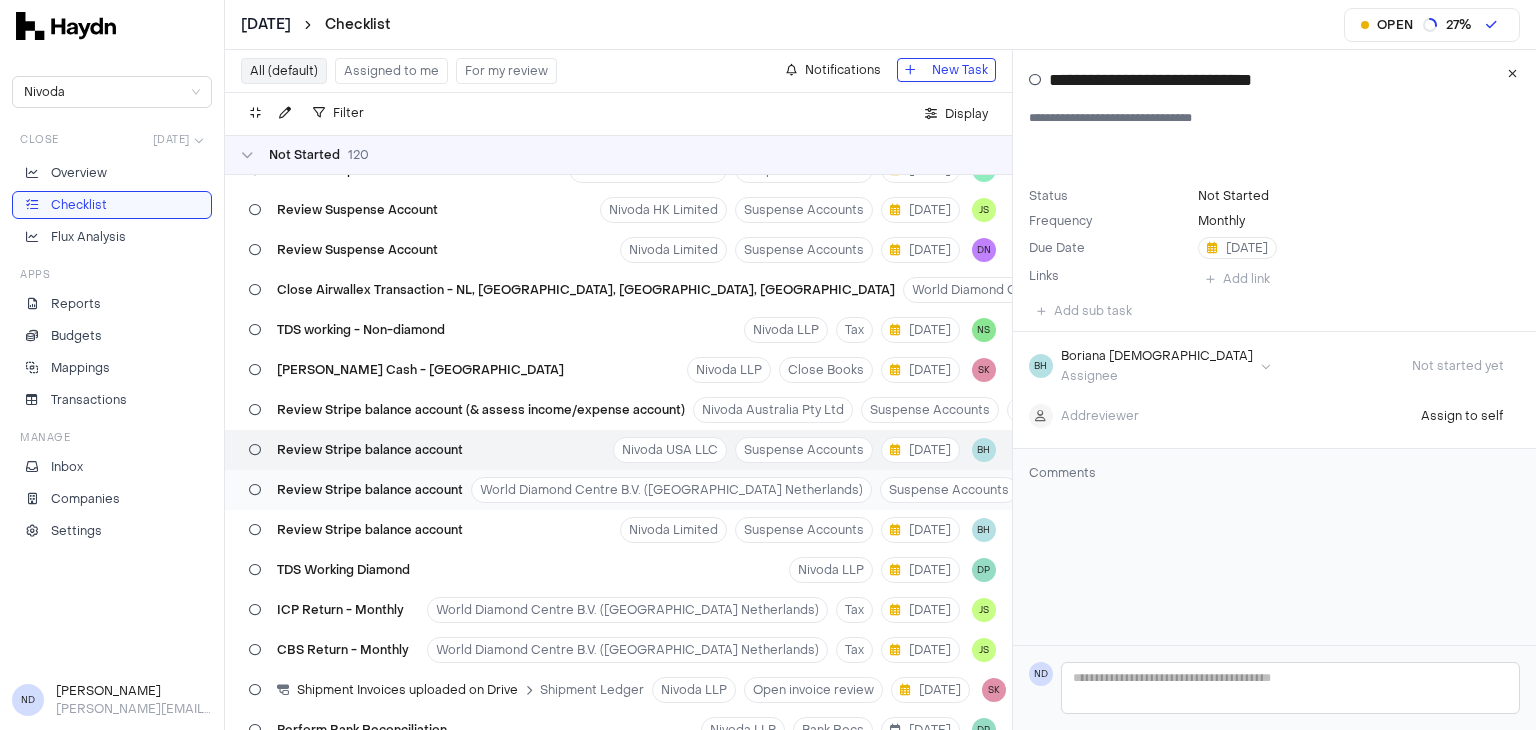 scroll, scrollTop: 1500, scrollLeft: 0, axis: vertical 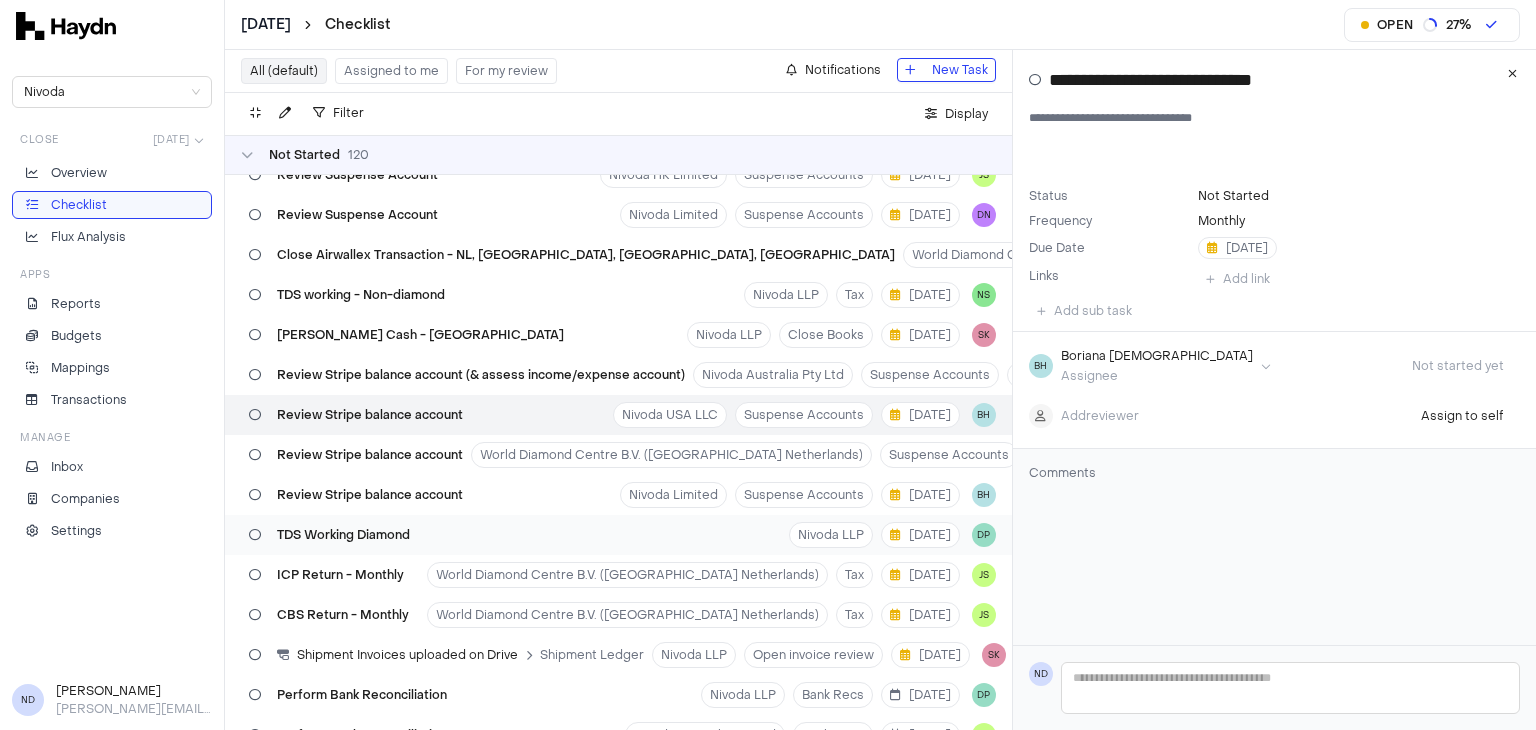 click on "TDS Working Diamond" at bounding box center (343, 535) 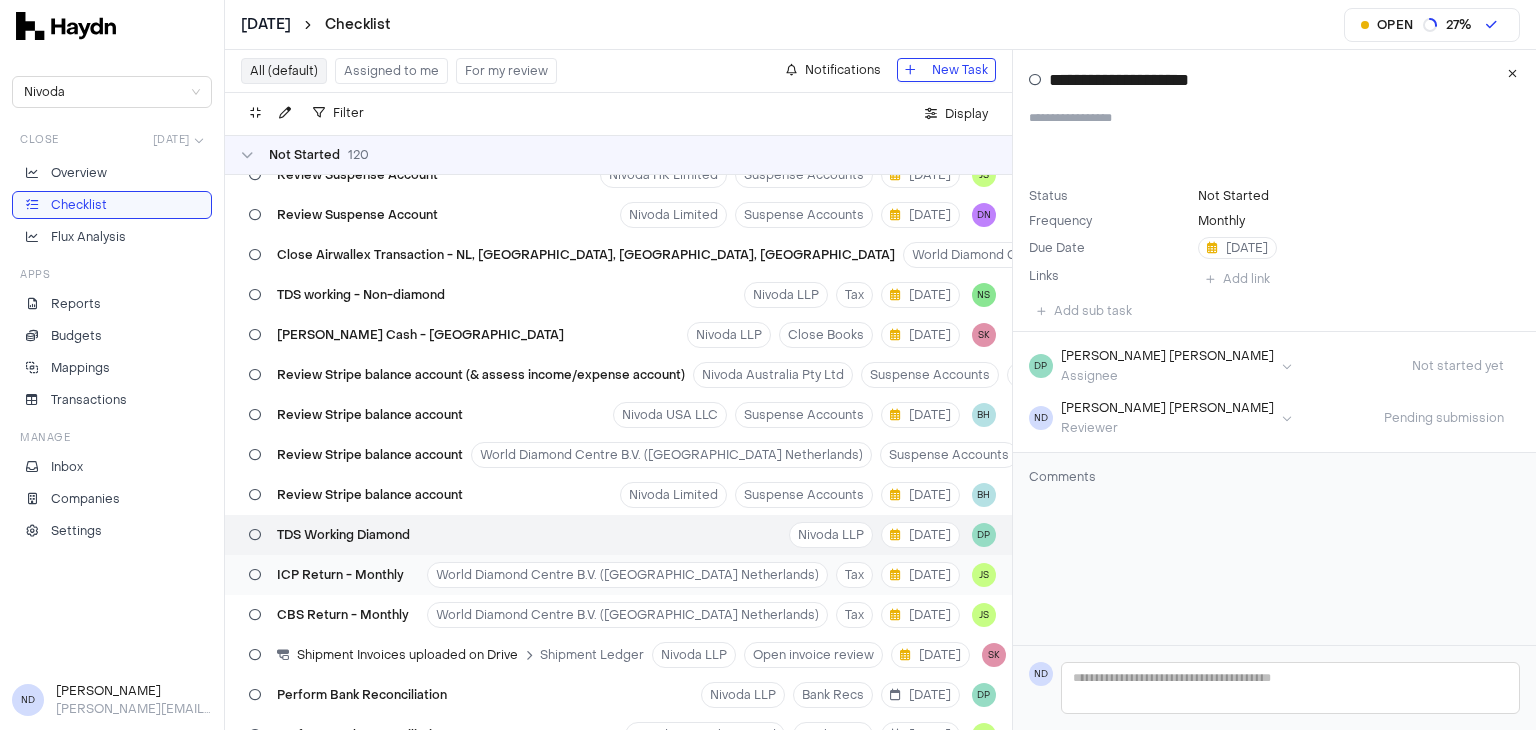 click on "ICP Return - Monthly" at bounding box center [326, 575] 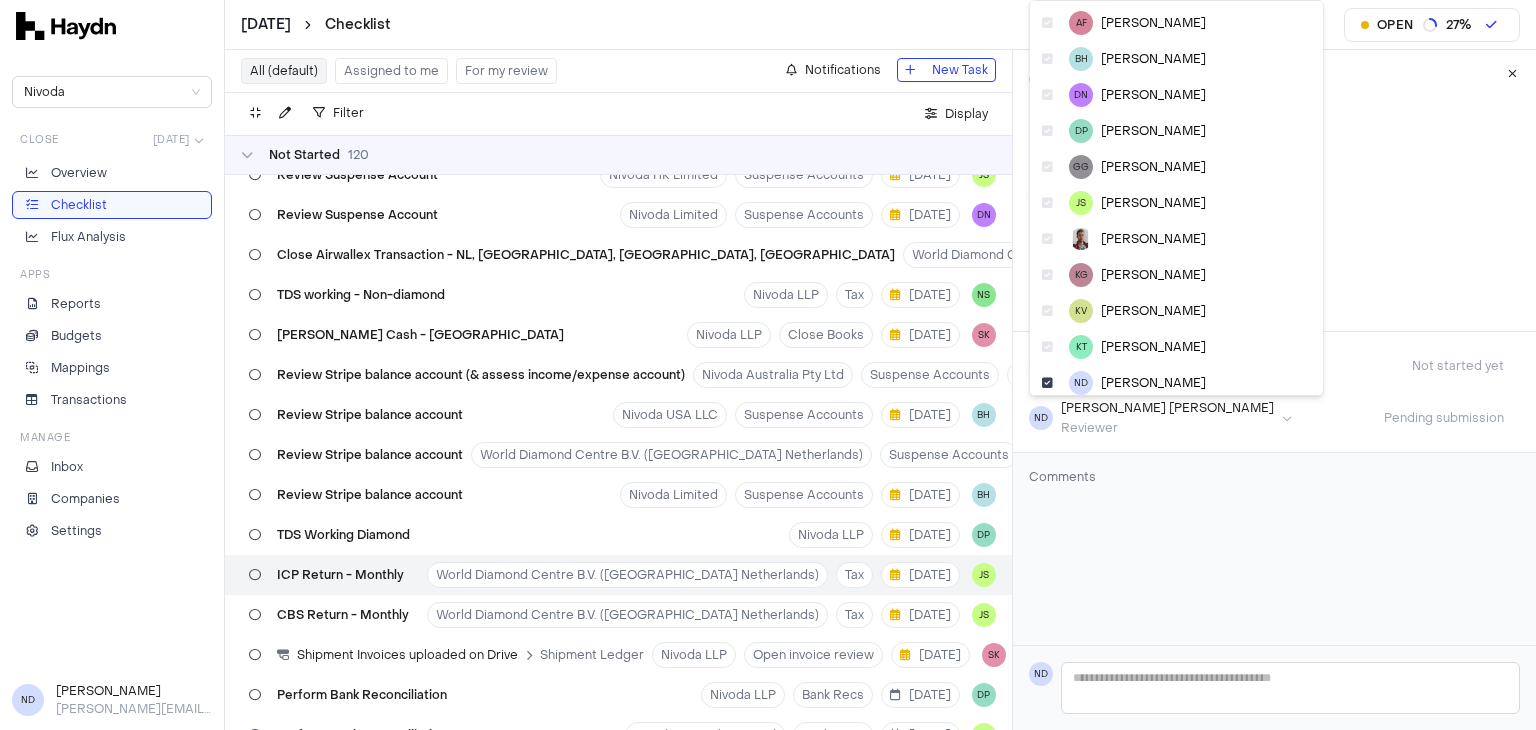 click on "[DATE] Checklist Open 27 % Nivoda Close [DATE] Overview Checklist Flux Analysis Apps Reports Budgets Mappings Transactions Manage Inbox Companies Settings ND [PERSON_NAME] [PERSON_NAME][EMAIL_ADDRESS][DOMAIN_NAME] All   (default) Assigned to me   For my review   Notifications New Task Filter . Display Not Started 120 Review Stripe balance account Nivoda Australia Pty Ltd Suspense Accounts [DATE] BH Review Open Invoice Nivoda LLP Open invoice review [DATE] SK Review Open Invoice Nivoda Australia Pty Ltd Open invoice review [DATE] JS Review Open Invoice World Diamond Centre B.V. (Nivoda Netherlands) Open invoice review [DATE] JS Review Open Invoice Nivoda [GEOGRAPHIC_DATA] (Pty) Ltd Open invoice review [DATE] DN Review Open Invoice Nivoda HK Limited Open invoice review [DATE] JS Review Open Invoice Nivoda Limited Open invoice review [DATE] DN Run depreciation Nivoda Australia Pty Ltd Fixed Assets [DATE] JS Run depreciation Nivoda Belgium BV Fixed Assets [DATE] DN Run depreciation World Diamond Centre B.V. ([GEOGRAPHIC_DATA] Netherlands) [DATE] JS 0" at bounding box center [768, 365] 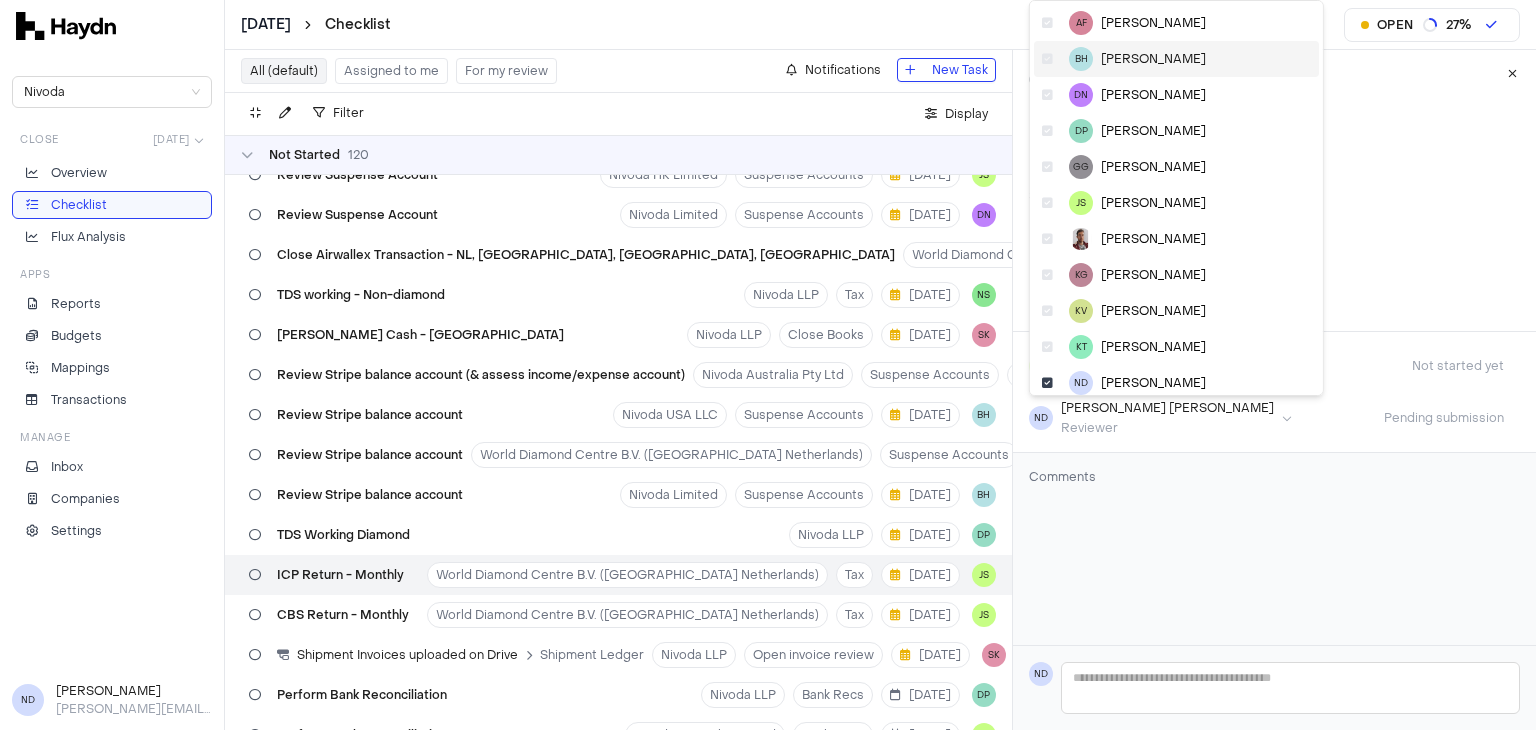click on "BH [PERSON_NAME]" at bounding box center (1176, 59) 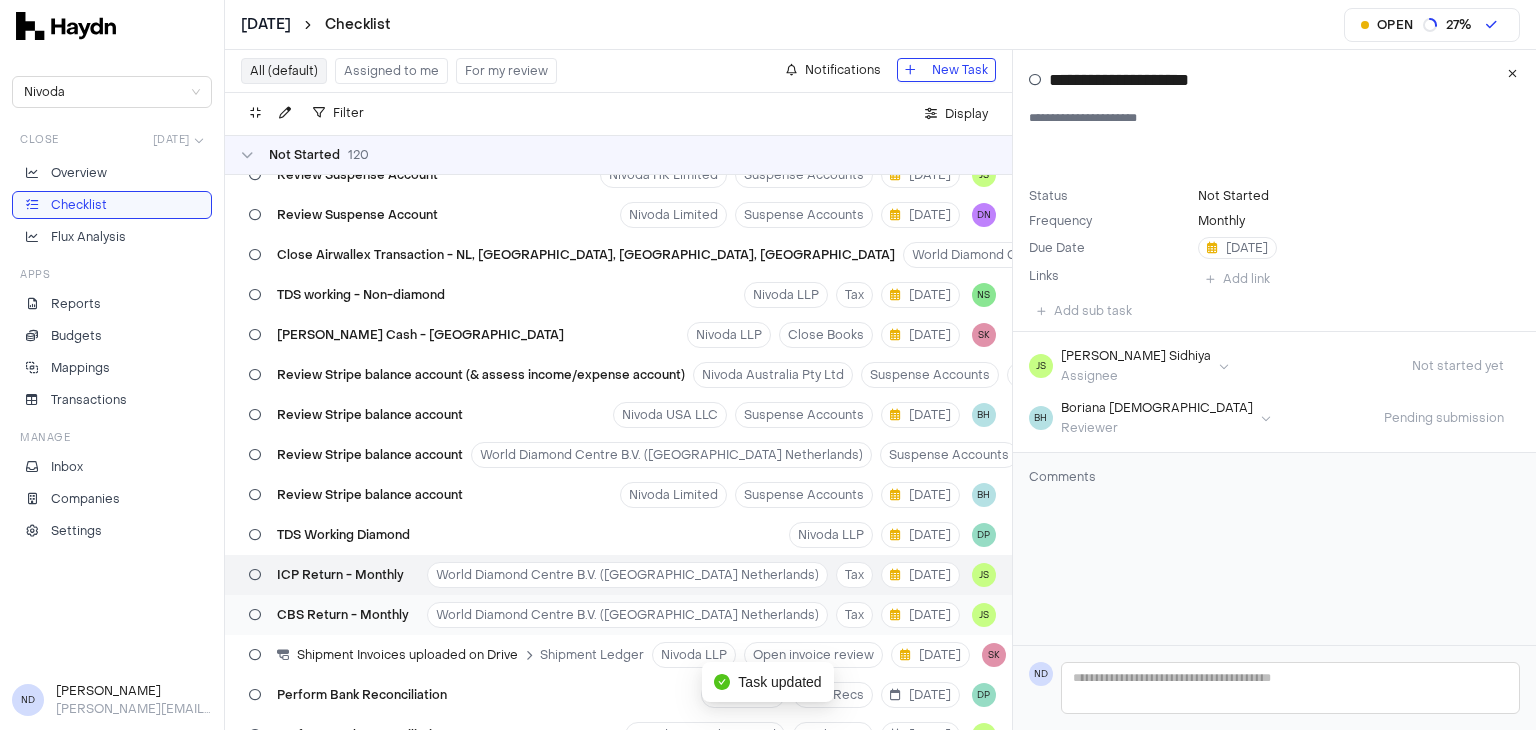 click on "CBS Return - Monthly" at bounding box center (343, 615) 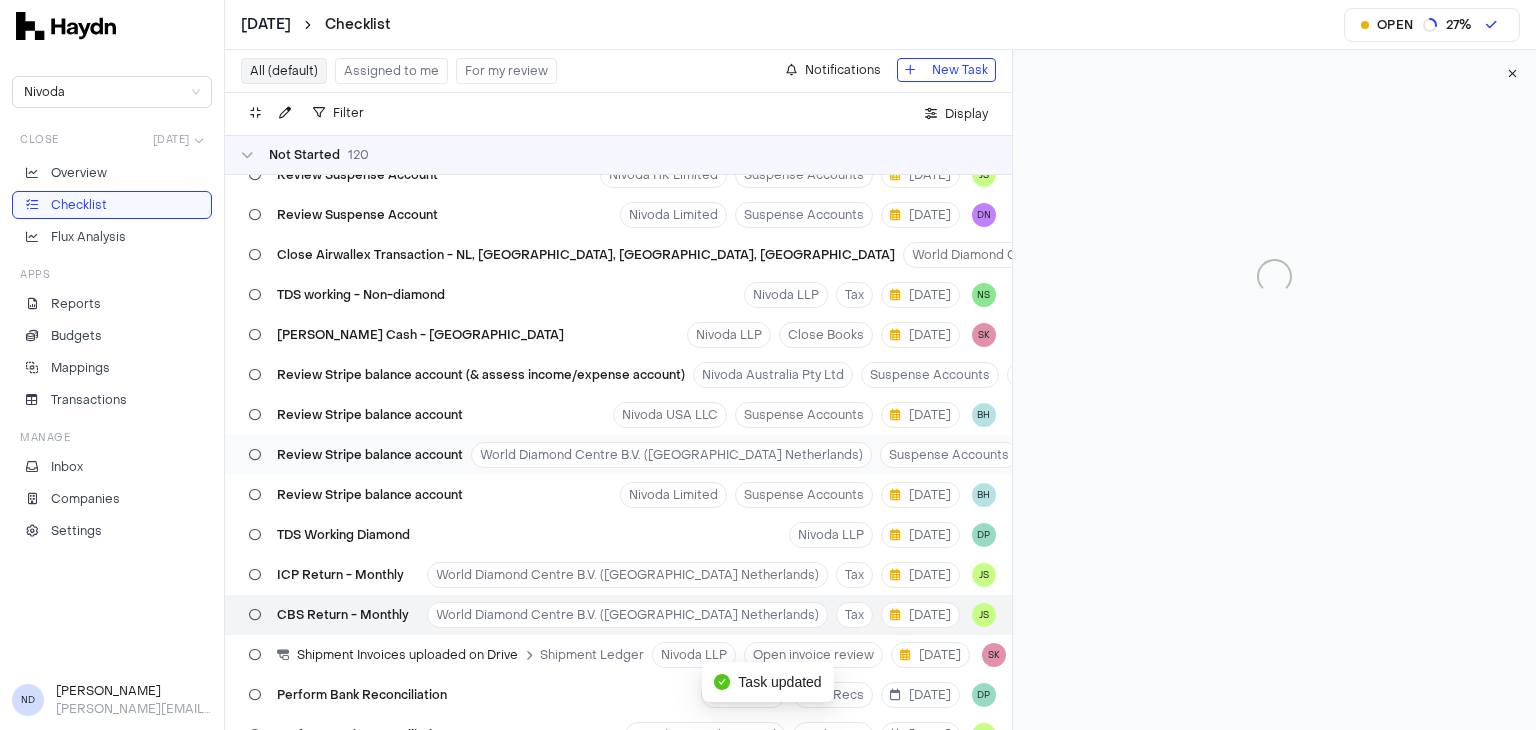type 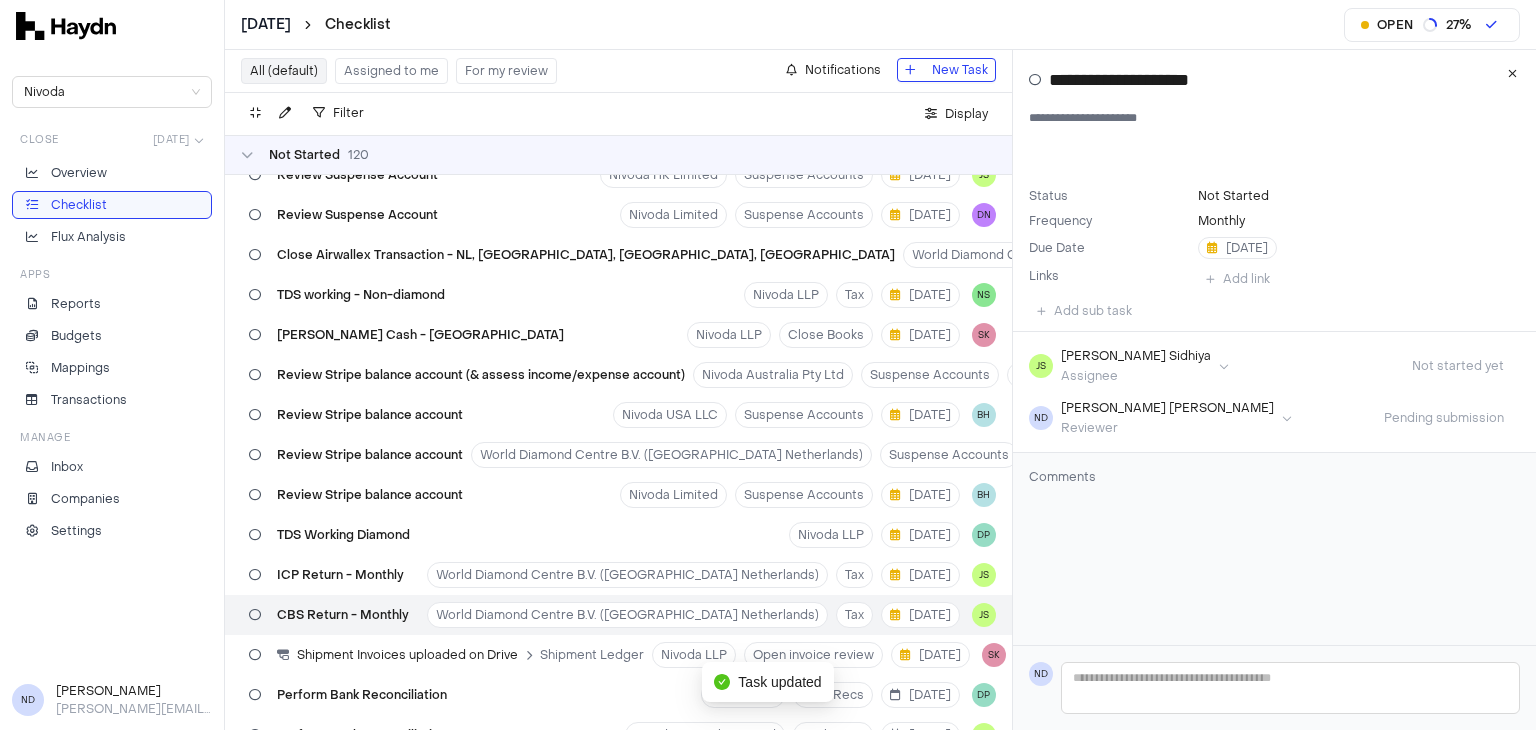 click on "[DATE] Checklist Open 27 % Nivoda Close [DATE] Overview Checklist Flux Analysis Apps Reports Budgets Mappings Transactions Manage Inbox Companies Settings ND [PERSON_NAME] [PERSON_NAME][EMAIL_ADDRESS][DOMAIN_NAME] All   (default) Assigned to me   For my review   Notifications New Task Filter . Display Not Started 120 Review Stripe balance account Nivoda Australia Pty Ltd Suspense Accounts [DATE] BH Review Open Invoice Nivoda LLP Open invoice review [DATE] SK Review Open Invoice Nivoda Australia Pty Ltd Open invoice review [DATE] JS Review Open Invoice World Diamond Centre B.V. (Nivoda Netherlands) Open invoice review [DATE] JS Review Open Invoice Nivoda [GEOGRAPHIC_DATA] (Pty) Ltd Open invoice review [DATE] DN Review Open Invoice Nivoda HK Limited Open invoice review [DATE] JS Review Open Invoice Nivoda Limited Open invoice review [DATE] DN Run depreciation Nivoda Australia Pty Ltd Fixed Assets [DATE] JS Run depreciation Nivoda Belgium BV Fixed Assets [DATE] DN Run depreciation World Diamond Centre B.V. ([GEOGRAPHIC_DATA] Netherlands) [DATE] JS 0" at bounding box center (768, 365) 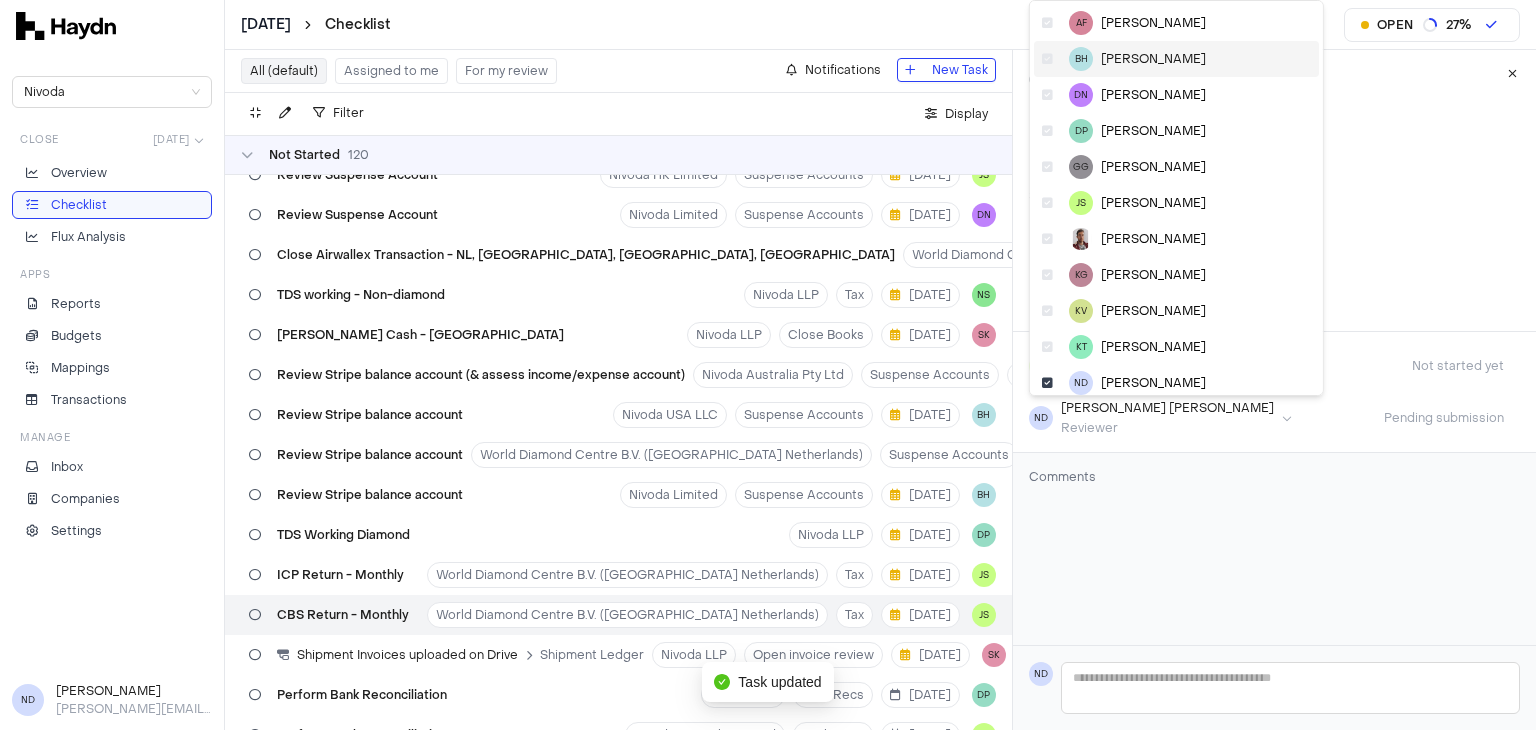 click on "[PERSON_NAME]" at bounding box center (1153, 59) 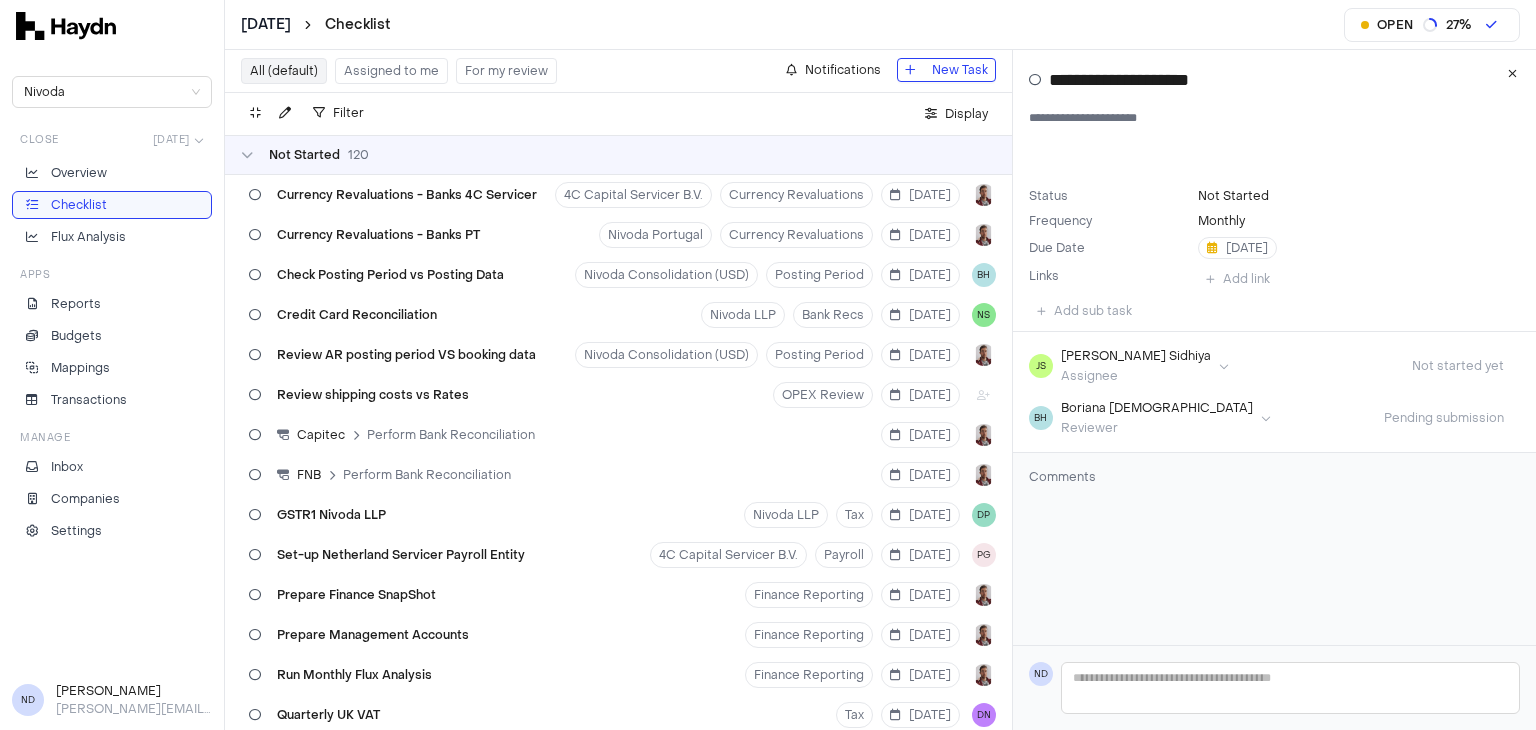 scroll, scrollTop: 3400, scrollLeft: 0, axis: vertical 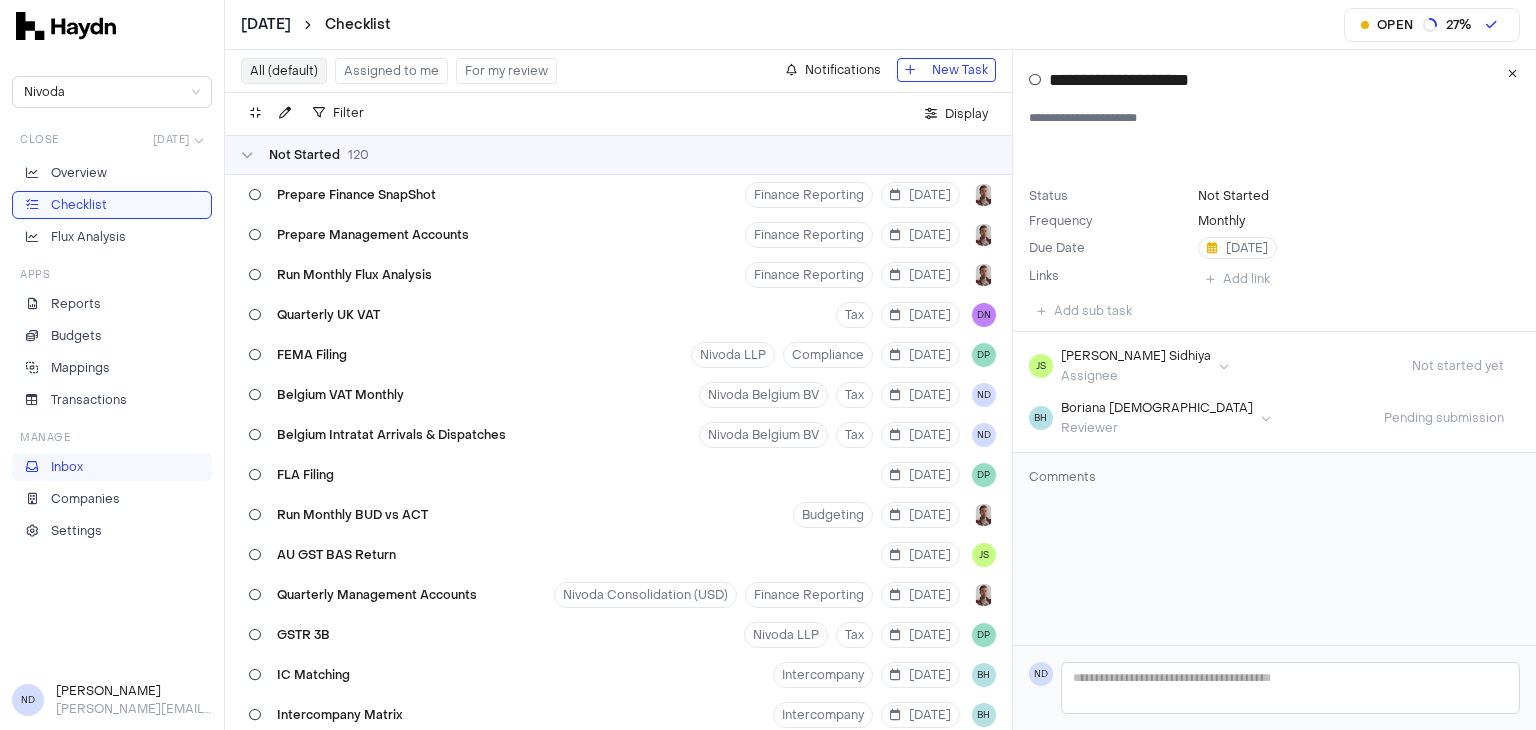 type 